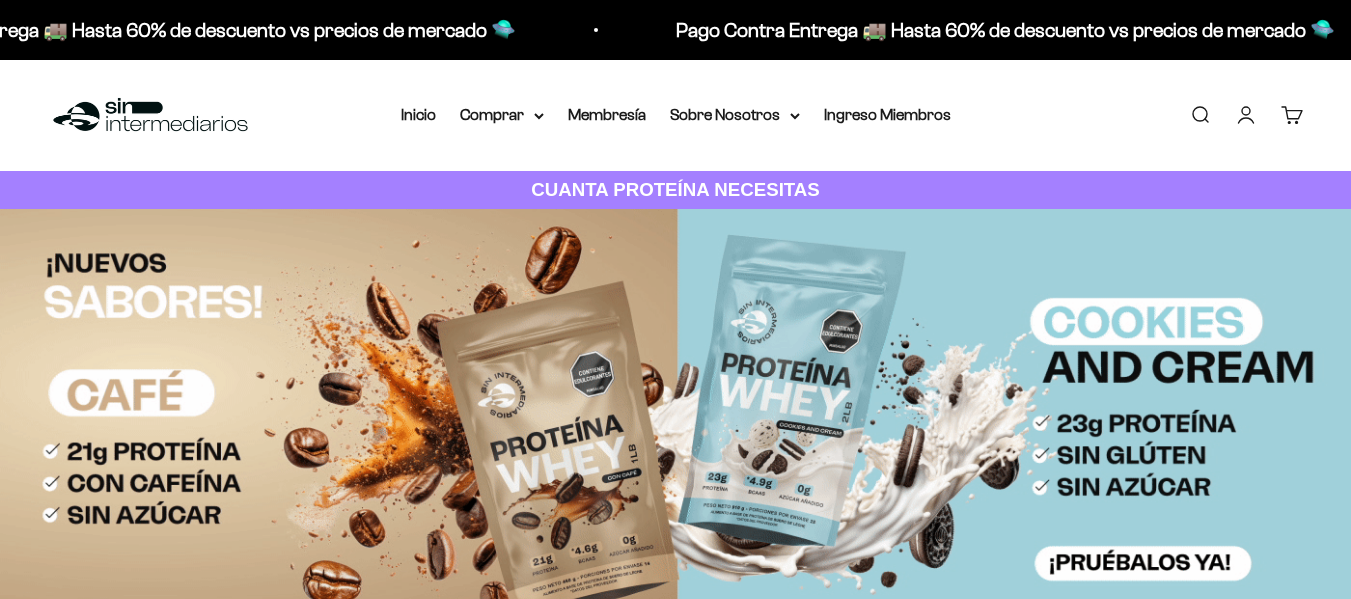 scroll, scrollTop: 0, scrollLeft: 0, axis: both 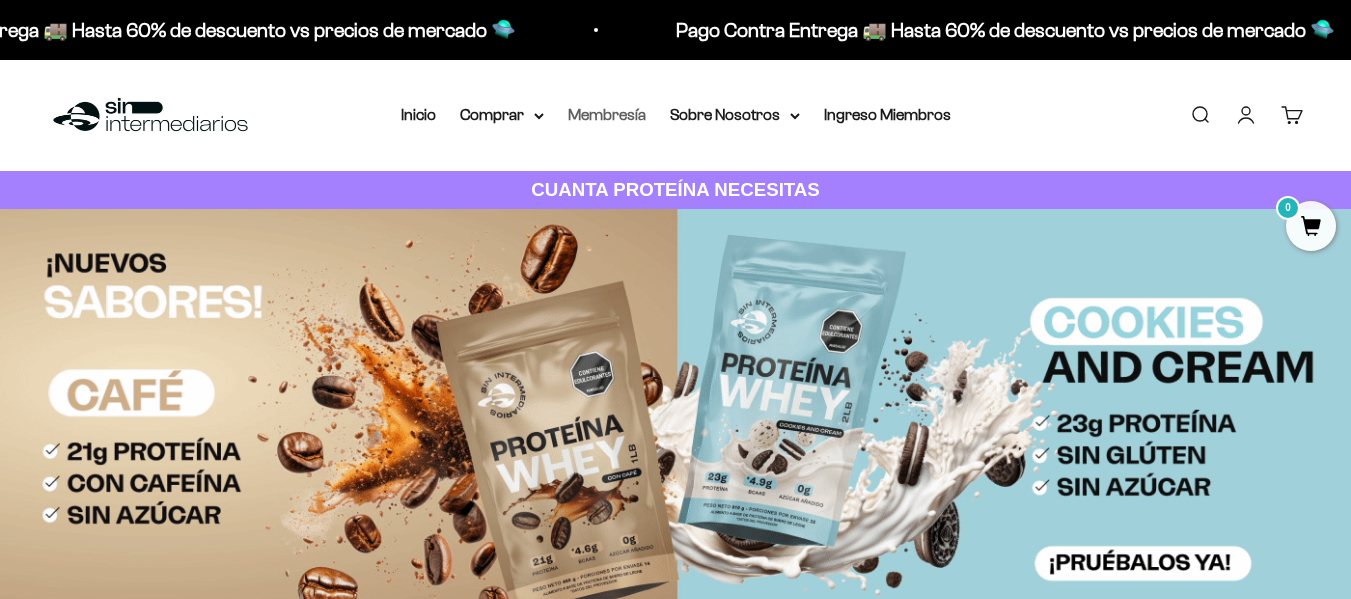 click on "Membresía" at bounding box center (607, 114) 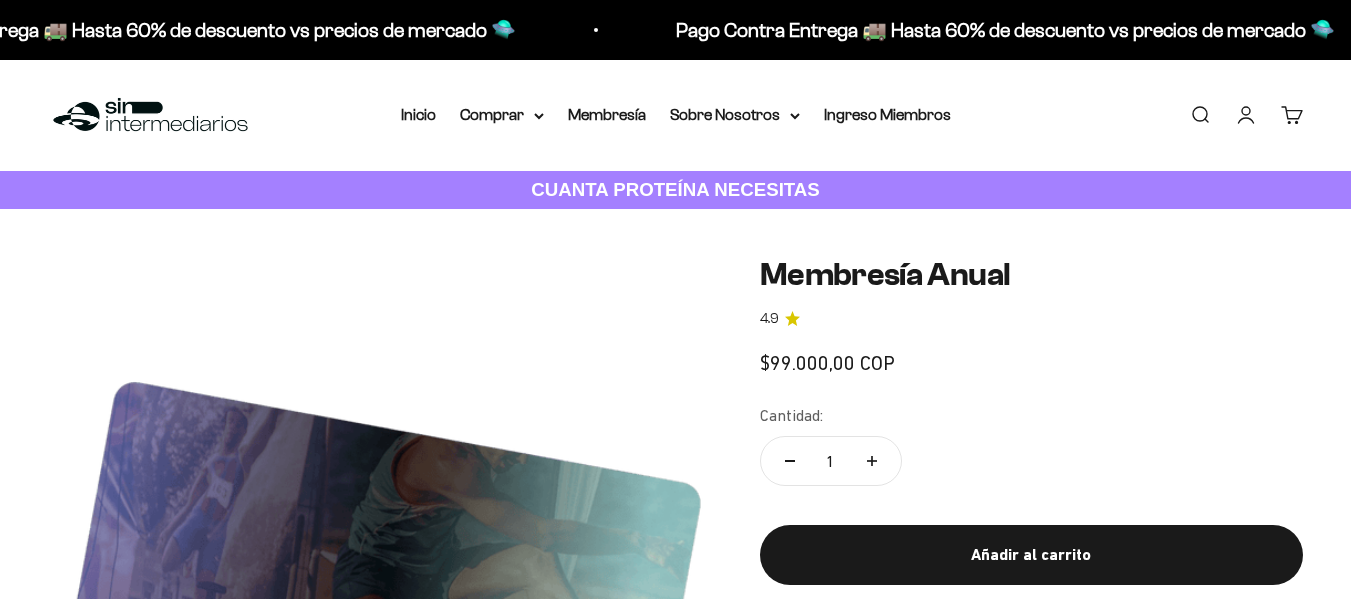 scroll, scrollTop: 0, scrollLeft: 0, axis: both 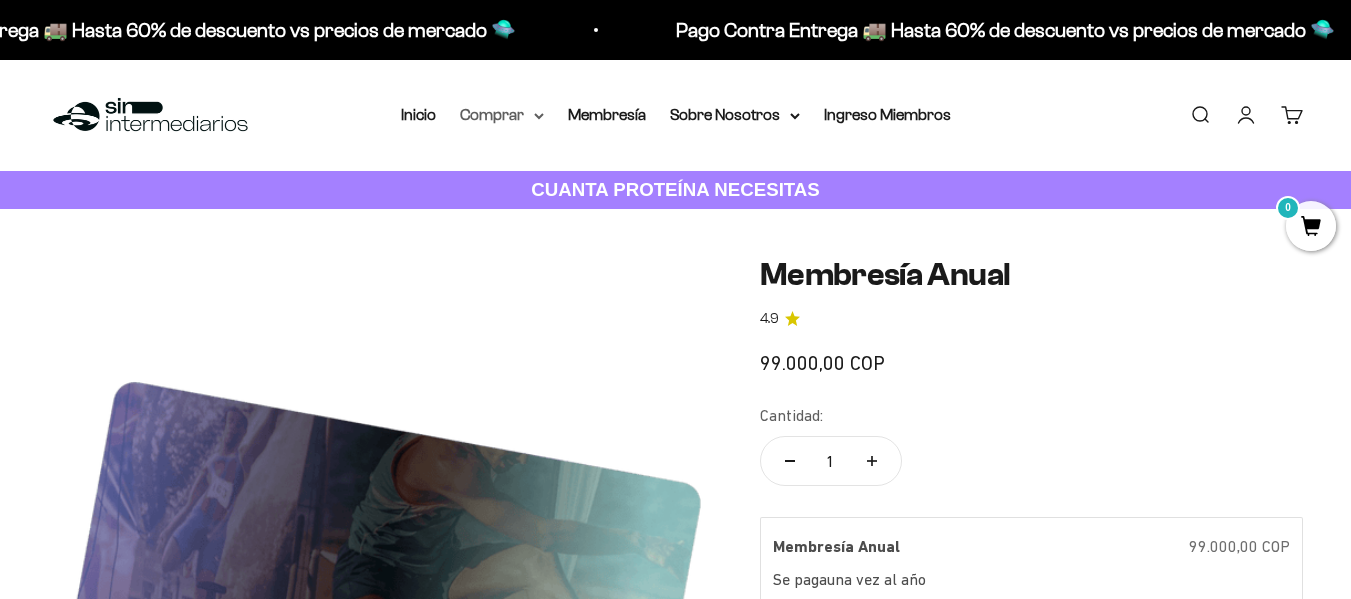 click on "Comprar" at bounding box center (502, 115) 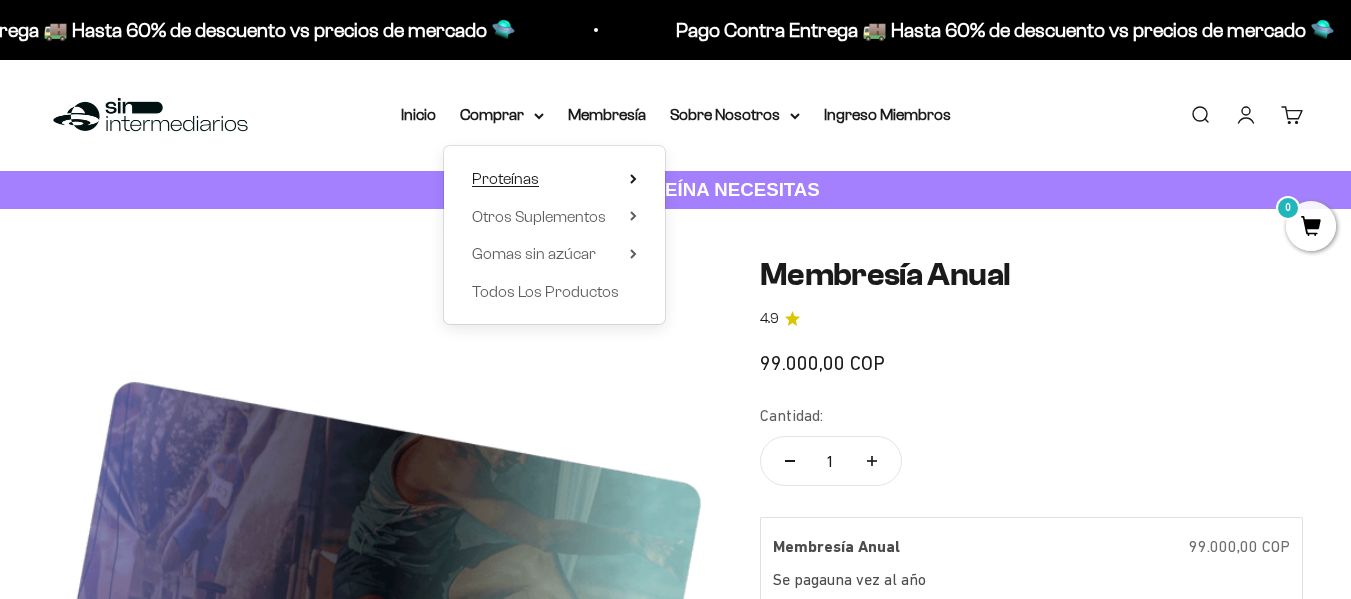 click on "Proteínas" at bounding box center [554, 179] 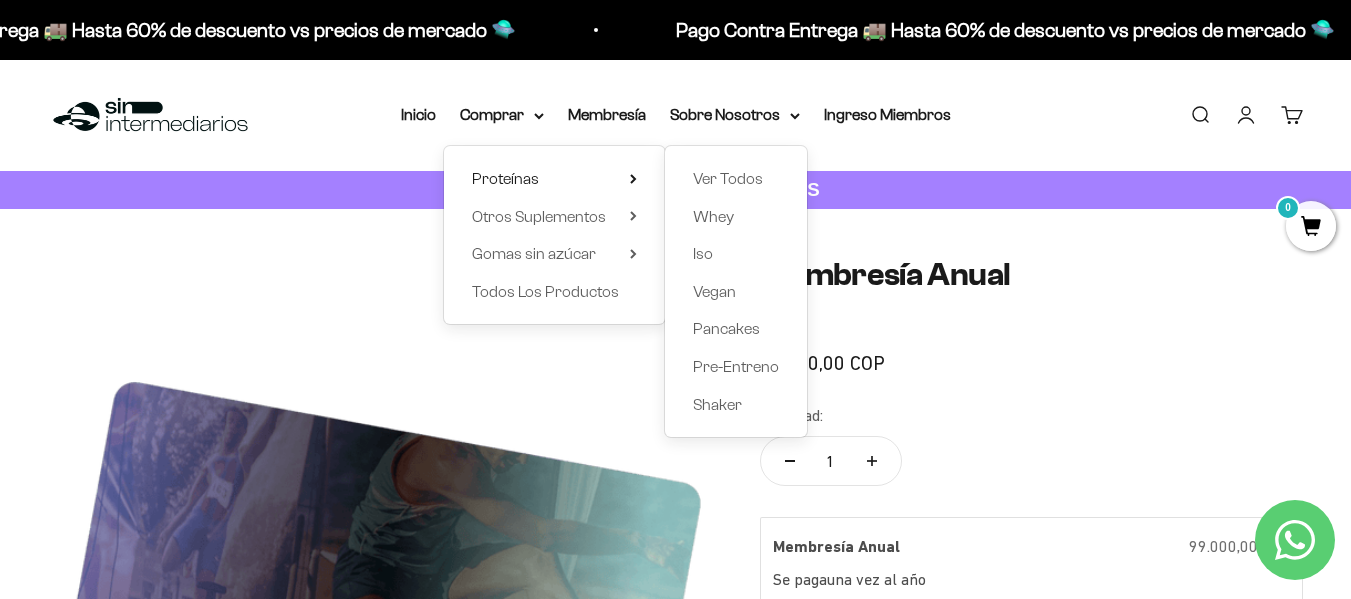 click on "Ver Todos
Whey
Iso
Vegan
Pancakes
Pre-Entreno Shaker" at bounding box center [736, 291] 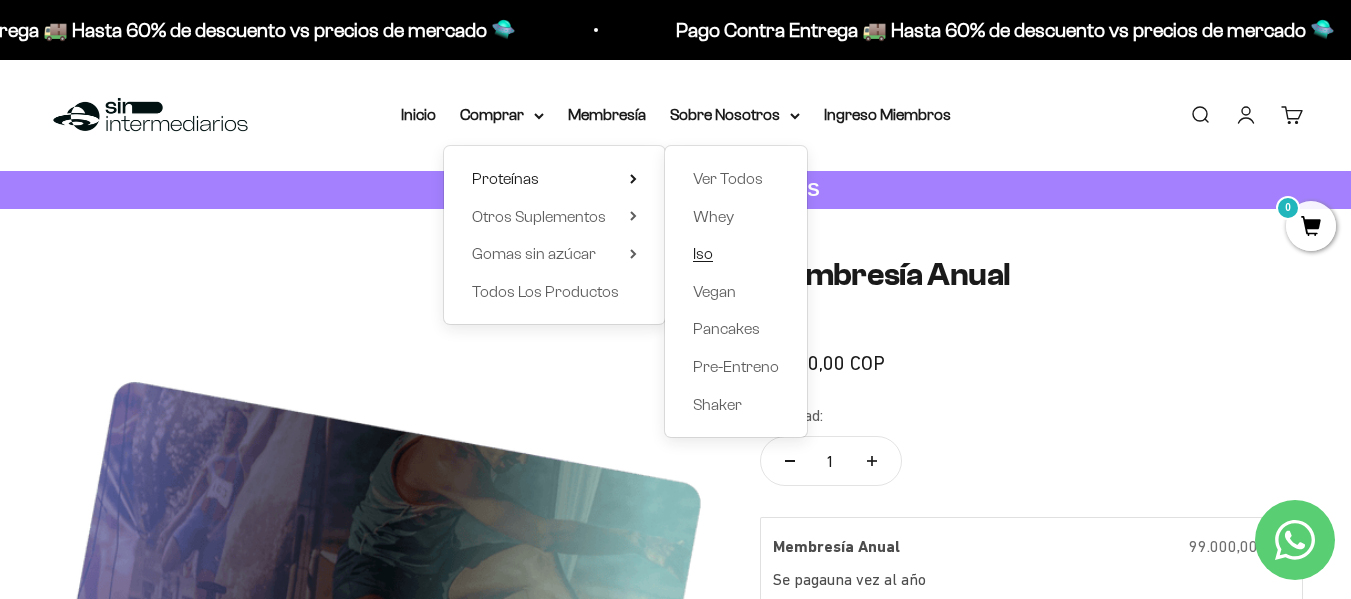 click on "Iso" at bounding box center (703, 253) 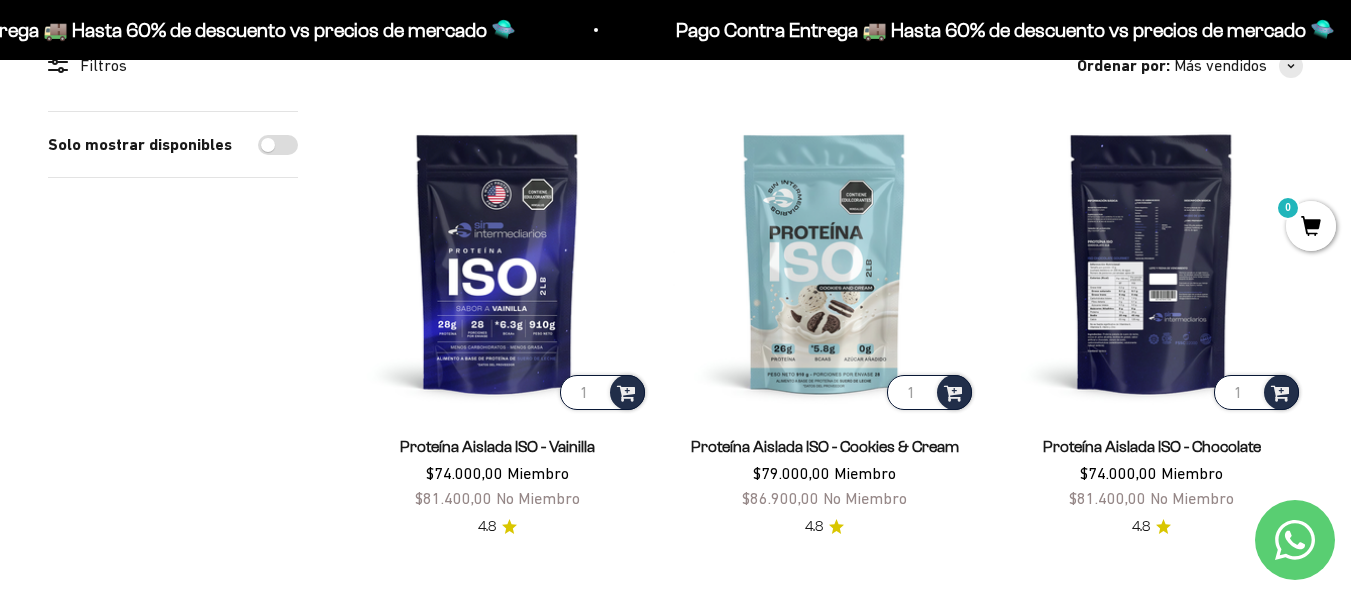 scroll, scrollTop: 200, scrollLeft: 0, axis: vertical 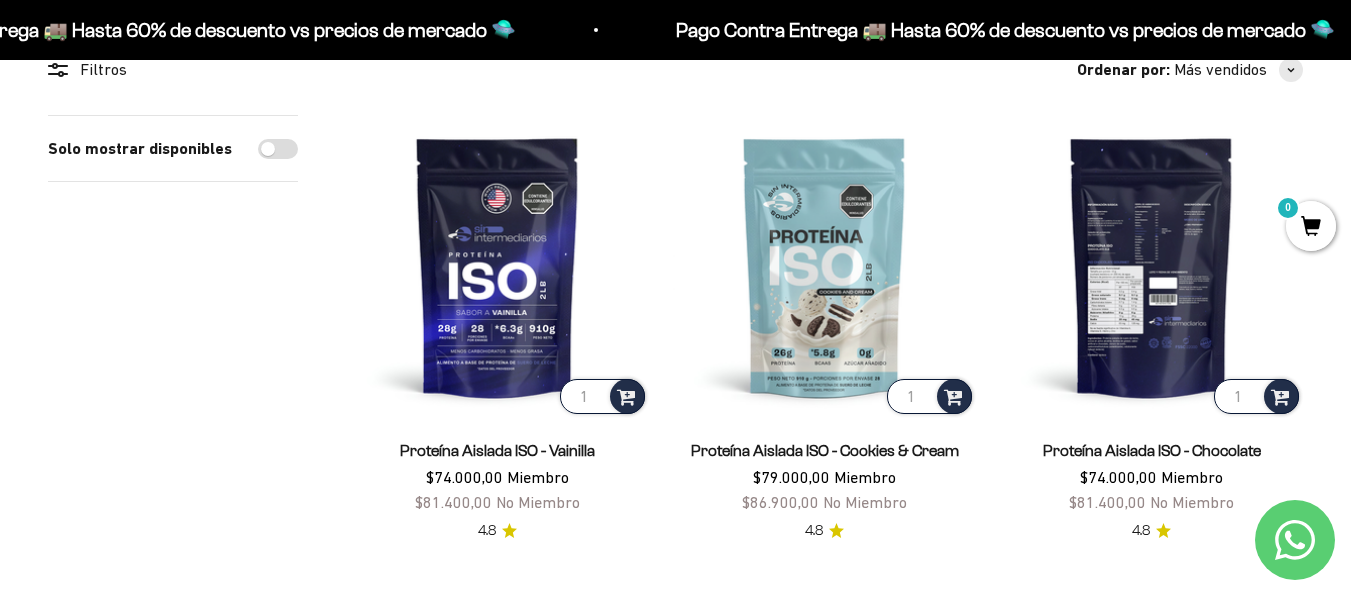 click at bounding box center (1151, 266) 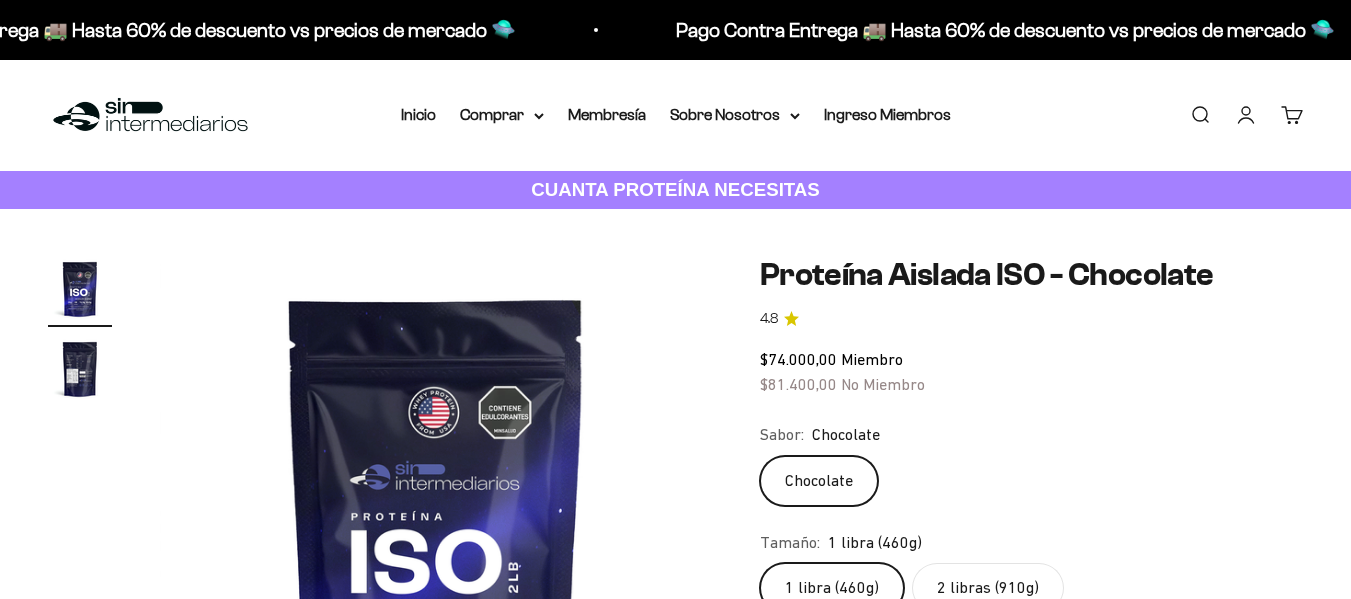 scroll, scrollTop: 0, scrollLeft: 0, axis: both 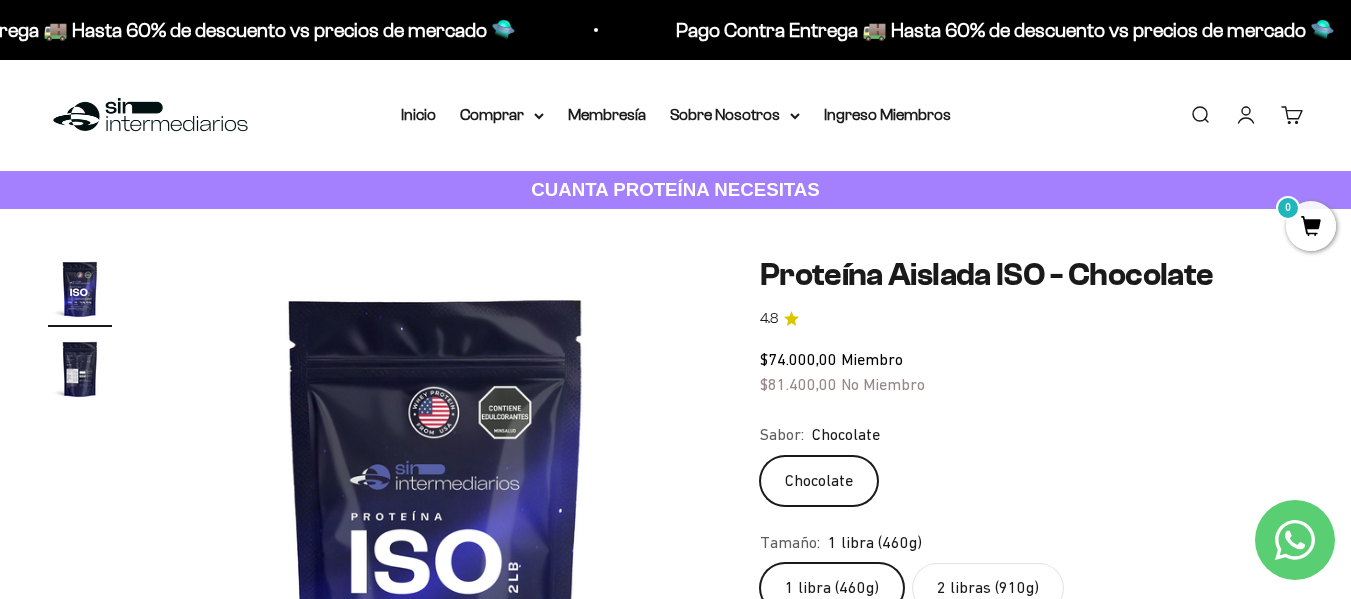 click at bounding box center [80, 369] 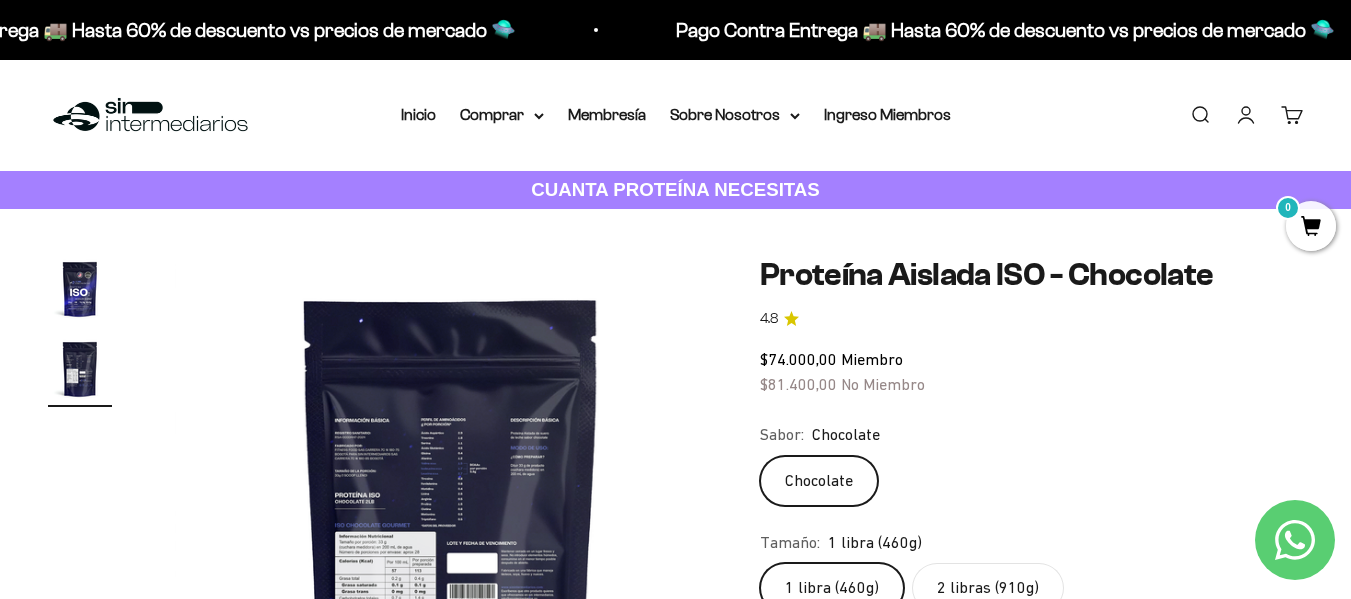 scroll, scrollTop: 0, scrollLeft: 564, axis: horizontal 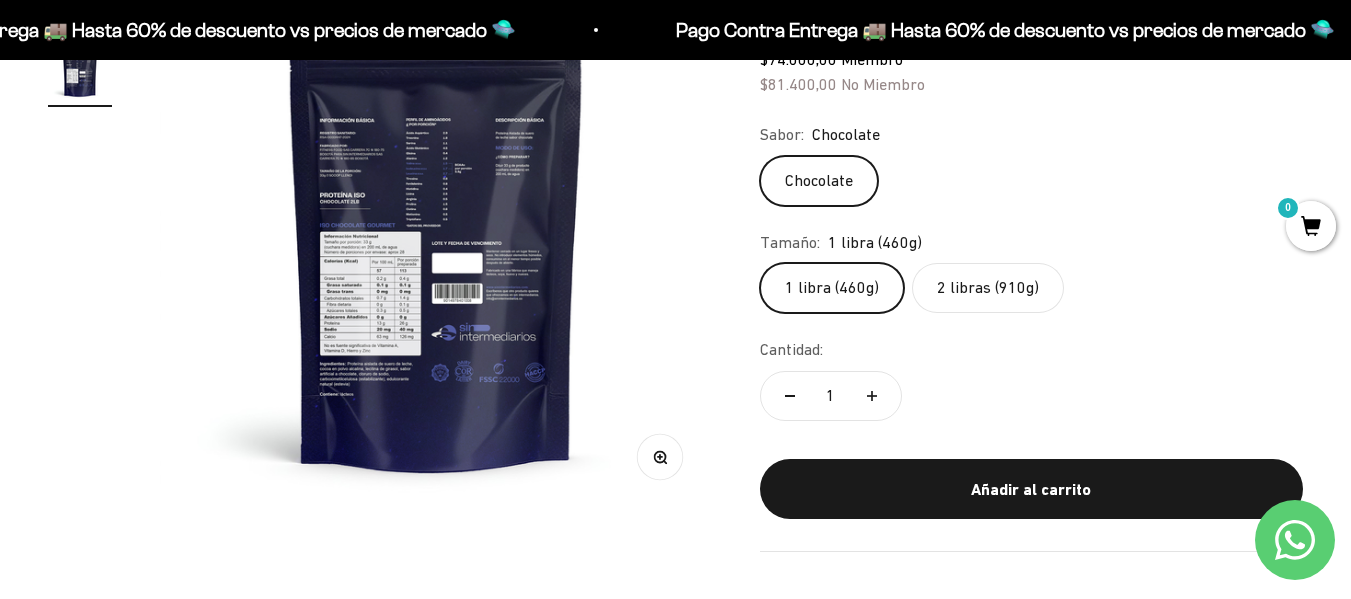 click at bounding box center (436, 233) 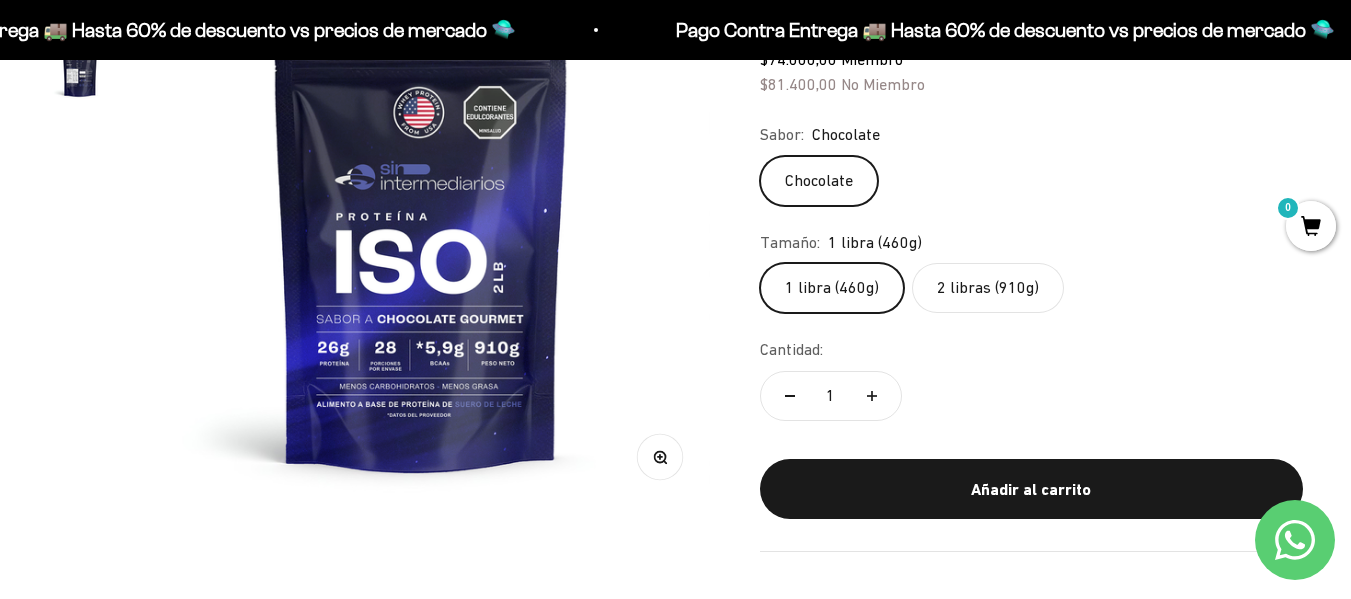 scroll, scrollTop: 0, scrollLeft: 0, axis: both 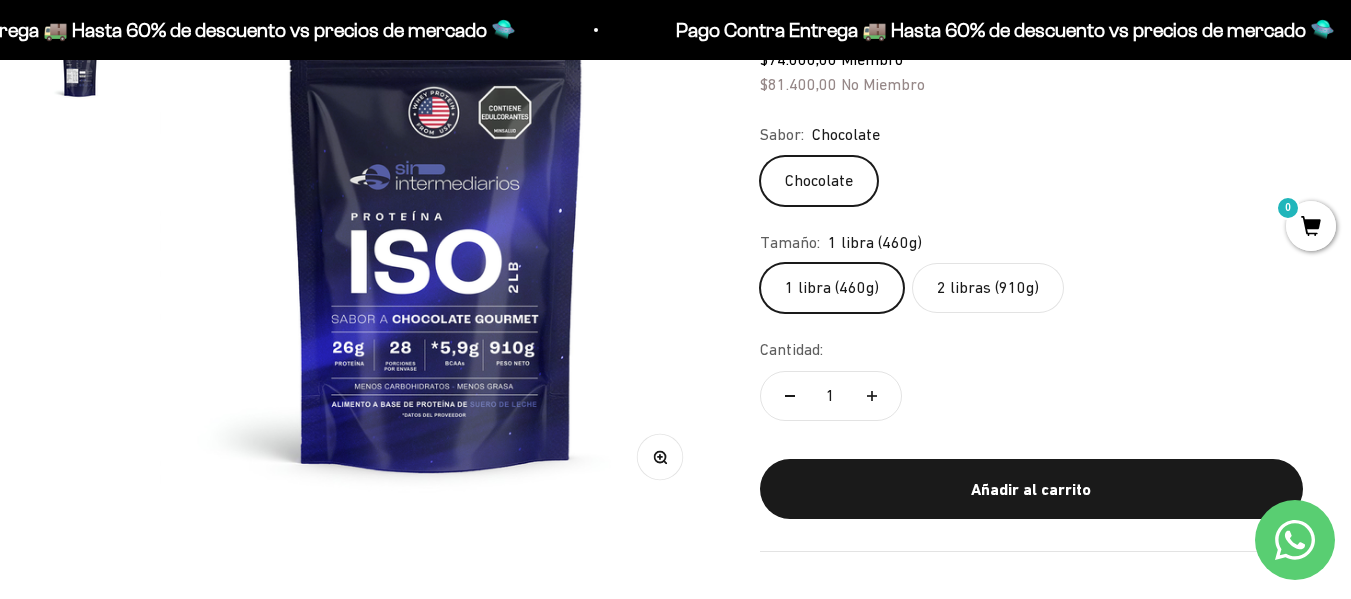click at bounding box center [436, 233] 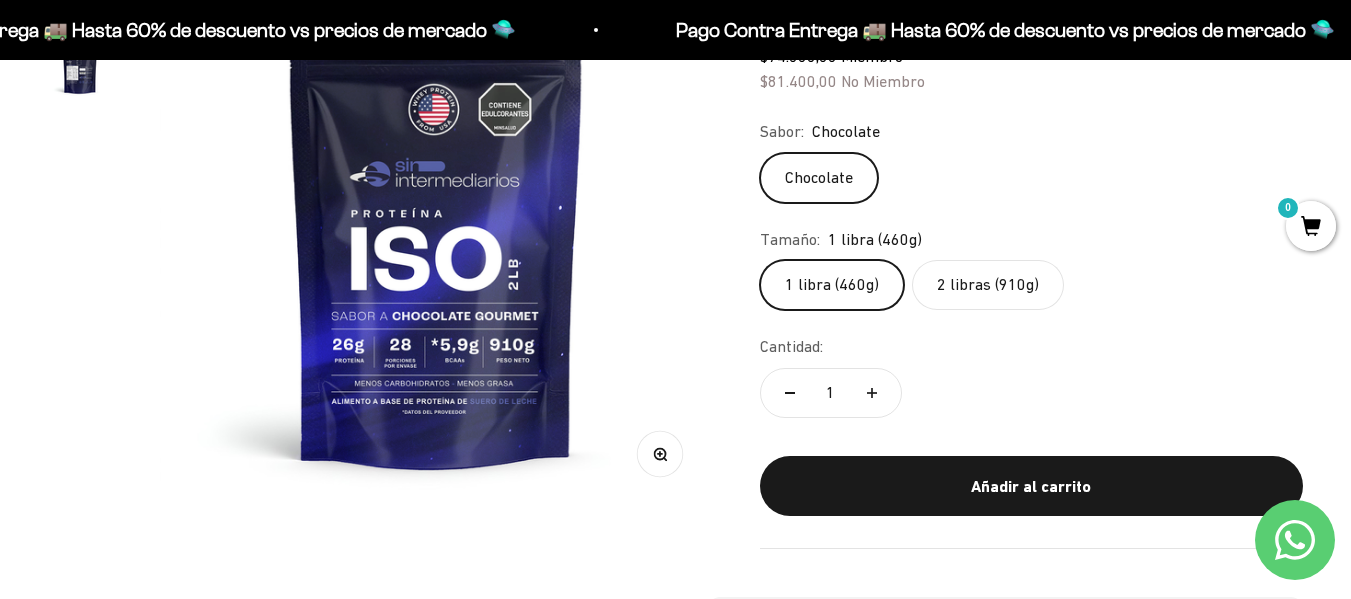 scroll, scrollTop: 300, scrollLeft: 0, axis: vertical 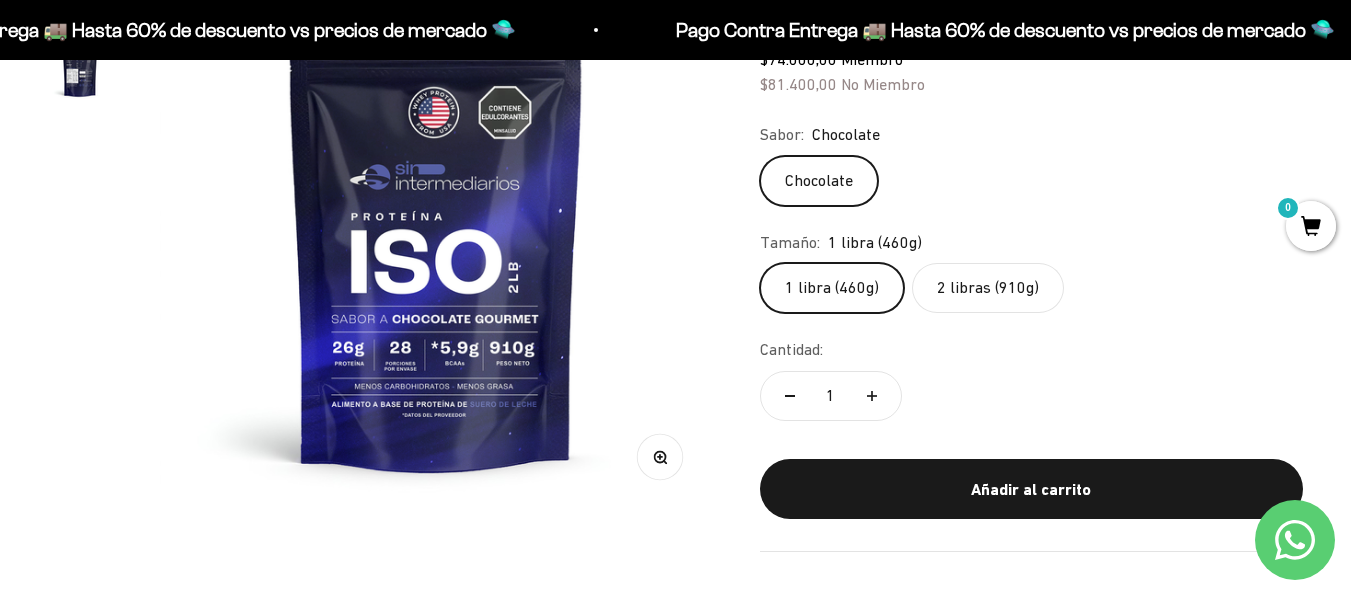 click at bounding box center [80, 69] 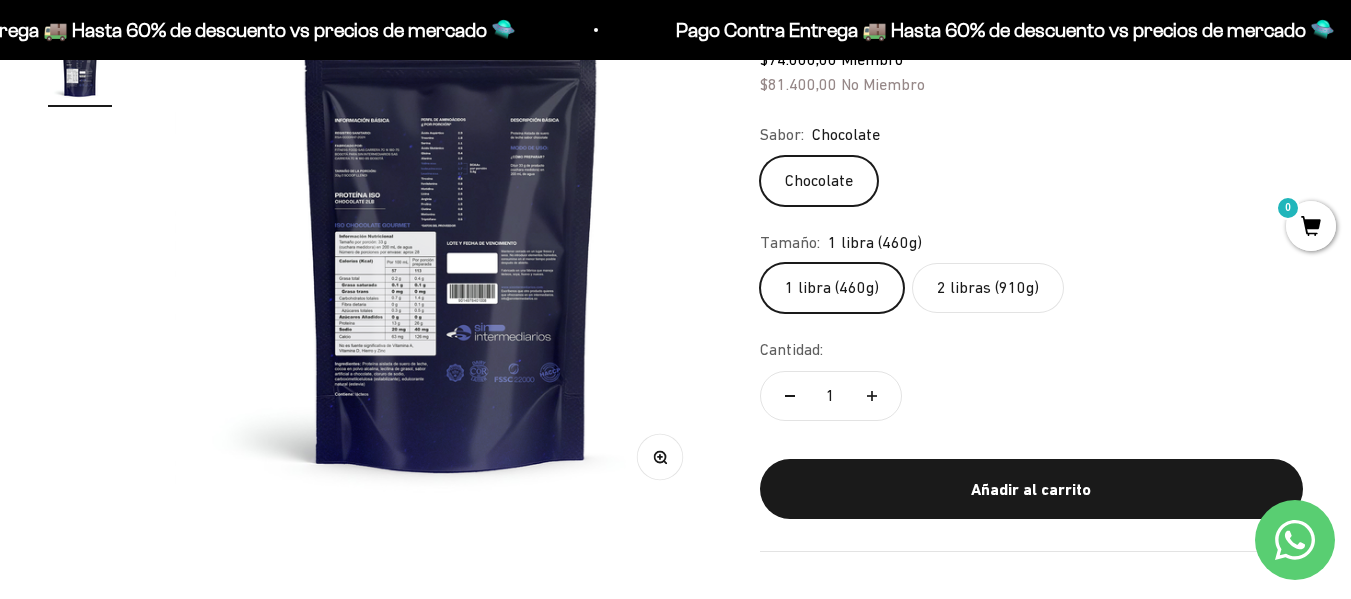 scroll, scrollTop: 0, scrollLeft: 564, axis: horizontal 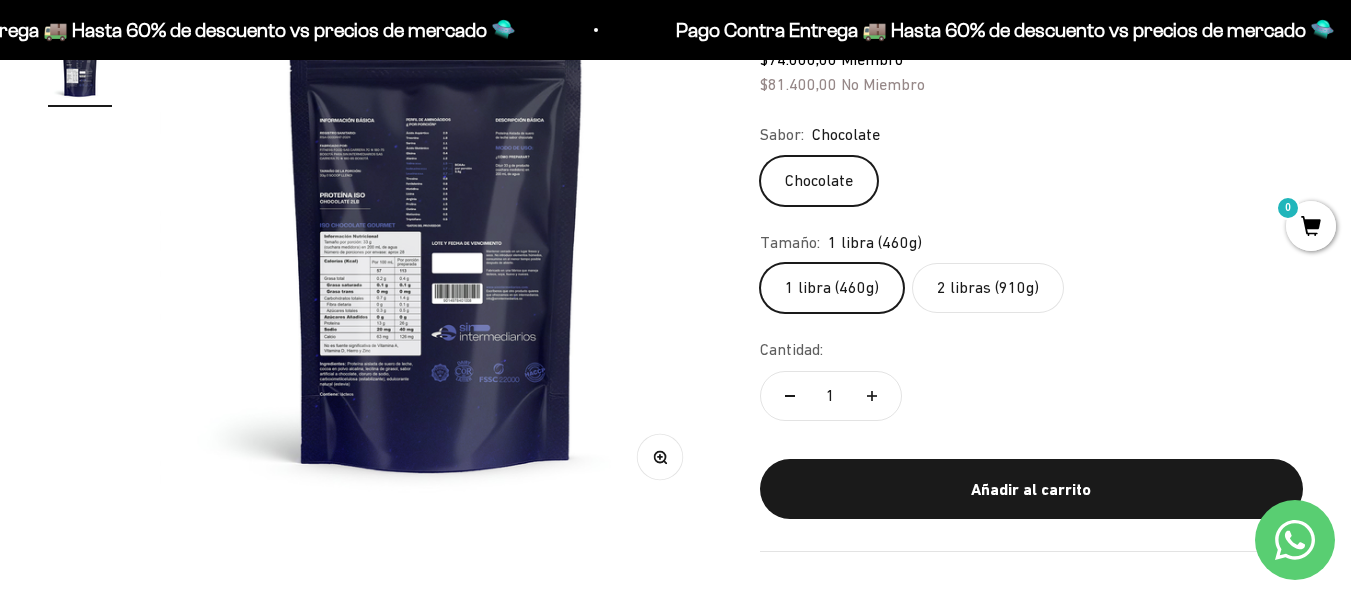 click at bounding box center (436, 233) 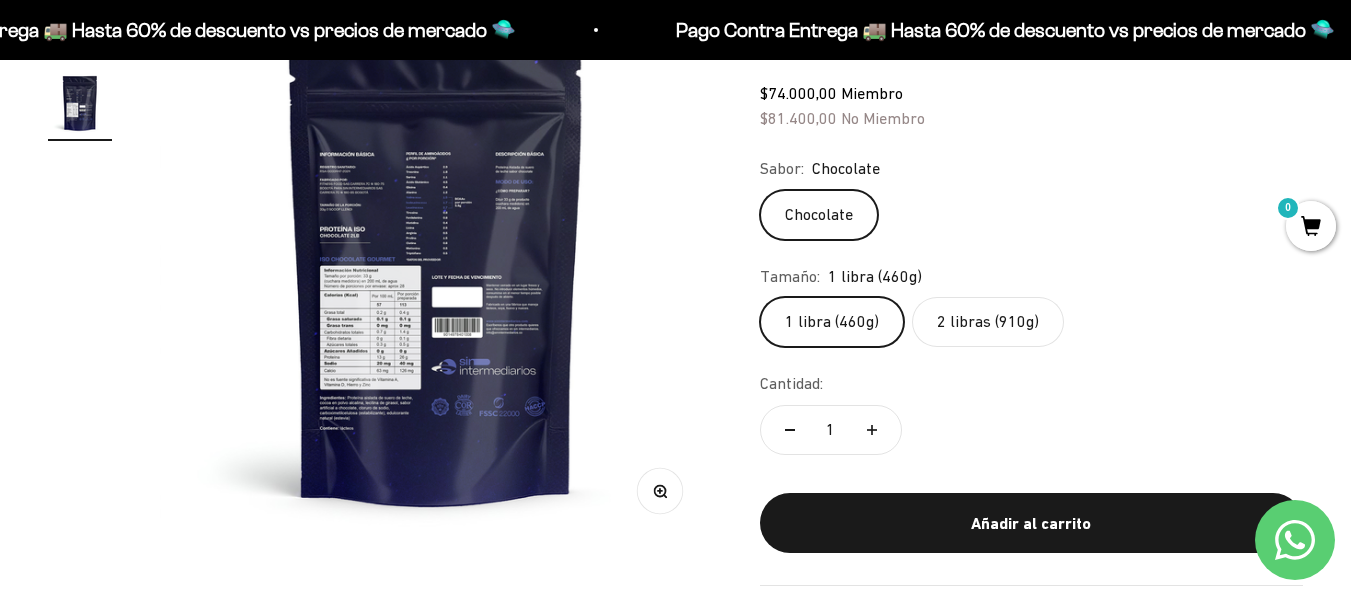 scroll, scrollTop: 100, scrollLeft: 0, axis: vertical 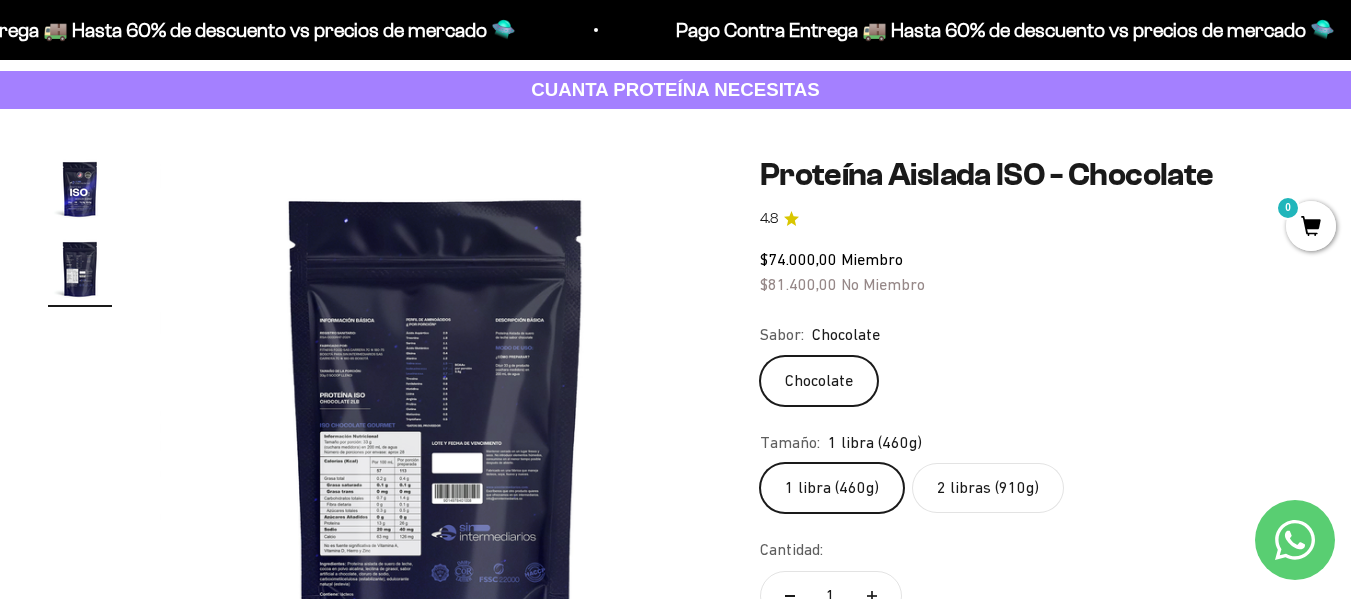 click at bounding box center (436, 433) 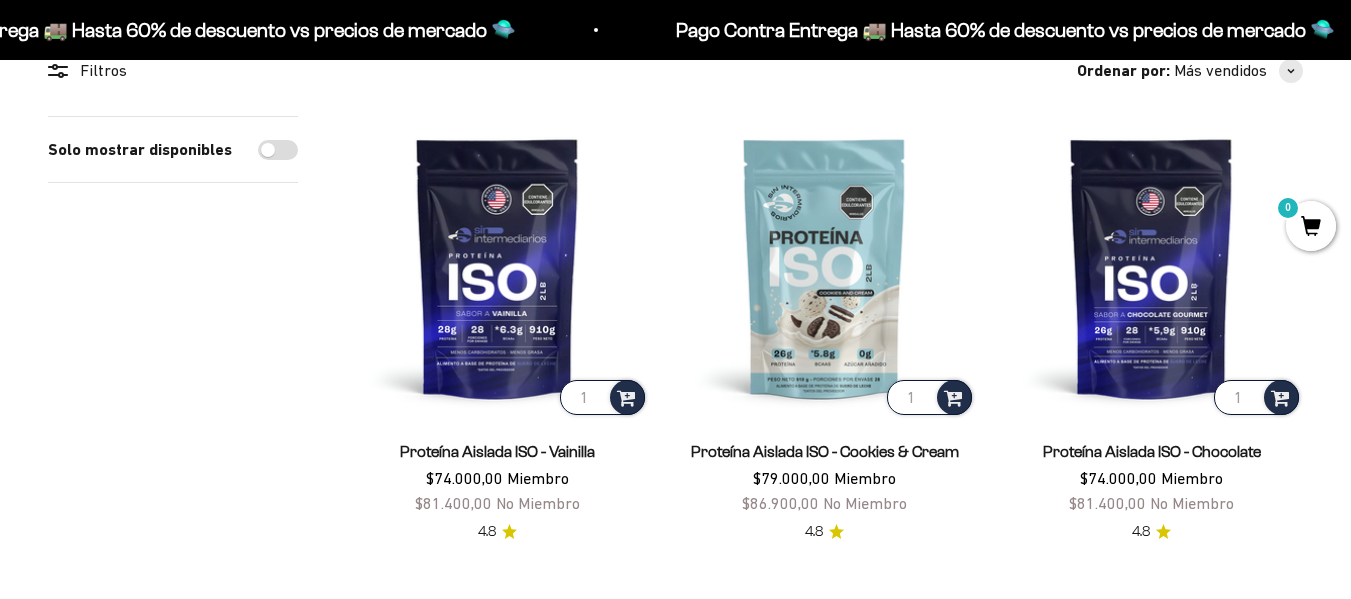 scroll, scrollTop: 200, scrollLeft: 0, axis: vertical 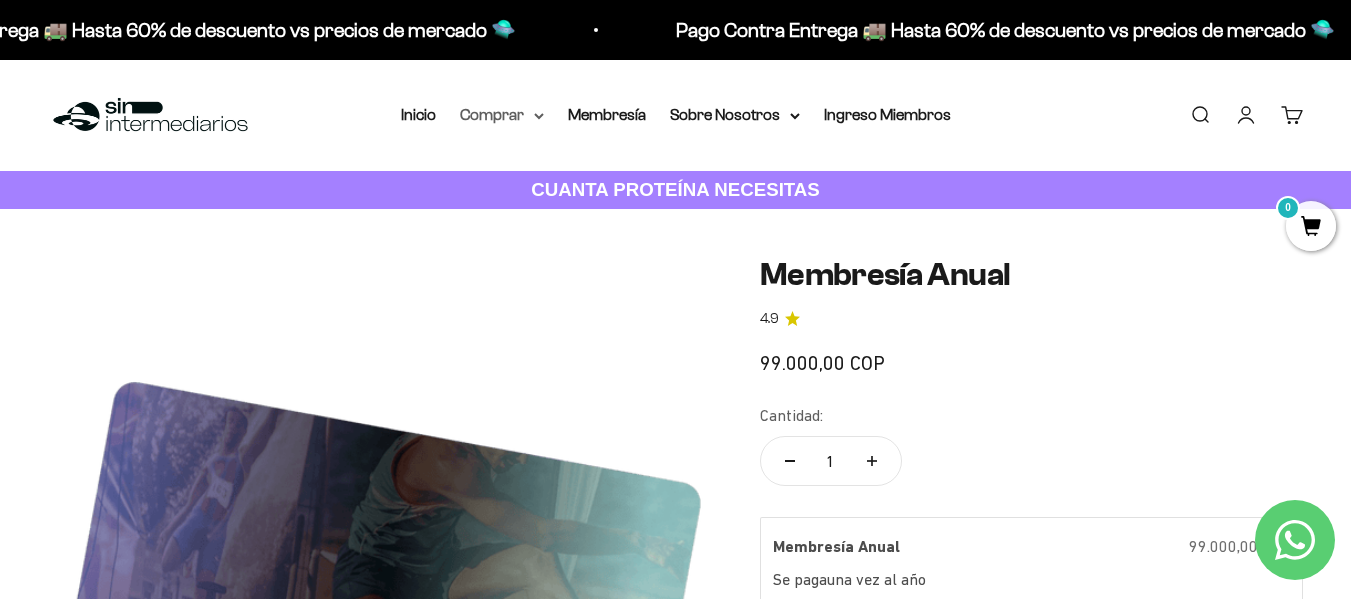 click on "Comprar" at bounding box center [502, 115] 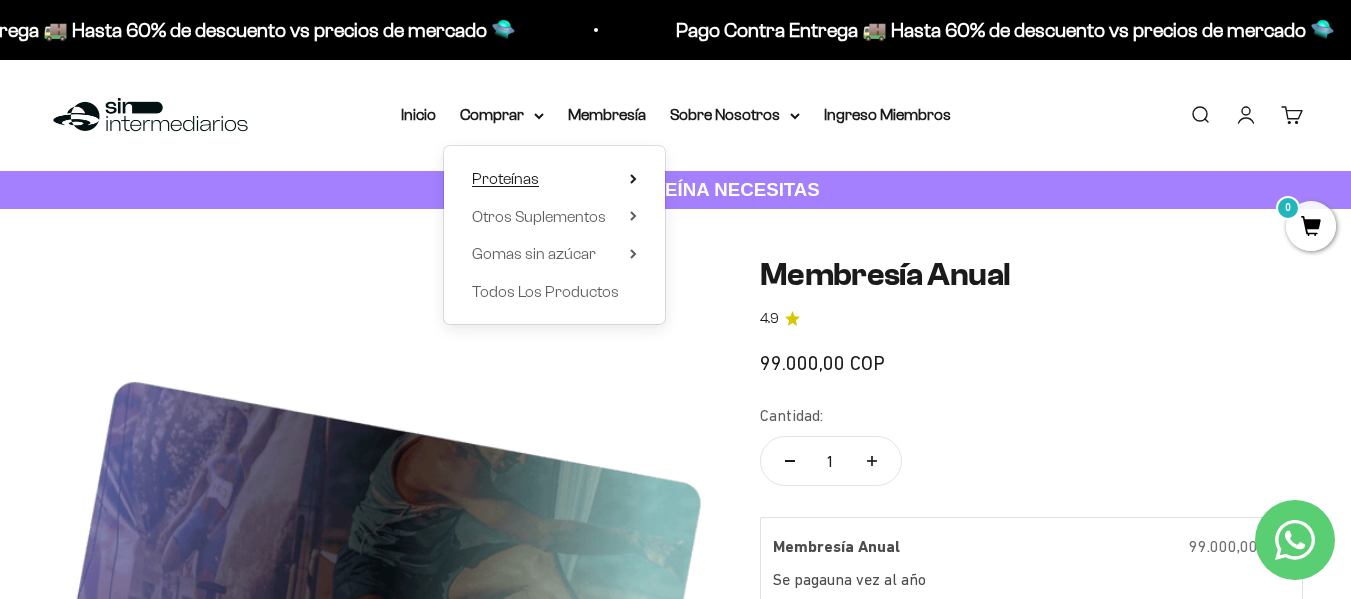 click 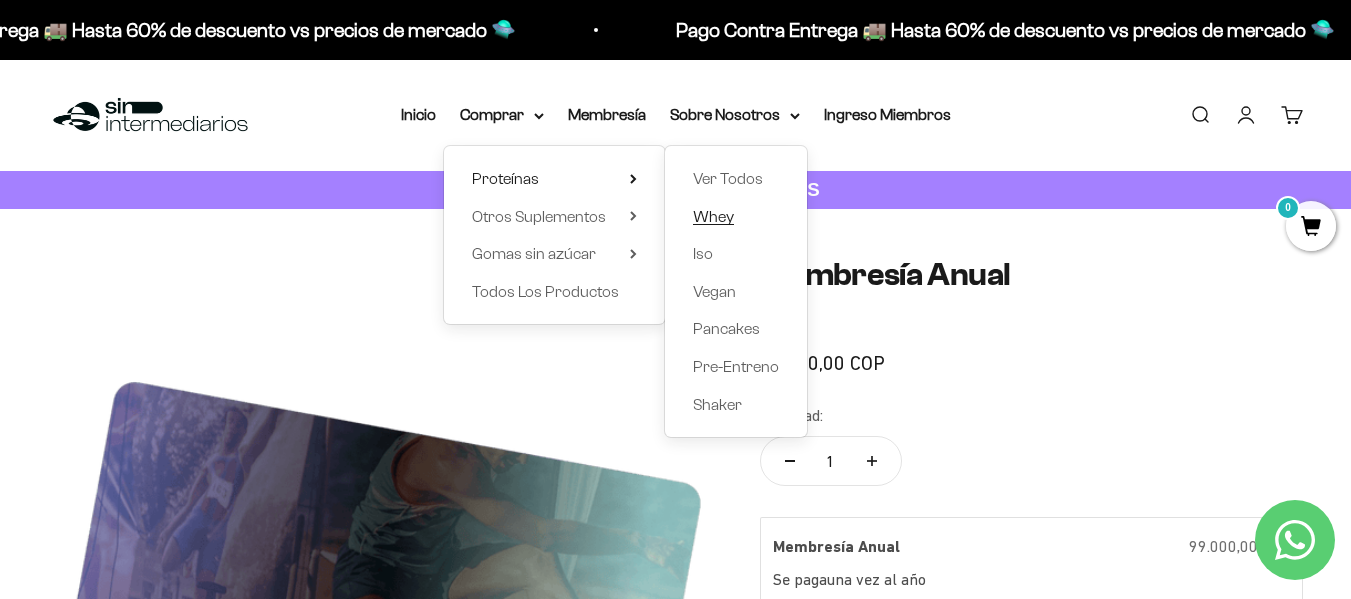 click on "Whey" at bounding box center [713, 216] 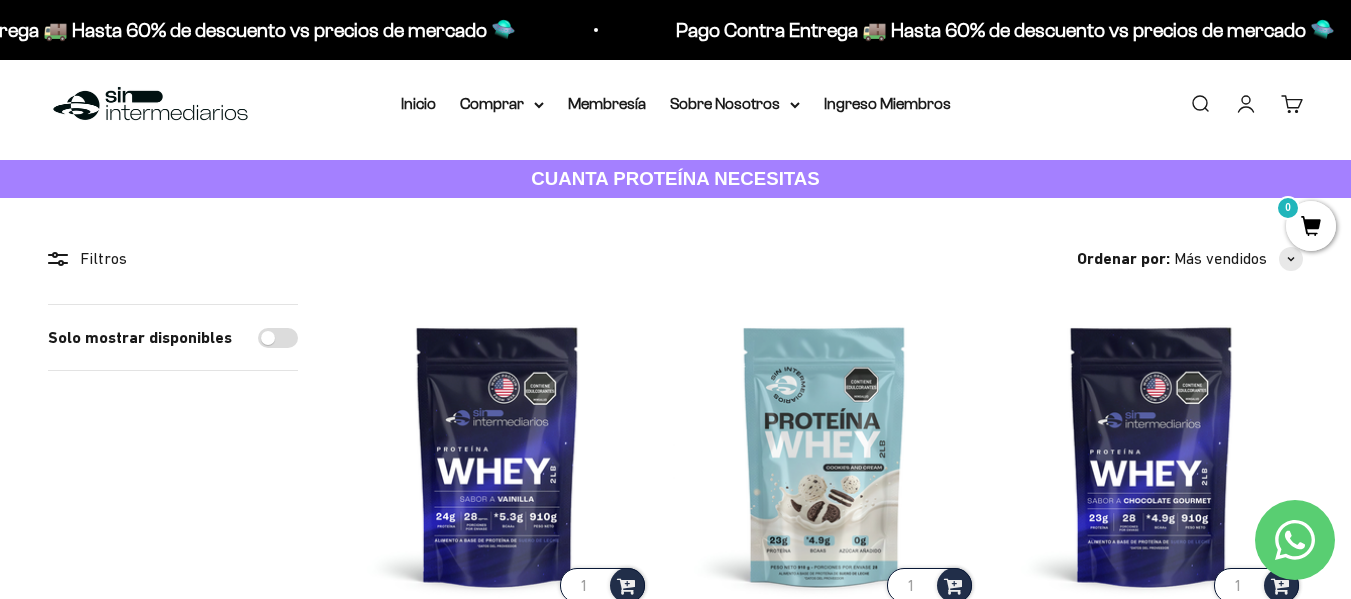 scroll, scrollTop: 0, scrollLeft: 0, axis: both 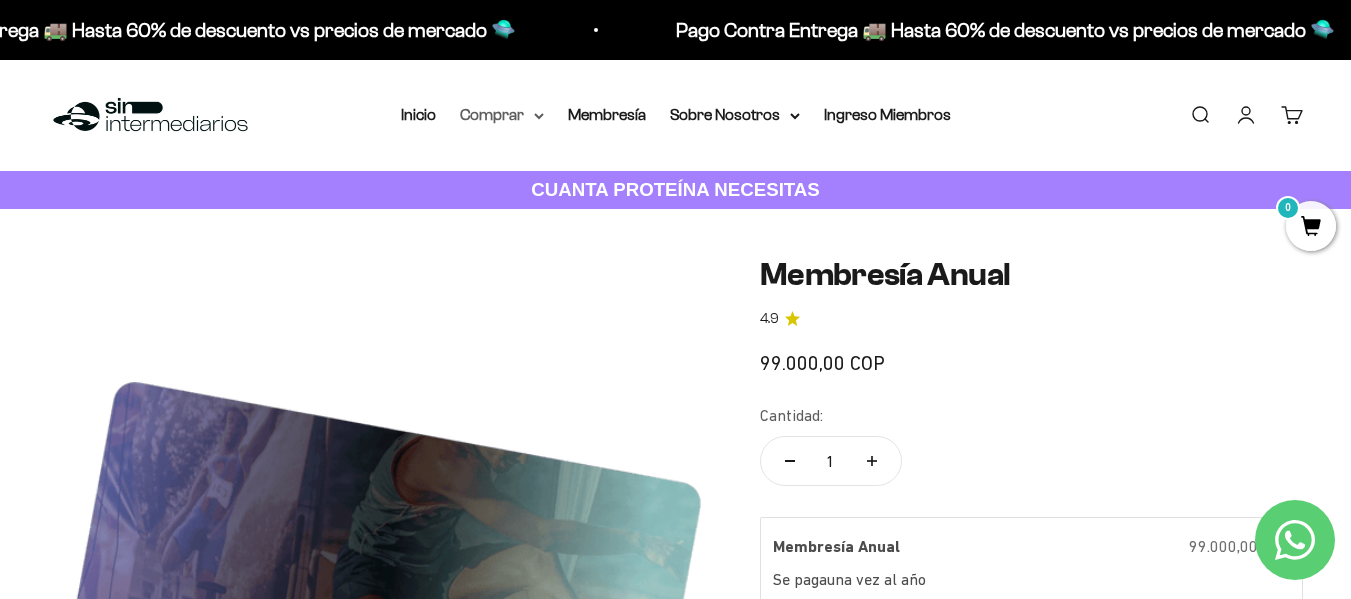 click on "Comprar" at bounding box center (502, 115) 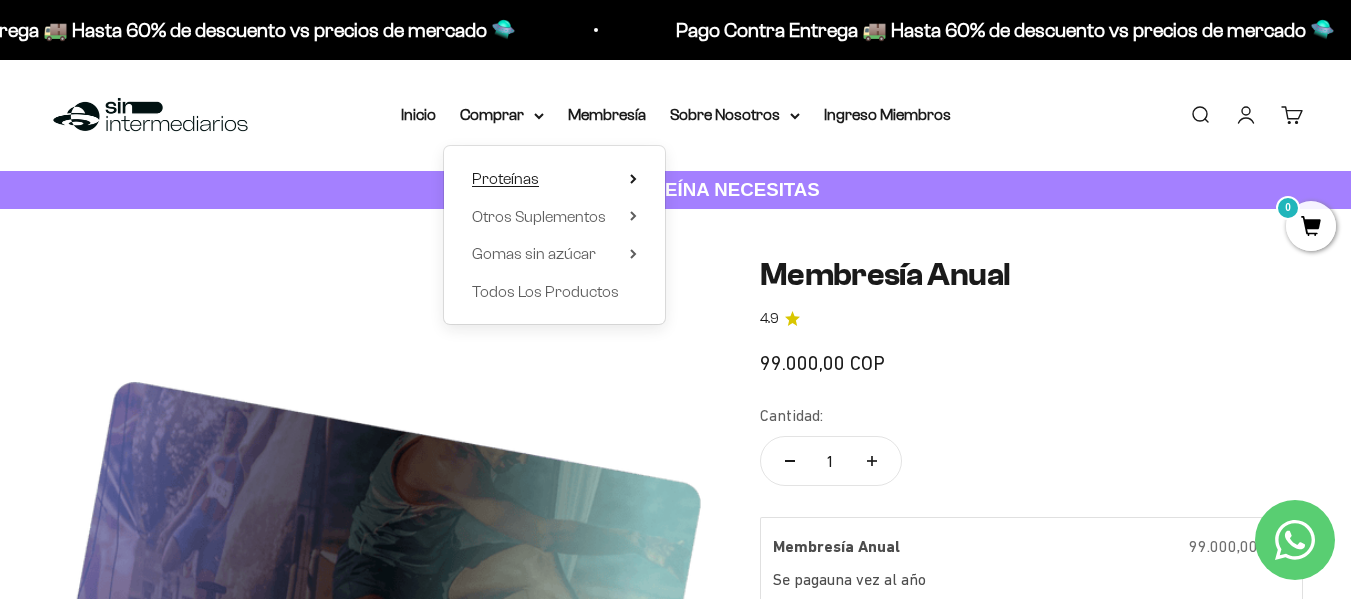 click on "Proteínas" at bounding box center (505, 178) 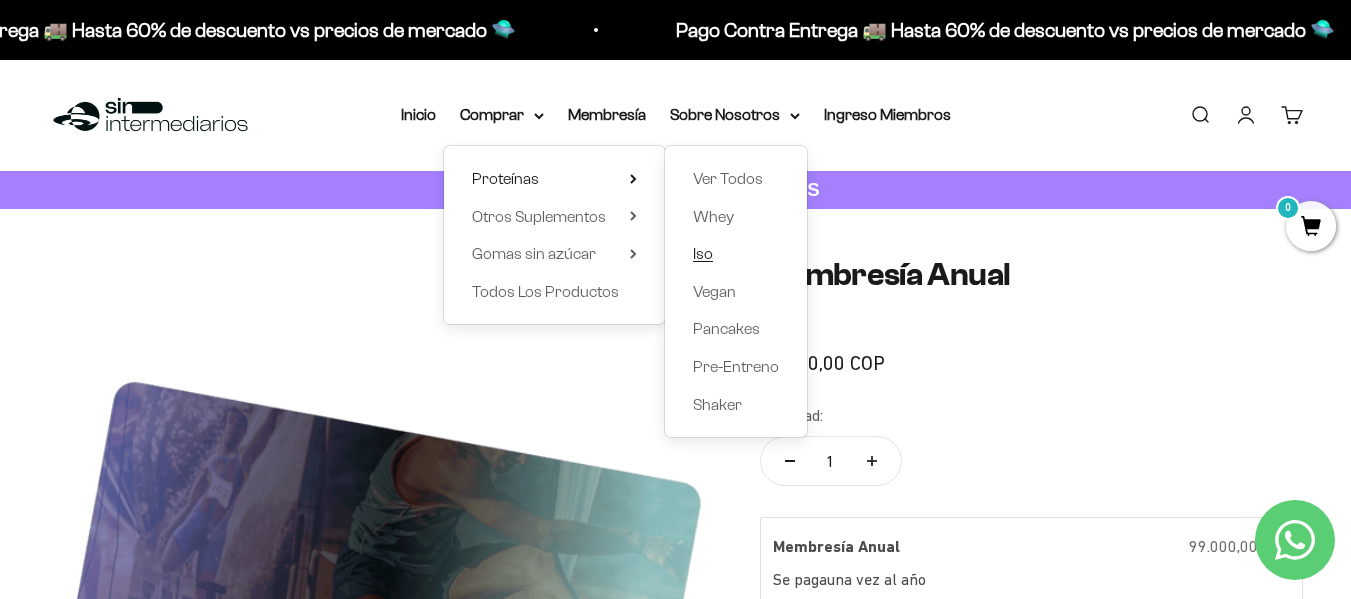 click on "Iso" at bounding box center [703, 253] 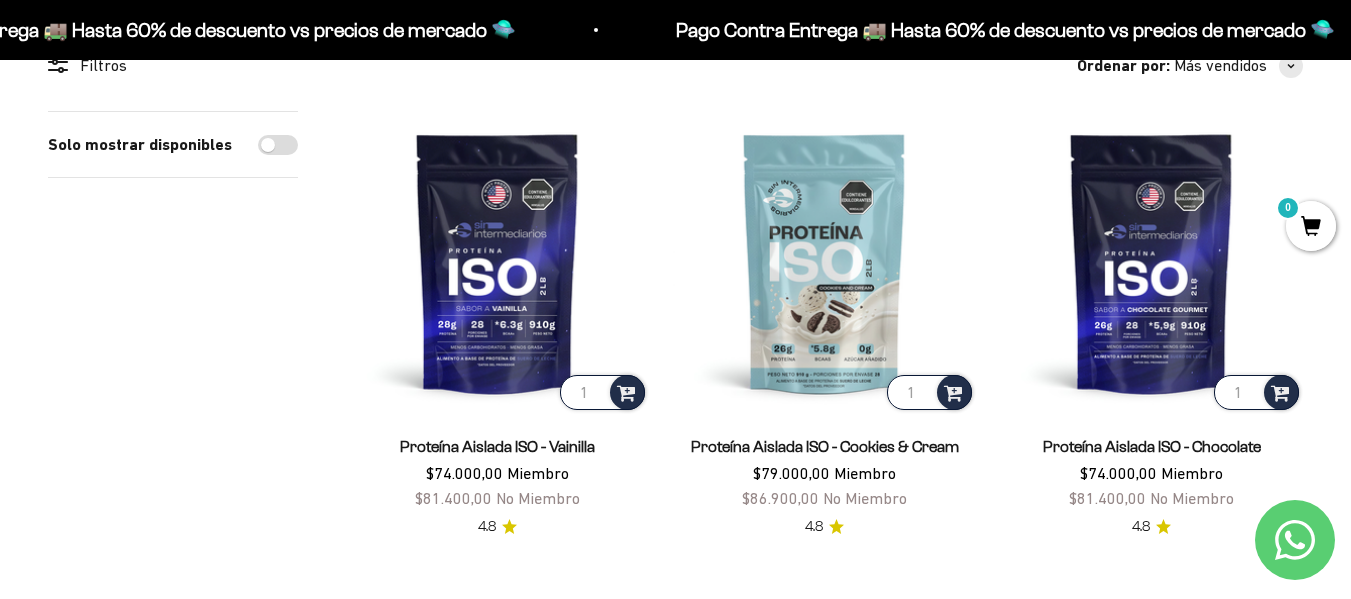 scroll, scrollTop: 0, scrollLeft: 0, axis: both 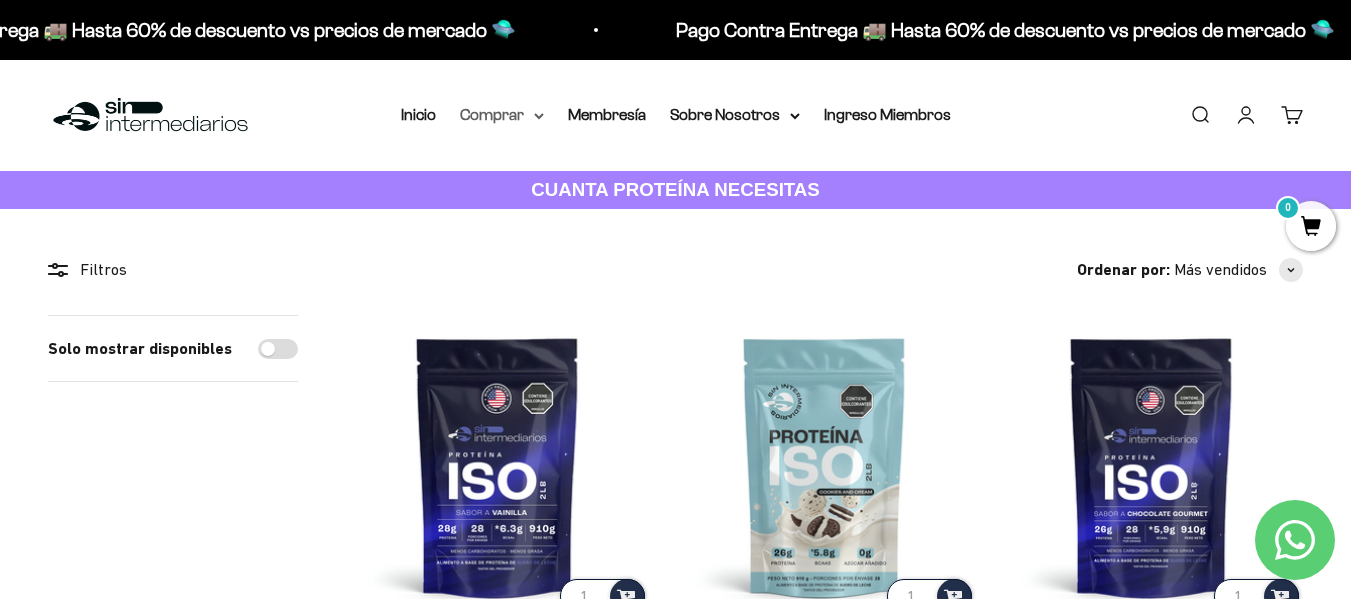 click on "Comprar" at bounding box center (502, 115) 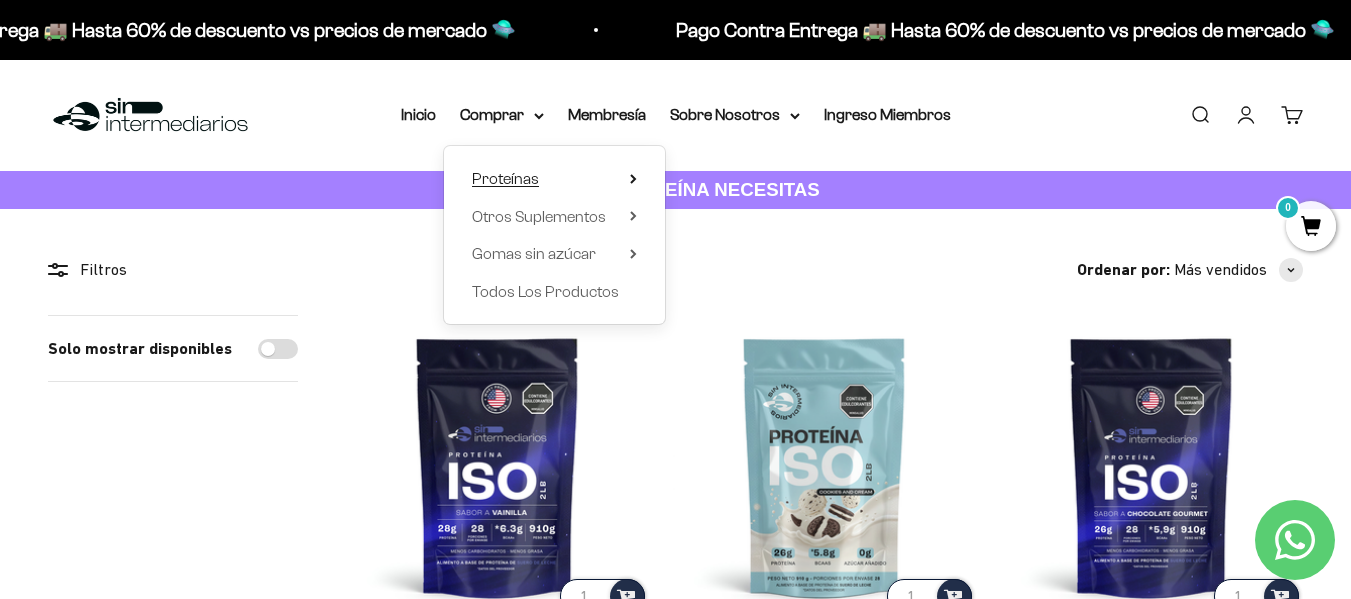 click on "Proteínas" at bounding box center (505, 179) 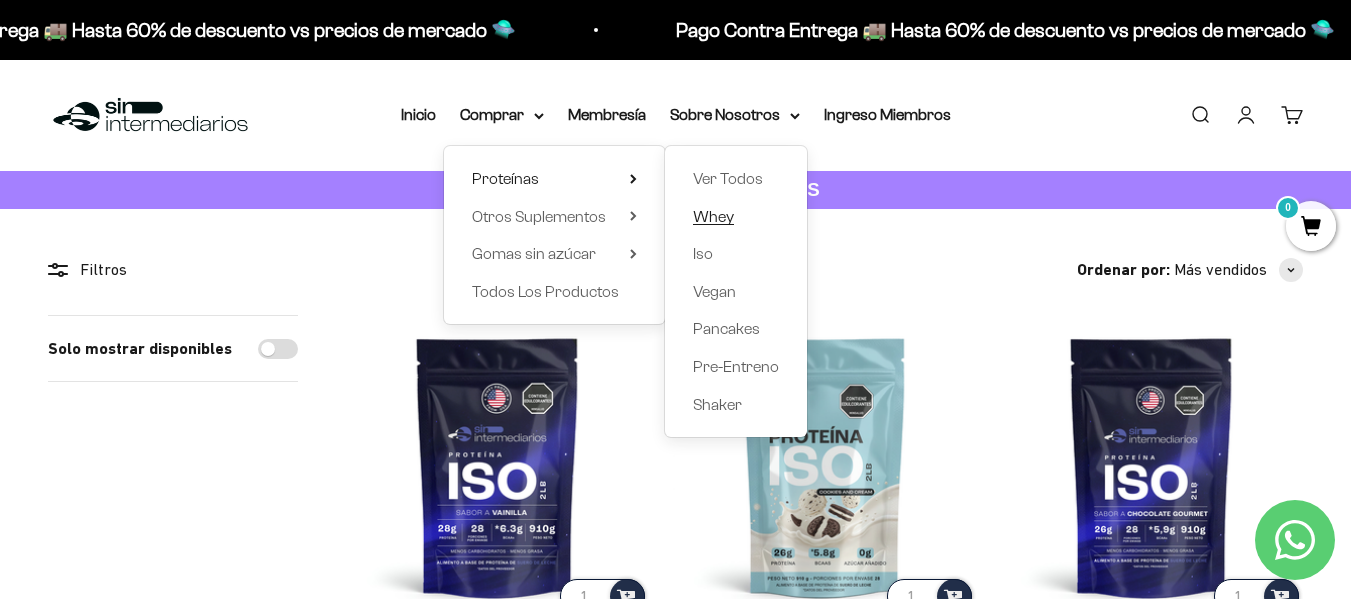 click on "Whey" at bounding box center (713, 216) 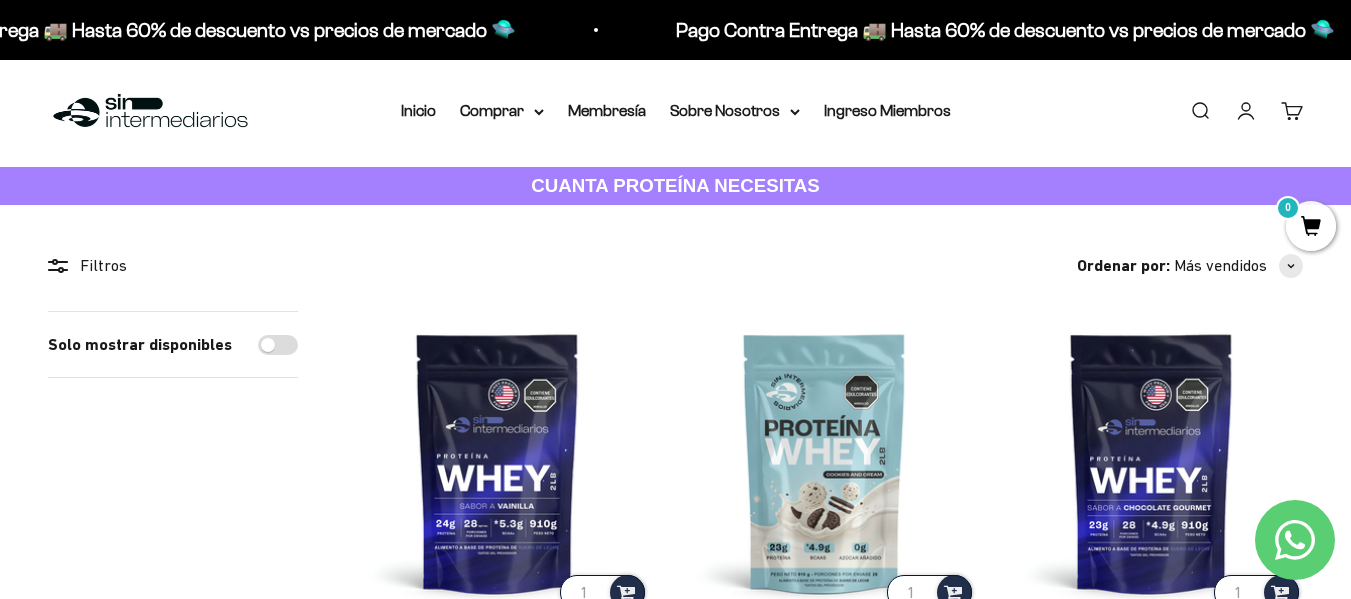 scroll, scrollTop: 0, scrollLeft: 0, axis: both 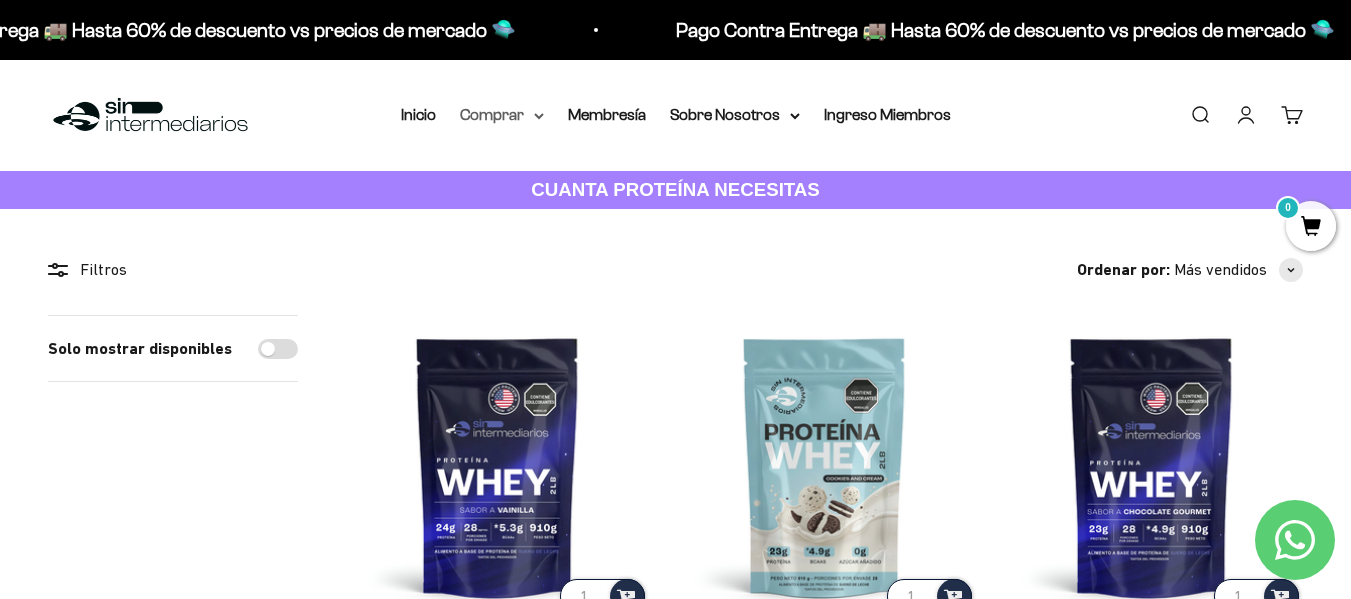 click on "Comprar" at bounding box center (502, 115) 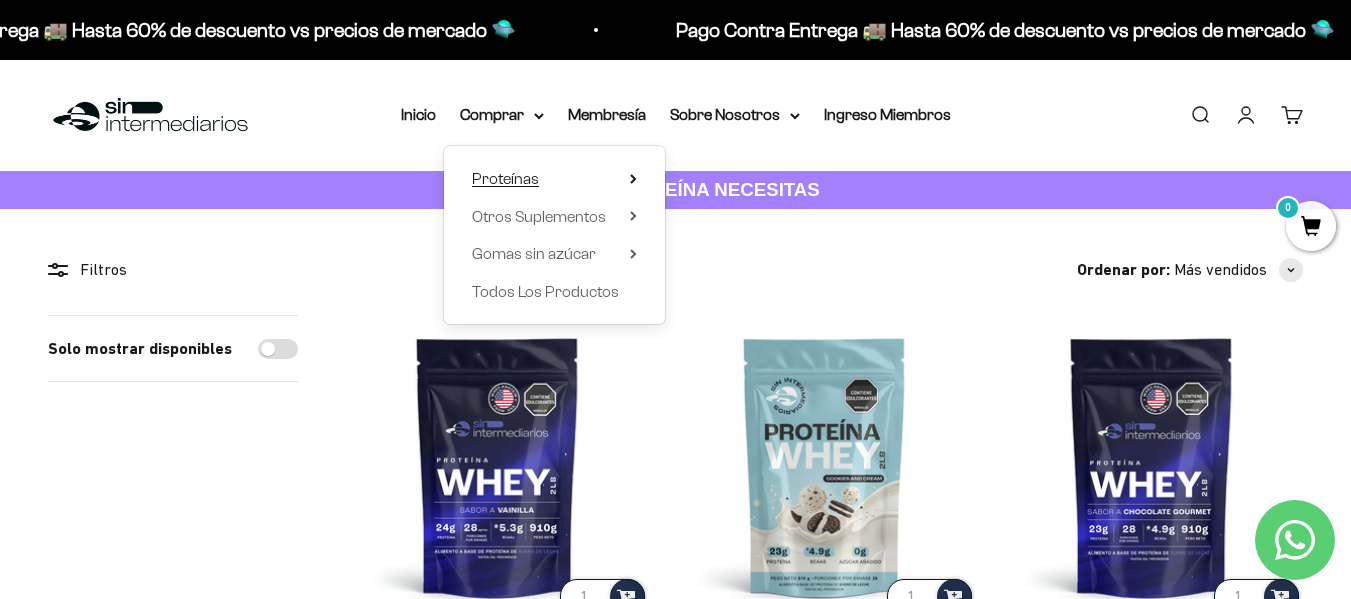 click on "Proteínas" at bounding box center (554, 179) 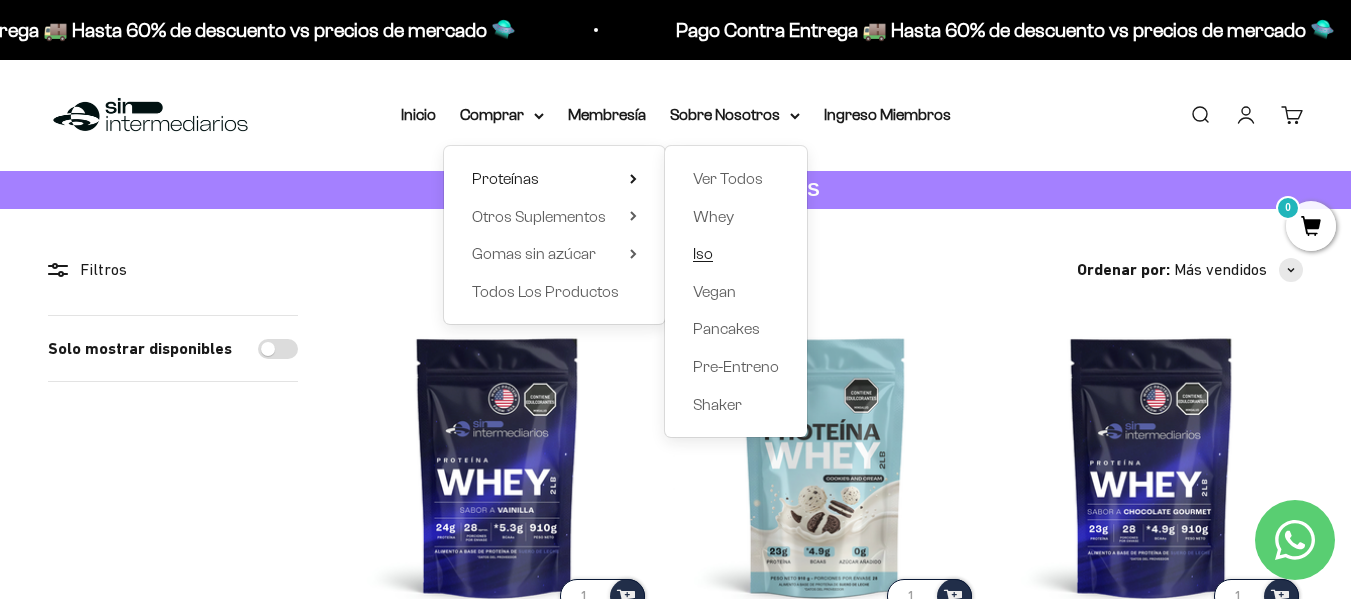 click on "Iso" at bounding box center (703, 253) 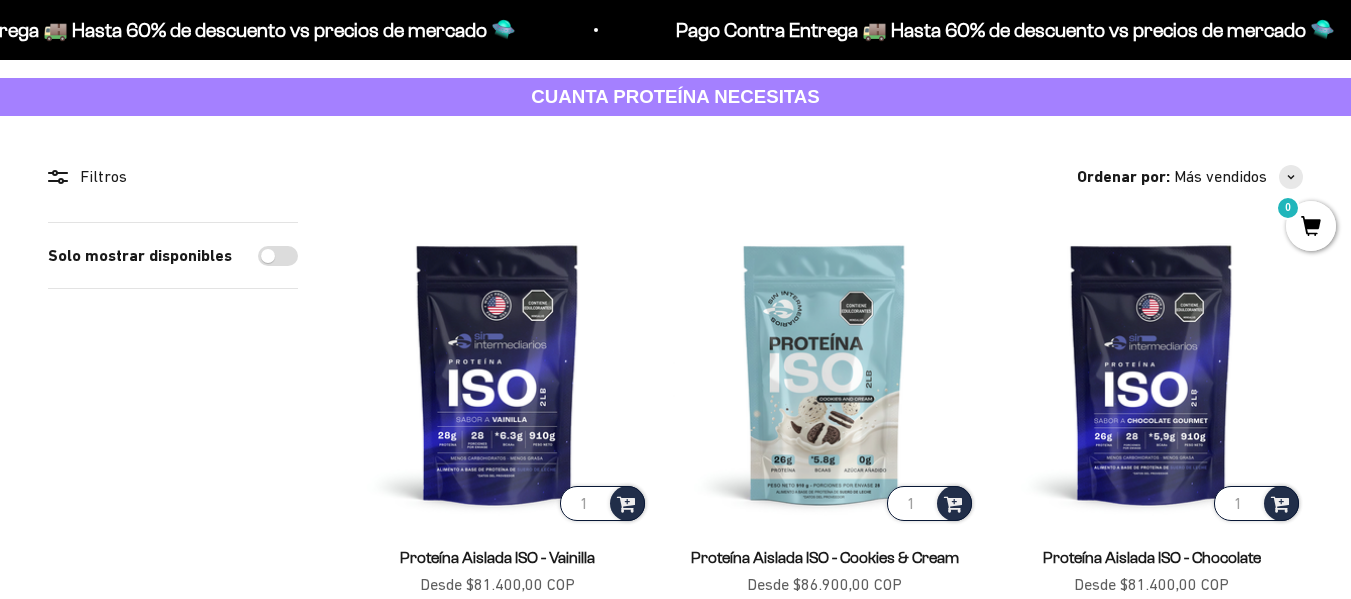 scroll, scrollTop: 200, scrollLeft: 0, axis: vertical 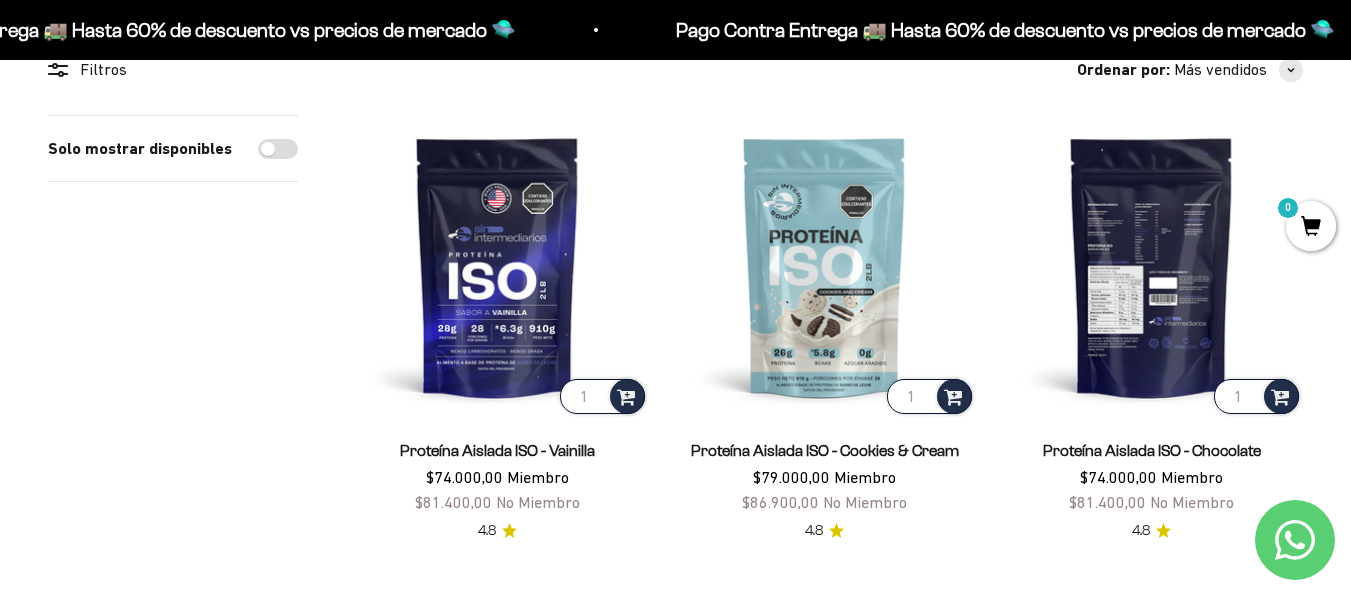 click at bounding box center [1151, 266] 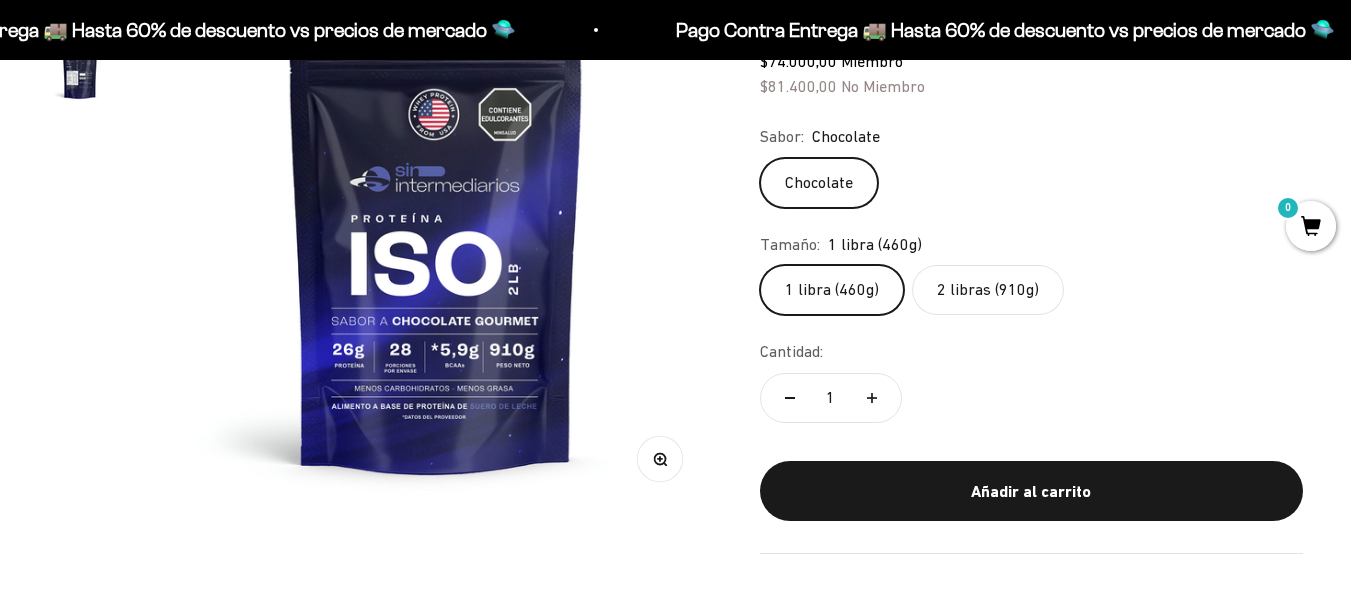 scroll, scrollTop: 300, scrollLeft: 0, axis: vertical 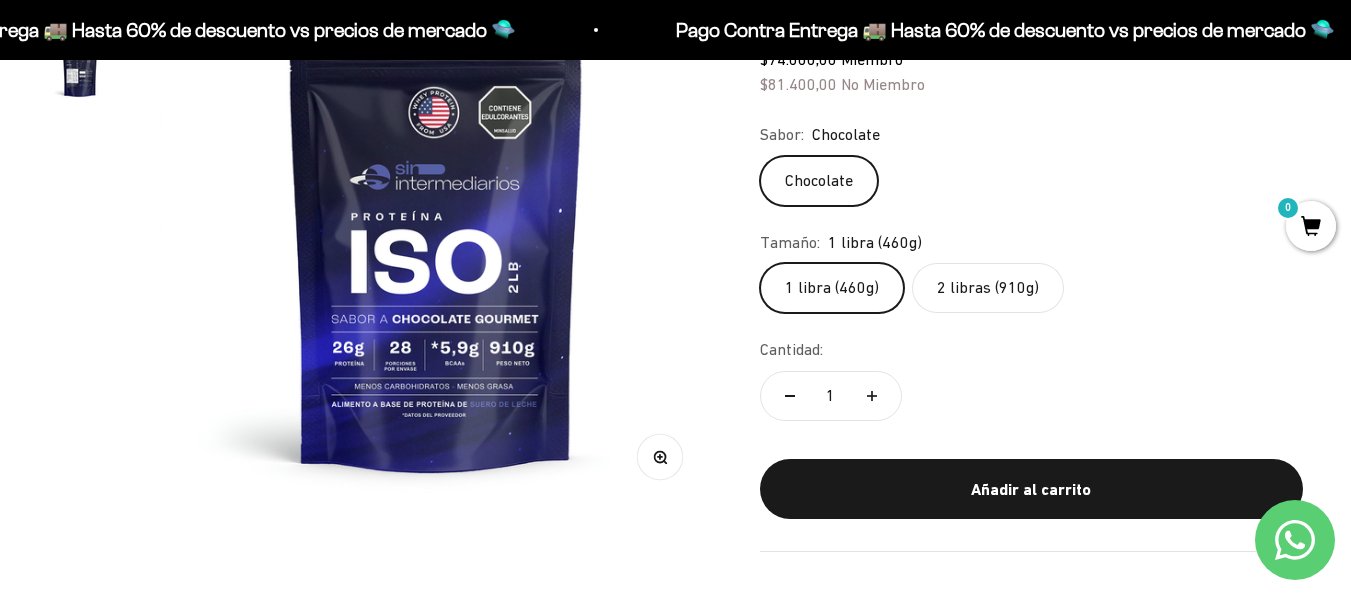 click at bounding box center [436, 233] 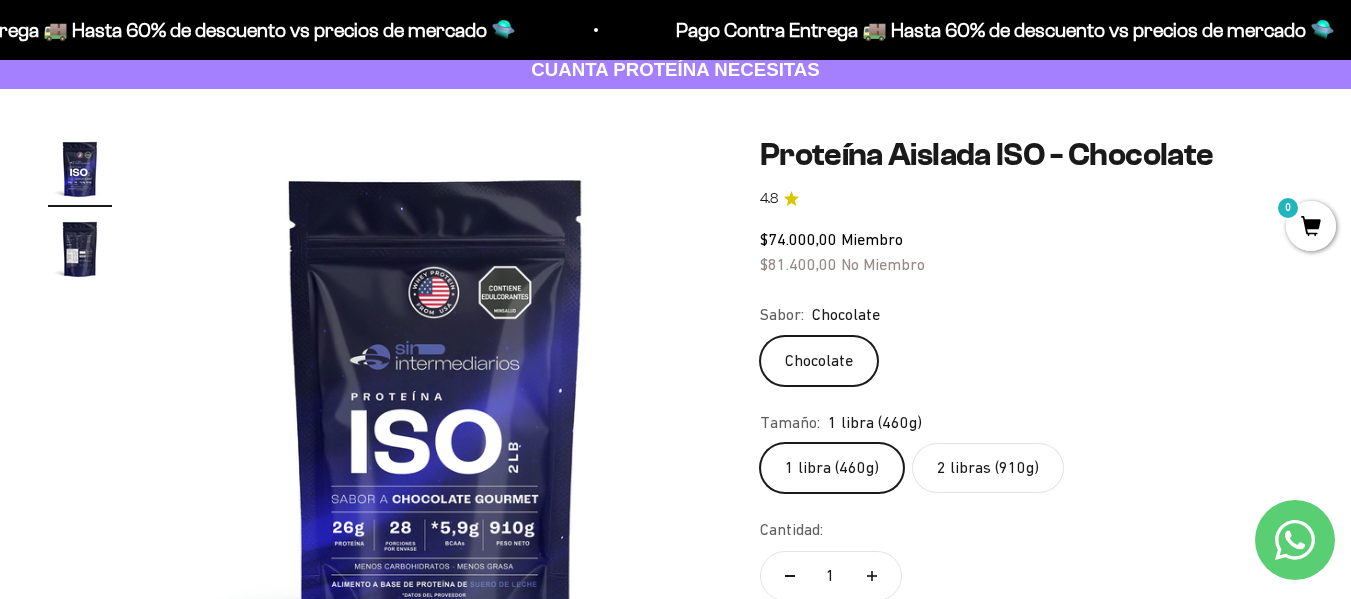 scroll, scrollTop: 100, scrollLeft: 0, axis: vertical 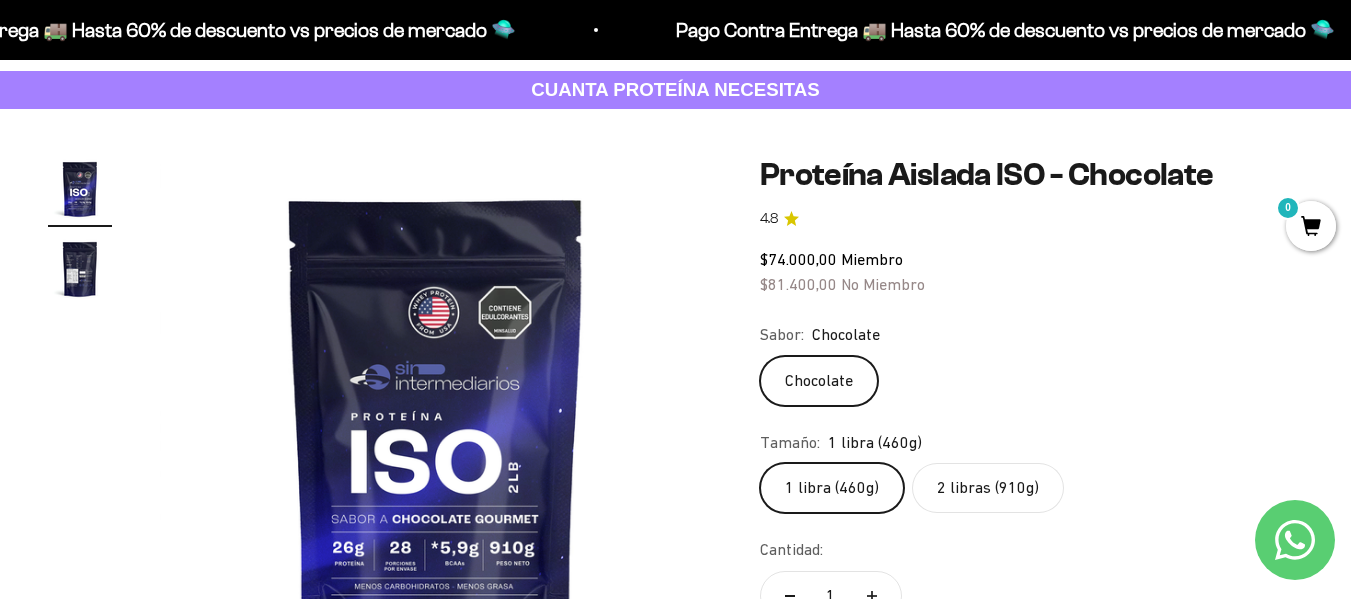 click at bounding box center [80, 269] 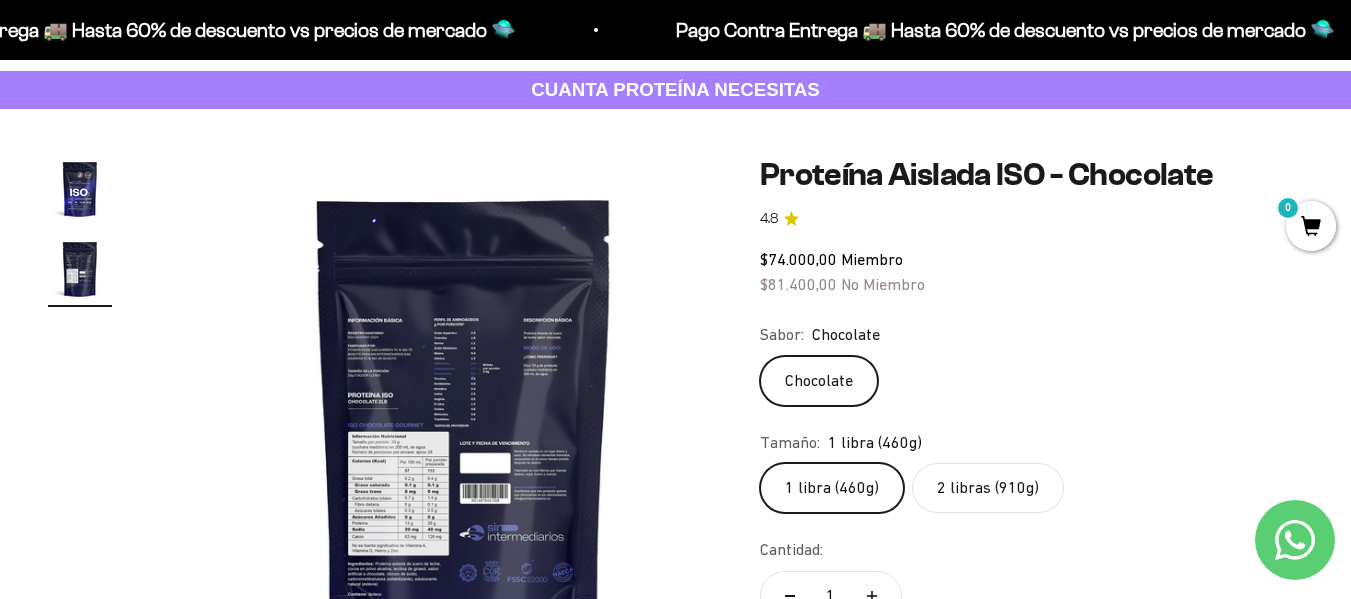 scroll, scrollTop: 0, scrollLeft: 564, axis: horizontal 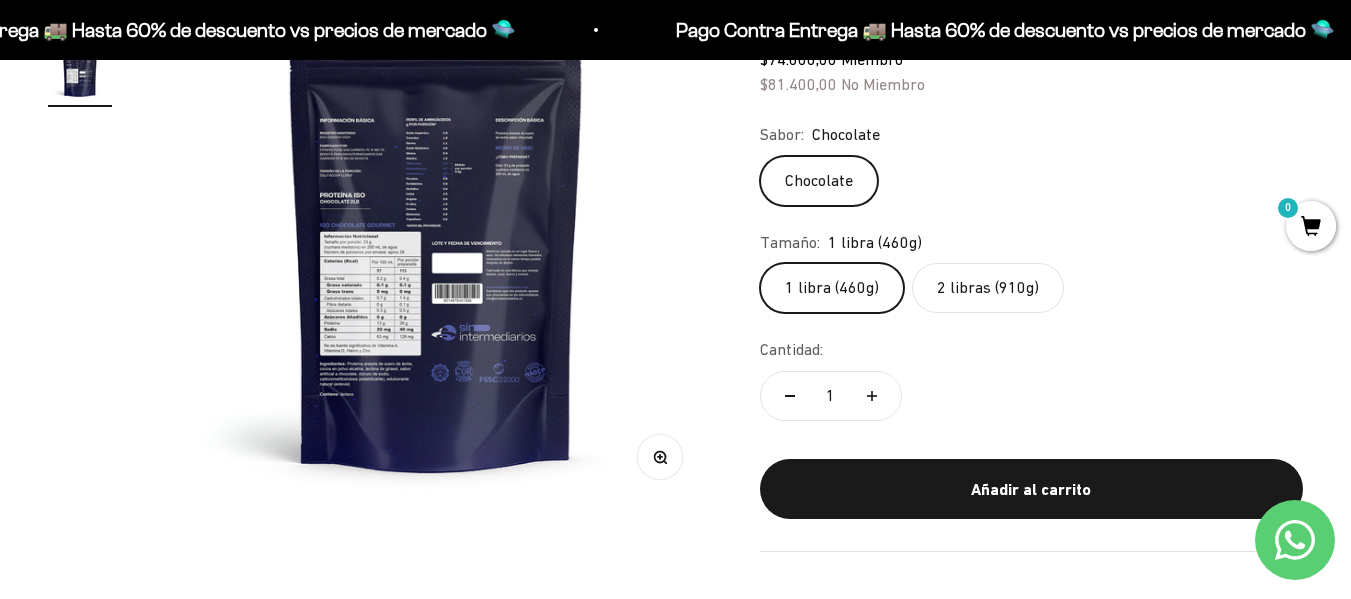 click on "2 libras (910g)" 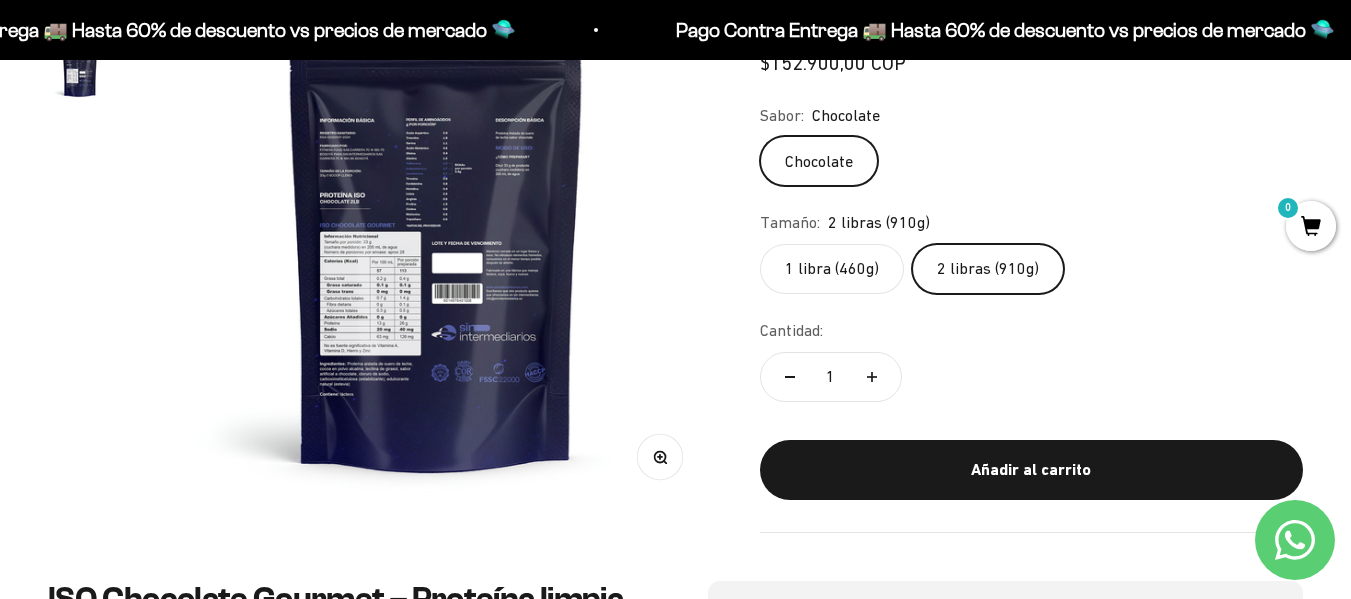 scroll, scrollTop: 0, scrollLeft: 0, axis: both 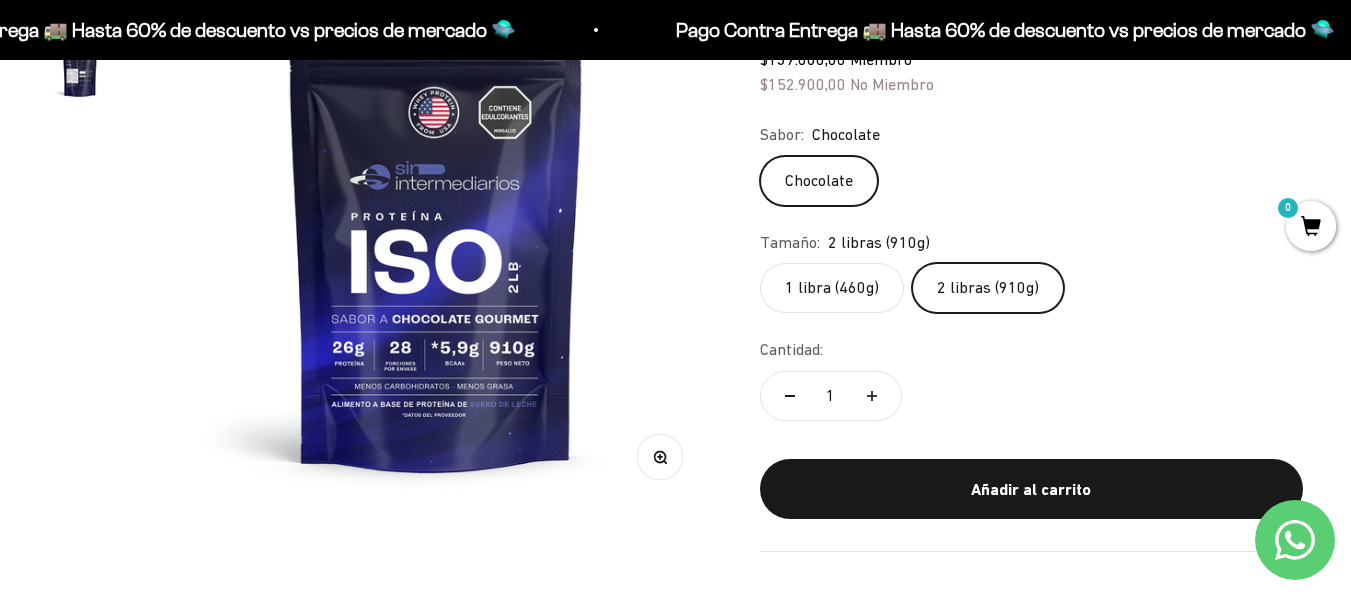 click at bounding box center (80, 69) 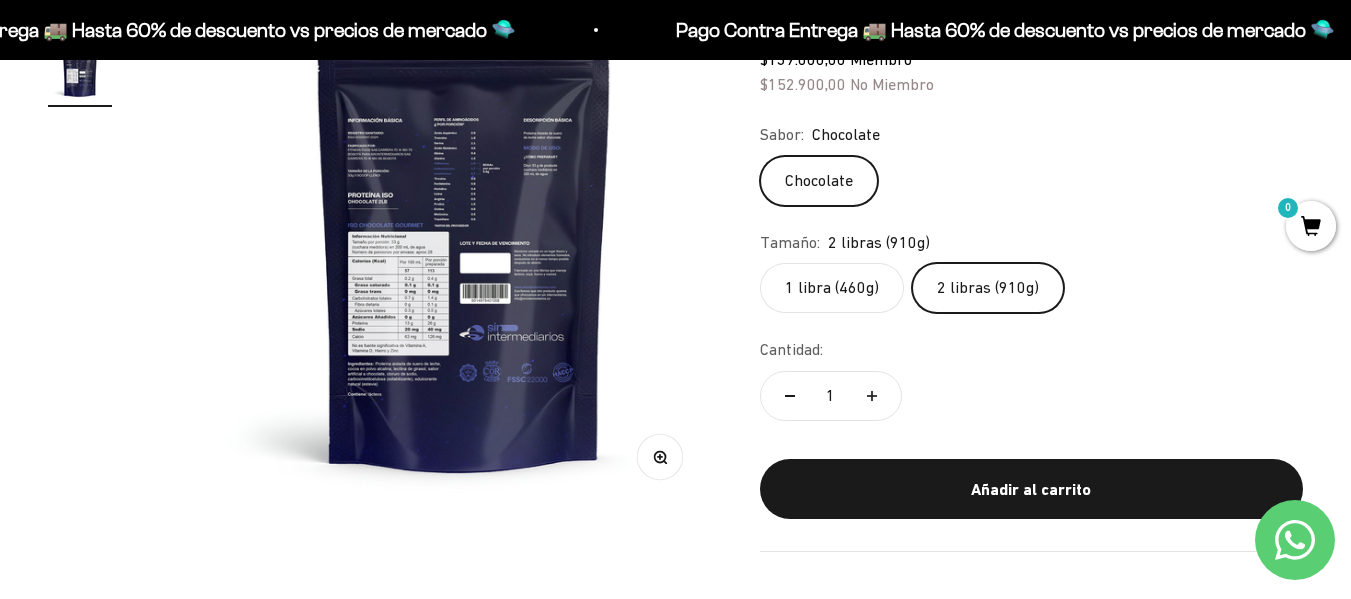 scroll, scrollTop: 0, scrollLeft: 564, axis: horizontal 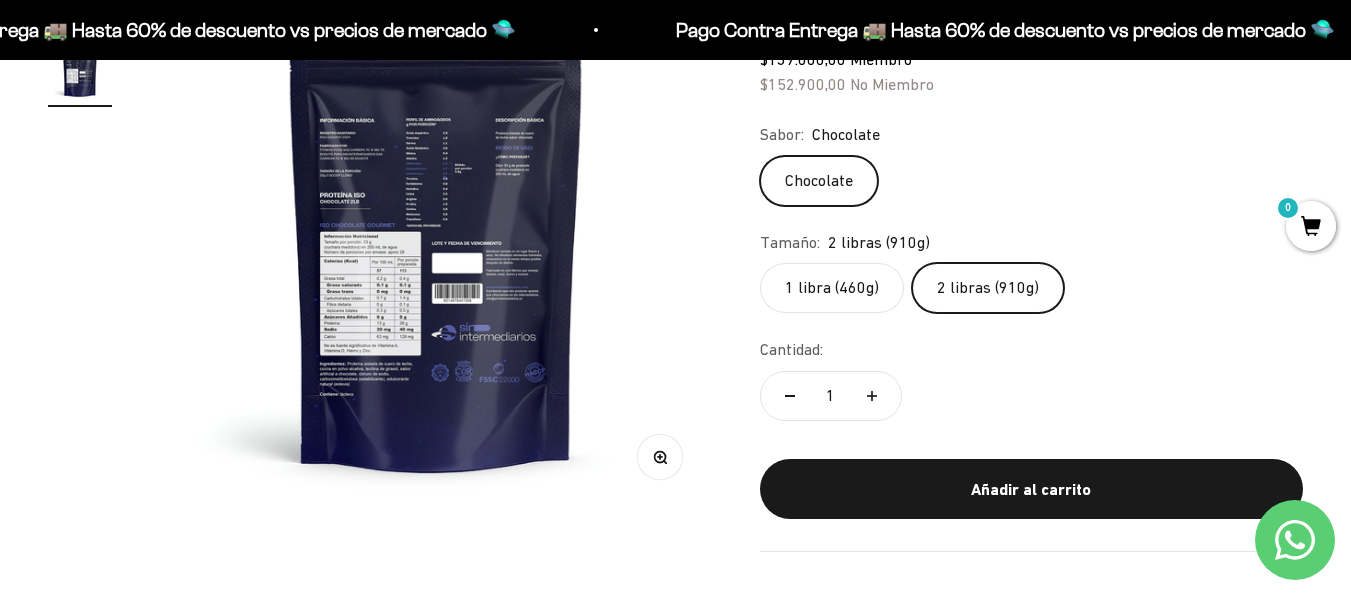 click at bounding box center [436, 233] 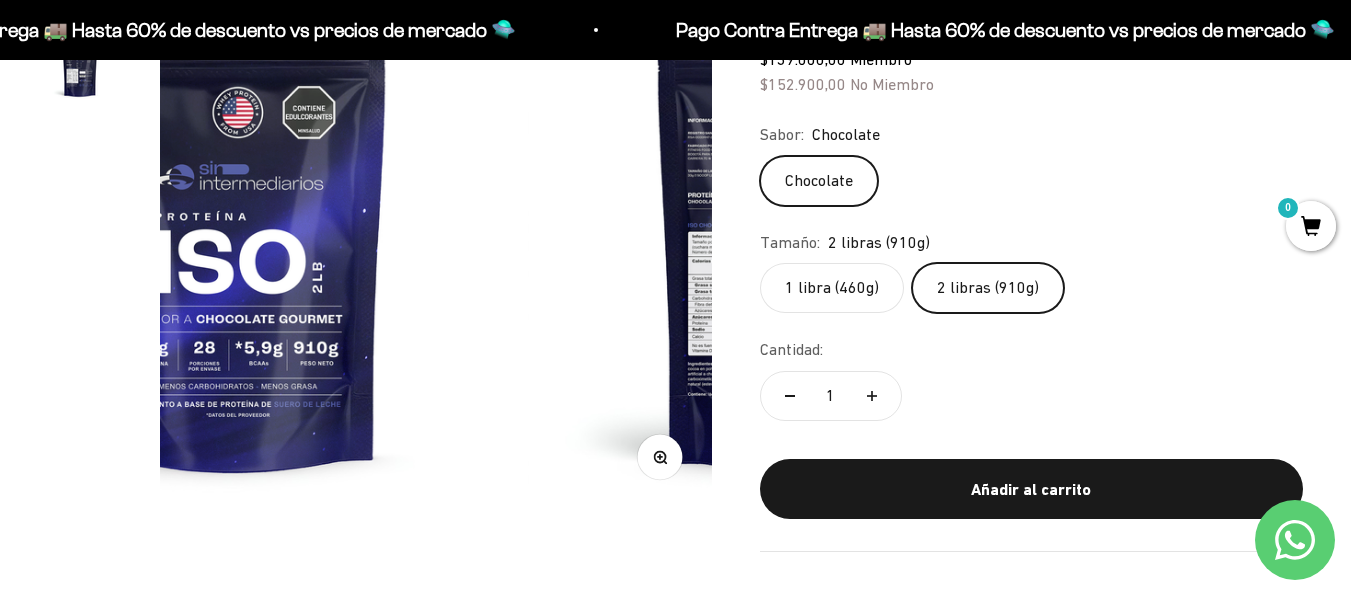 scroll, scrollTop: 0, scrollLeft: 0, axis: both 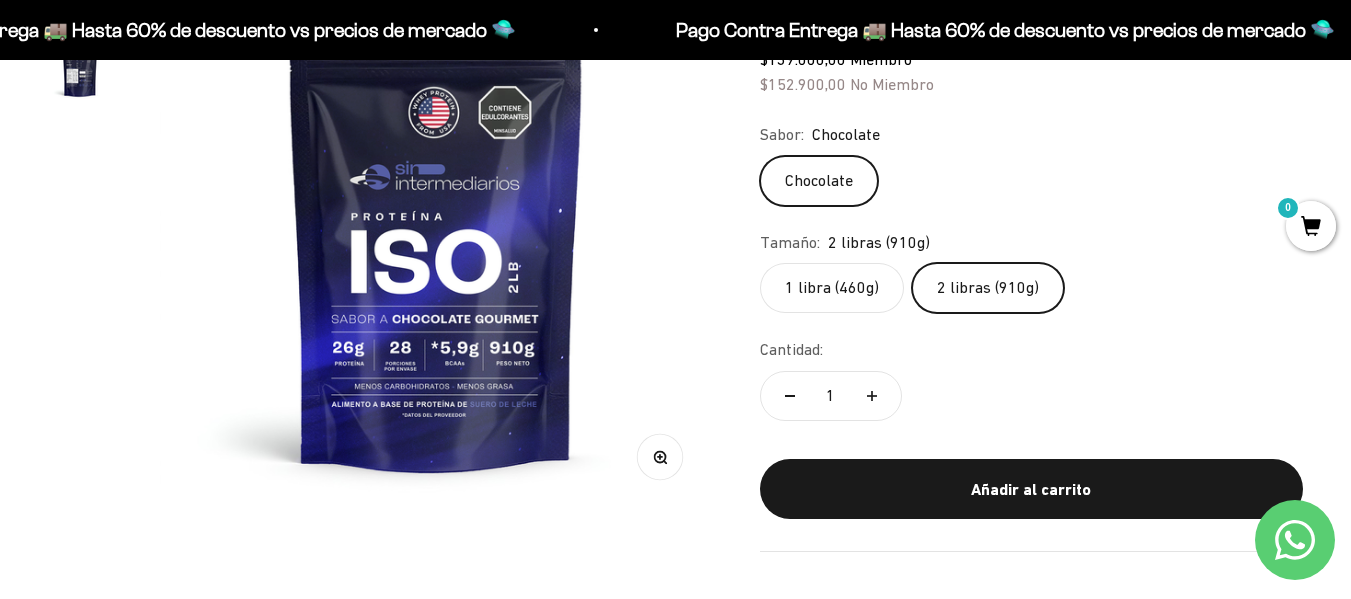 click at bounding box center [80, 69] 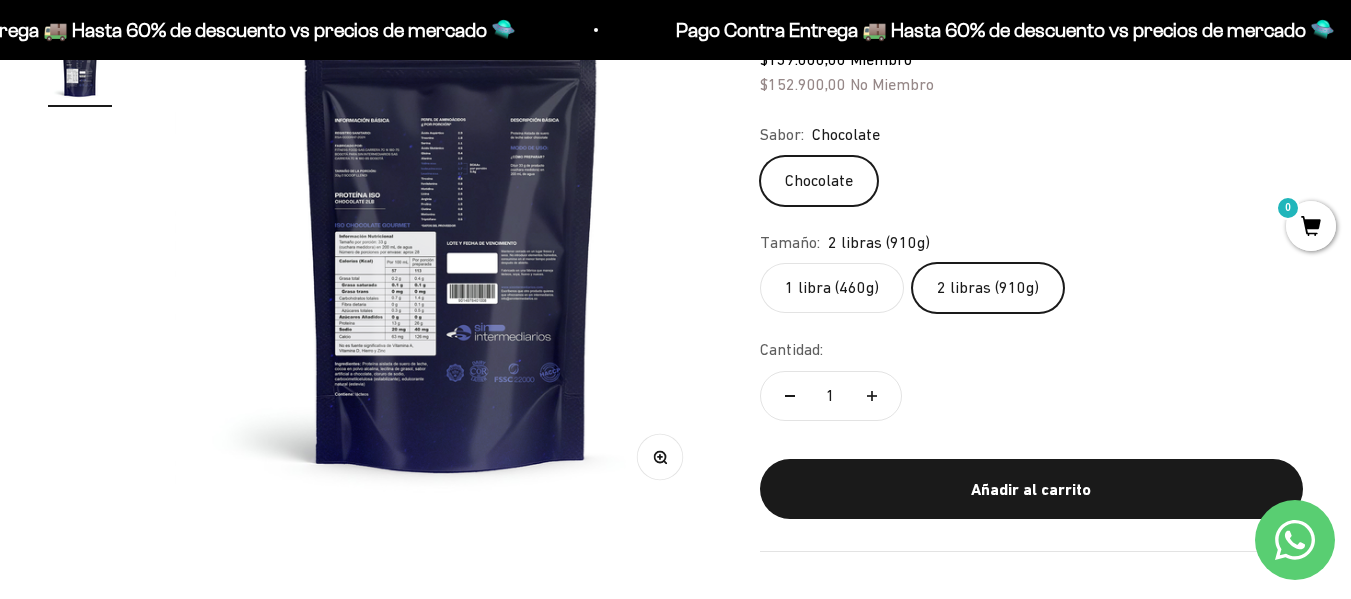 scroll, scrollTop: 0, scrollLeft: 564, axis: horizontal 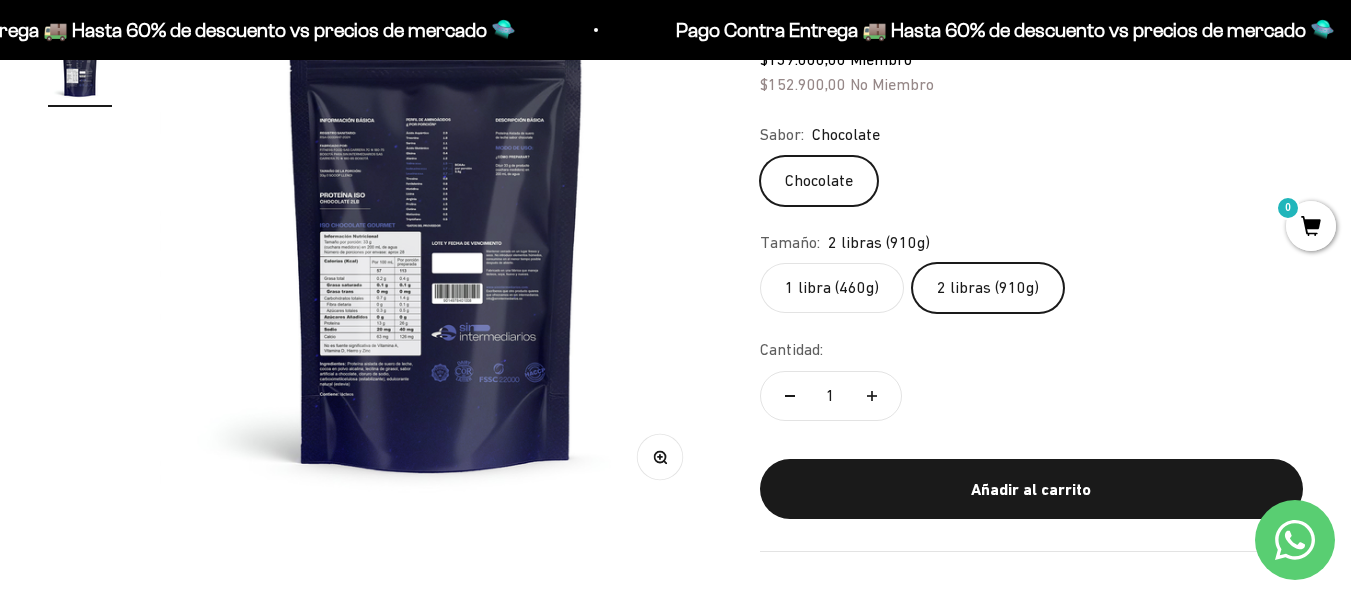 click on "Zoom" at bounding box center (659, 457) 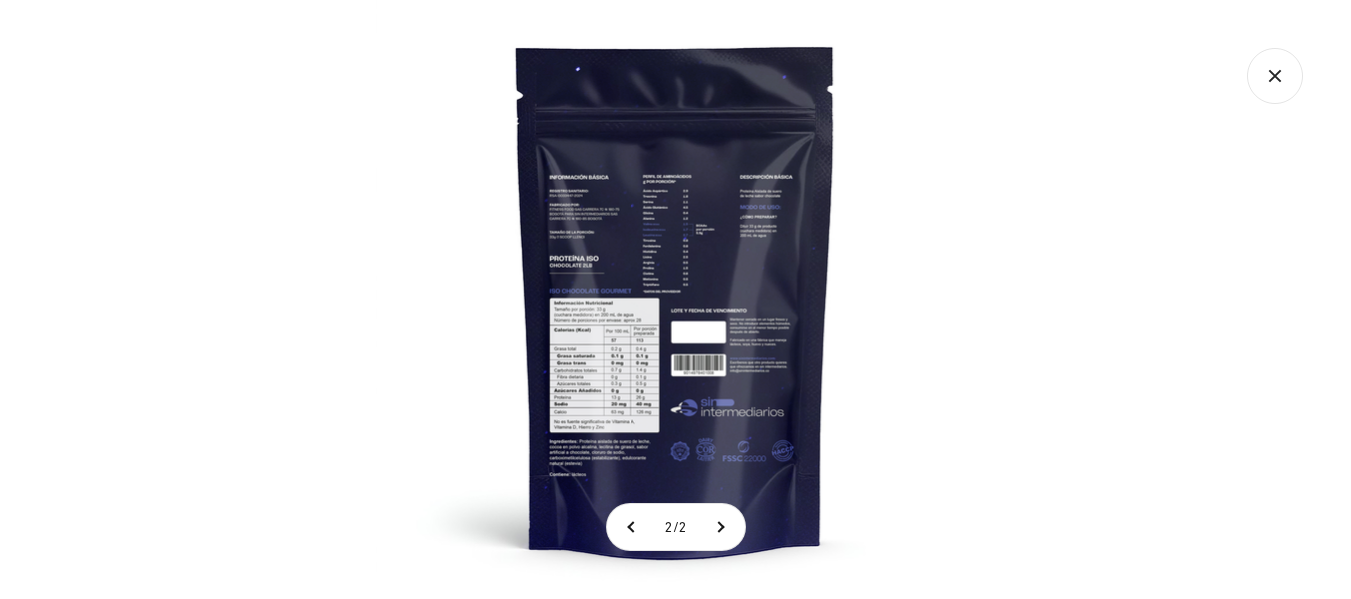 click at bounding box center [675, 299] 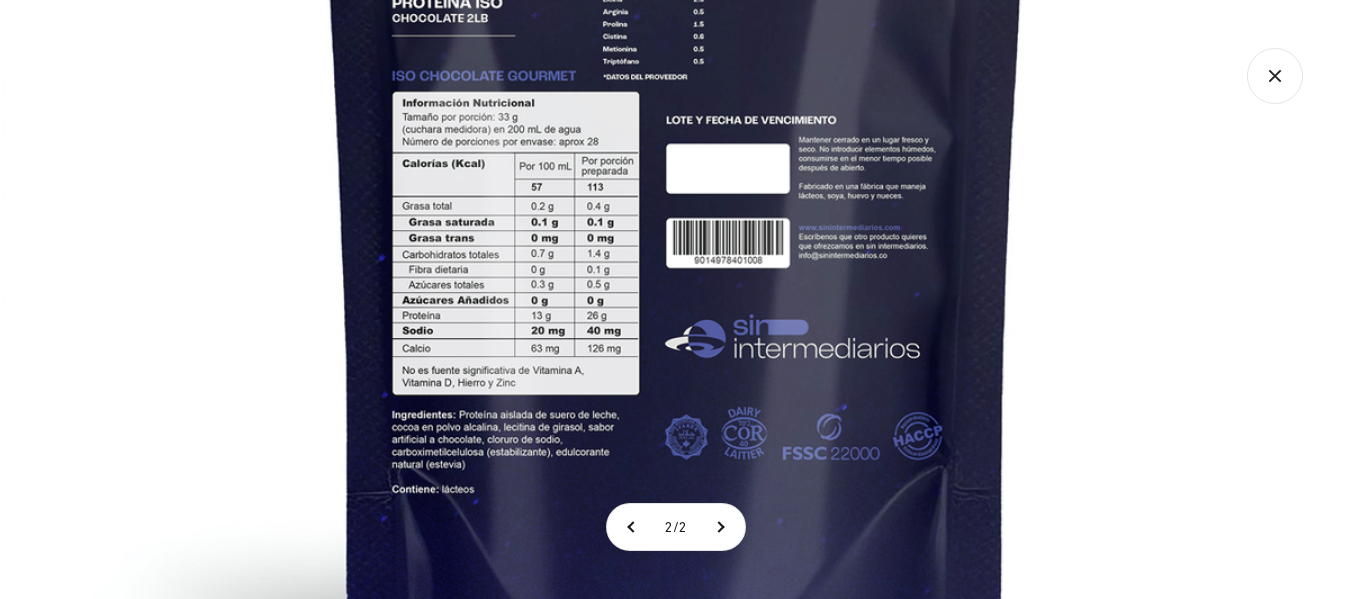 click at bounding box center (676, 95) 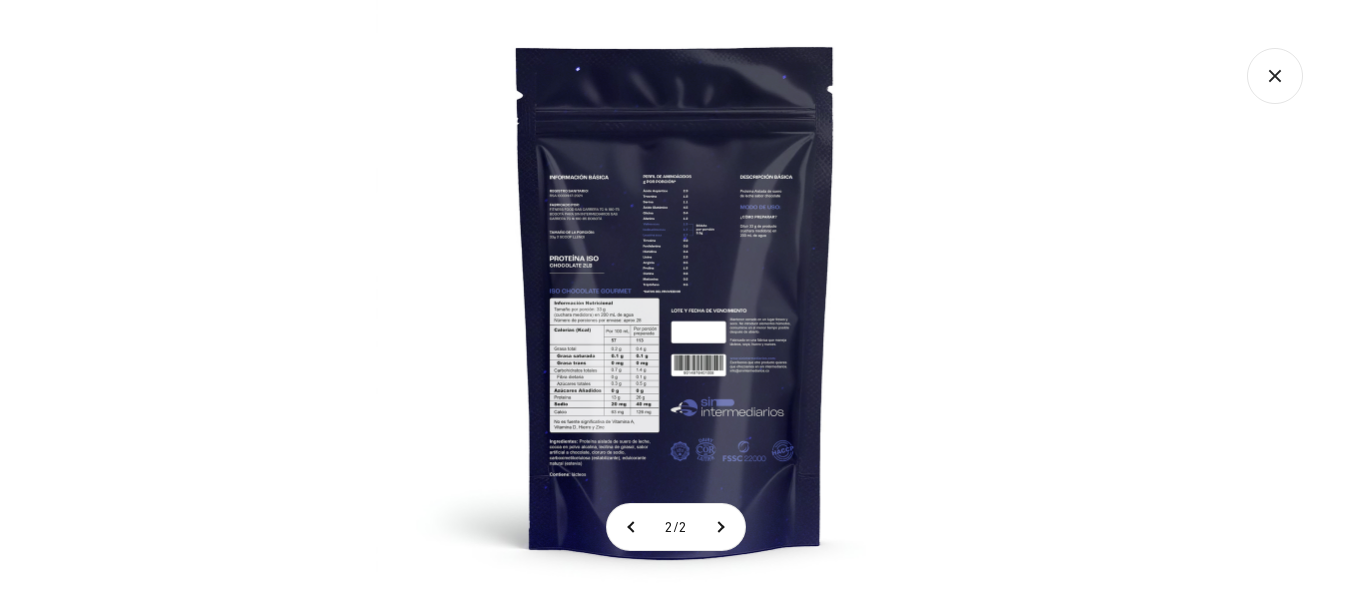 click 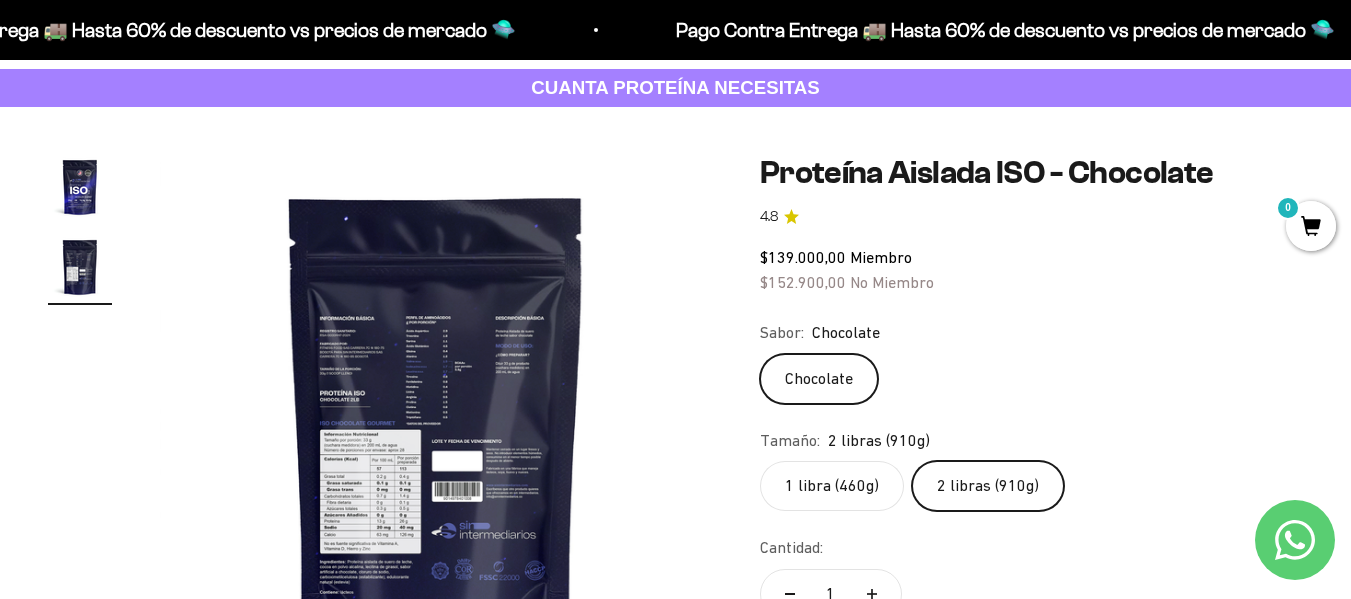 scroll, scrollTop: 200, scrollLeft: 0, axis: vertical 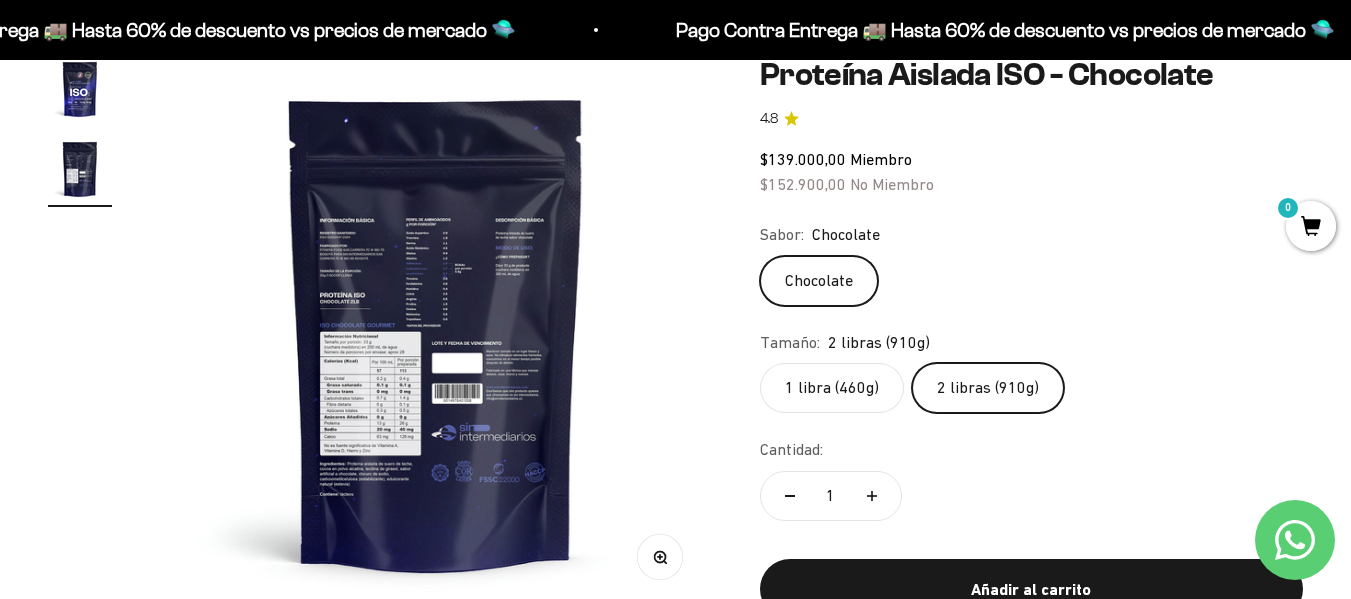 click 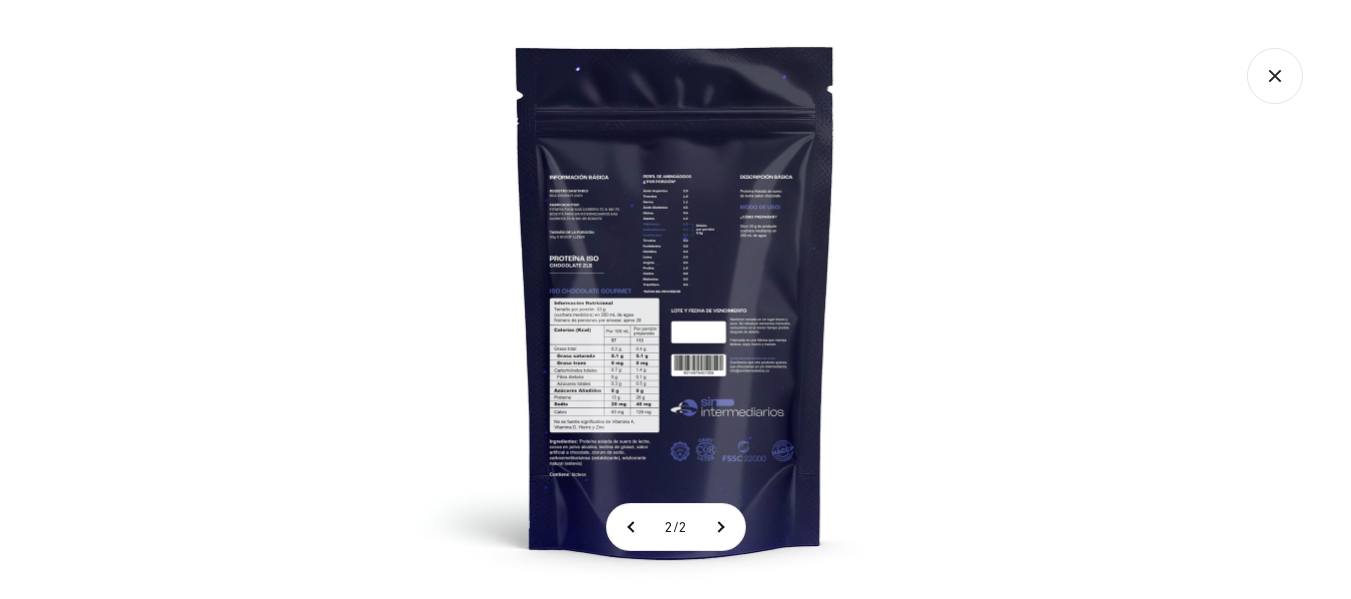 click at bounding box center (675, 299) 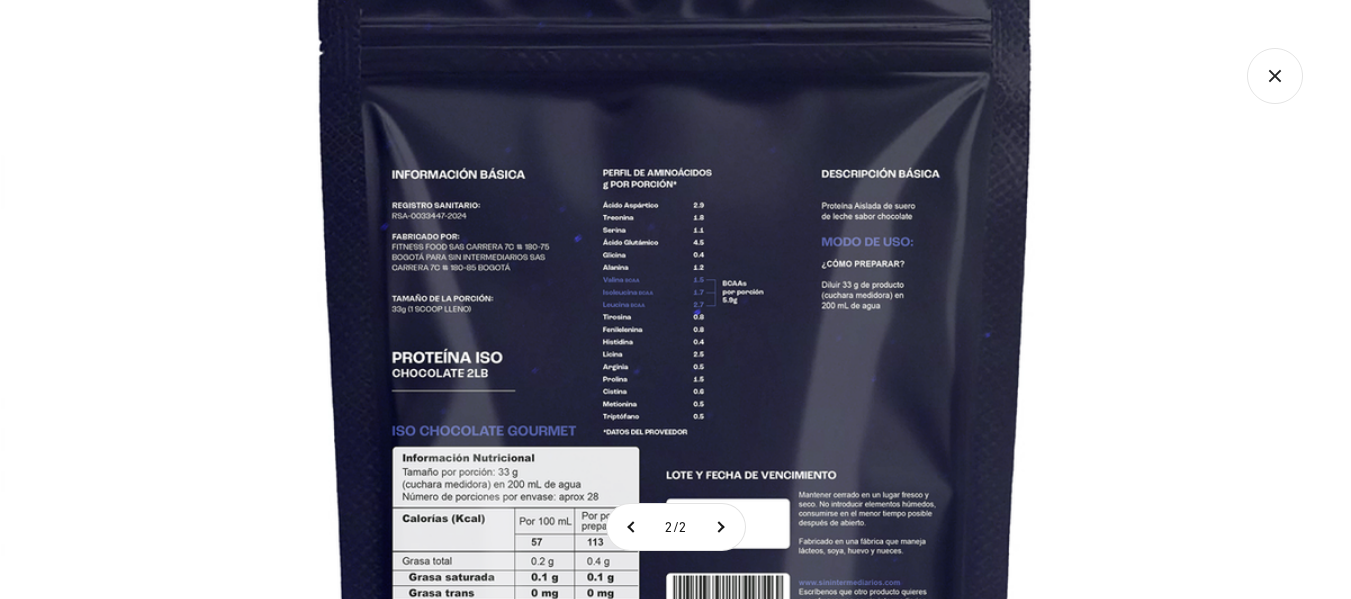 click 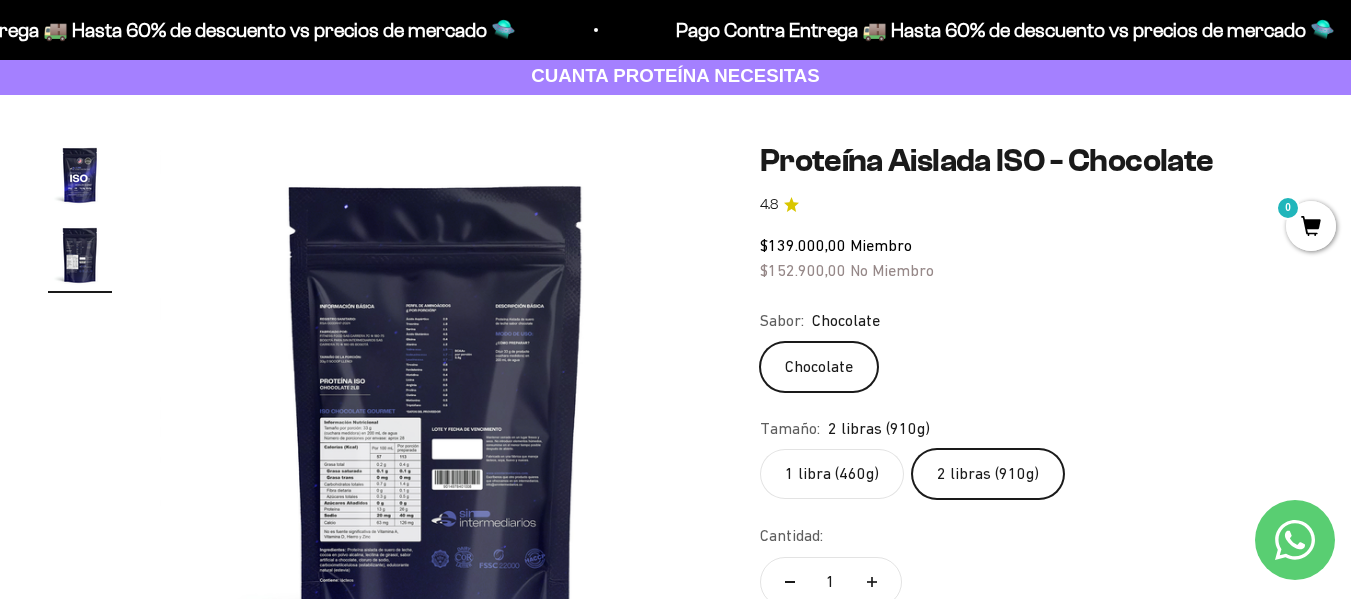 scroll, scrollTop: 0, scrollLeft: 0, axis: both 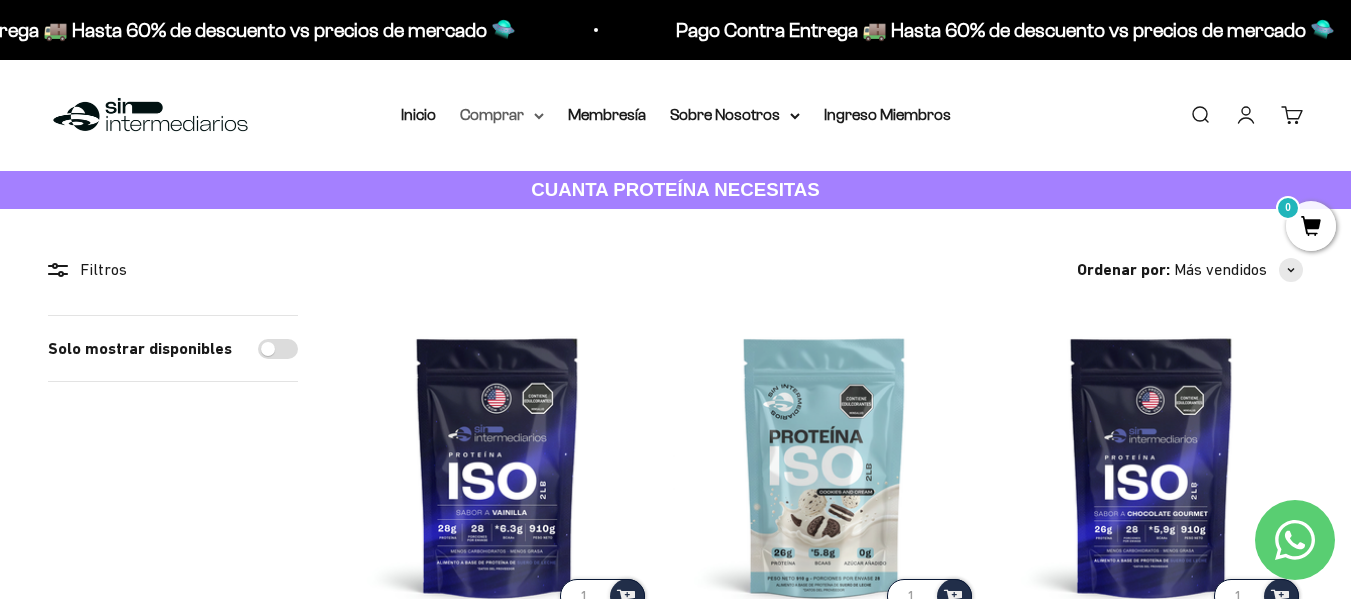 click on "Comprar" at bounding box center [502, 115] 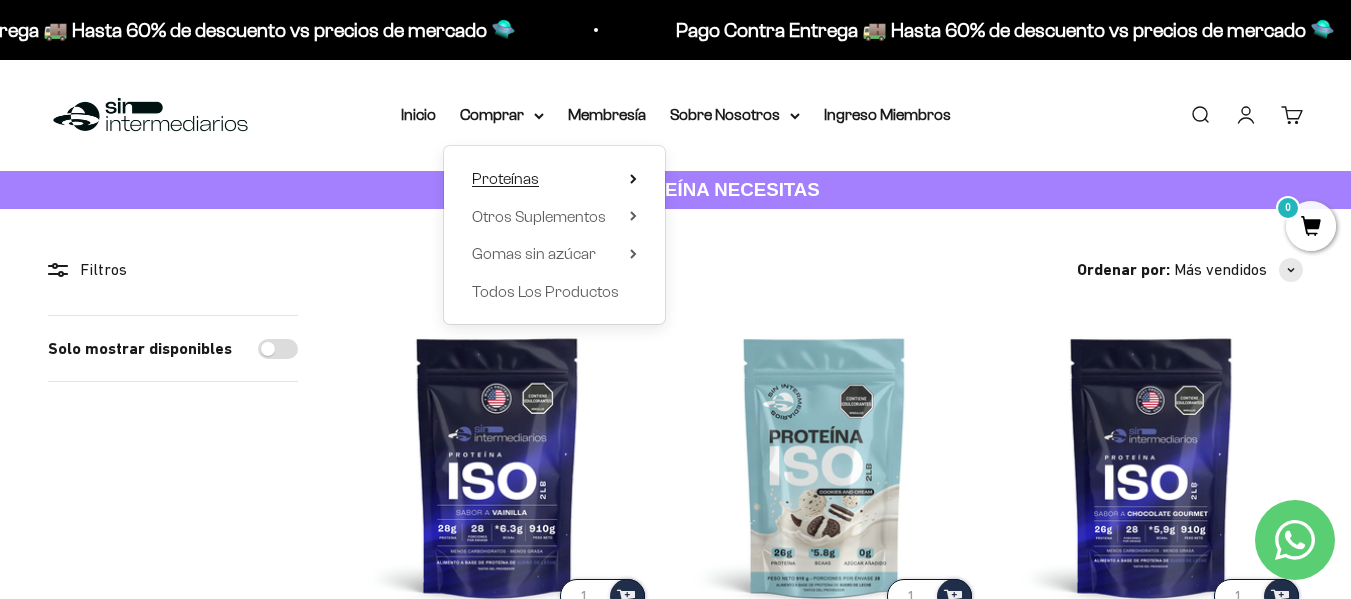 click on "Proteínas" at bounding box center (505, 178) 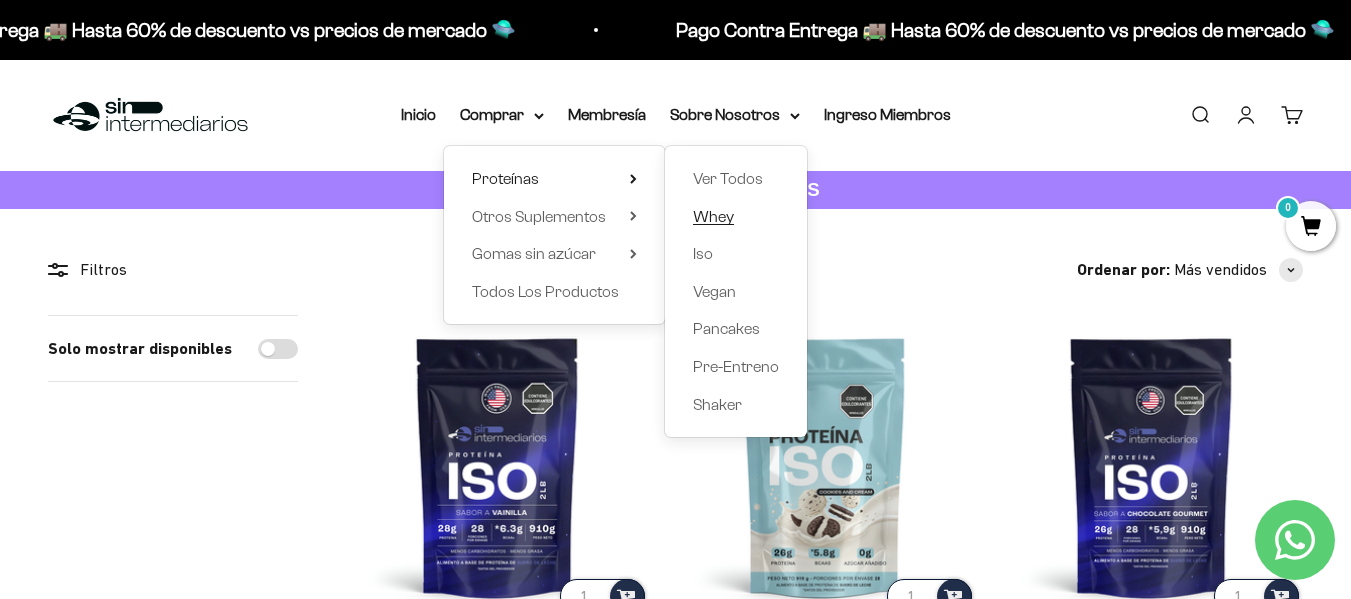 click on "Whey" at bounding box center (713, 216) 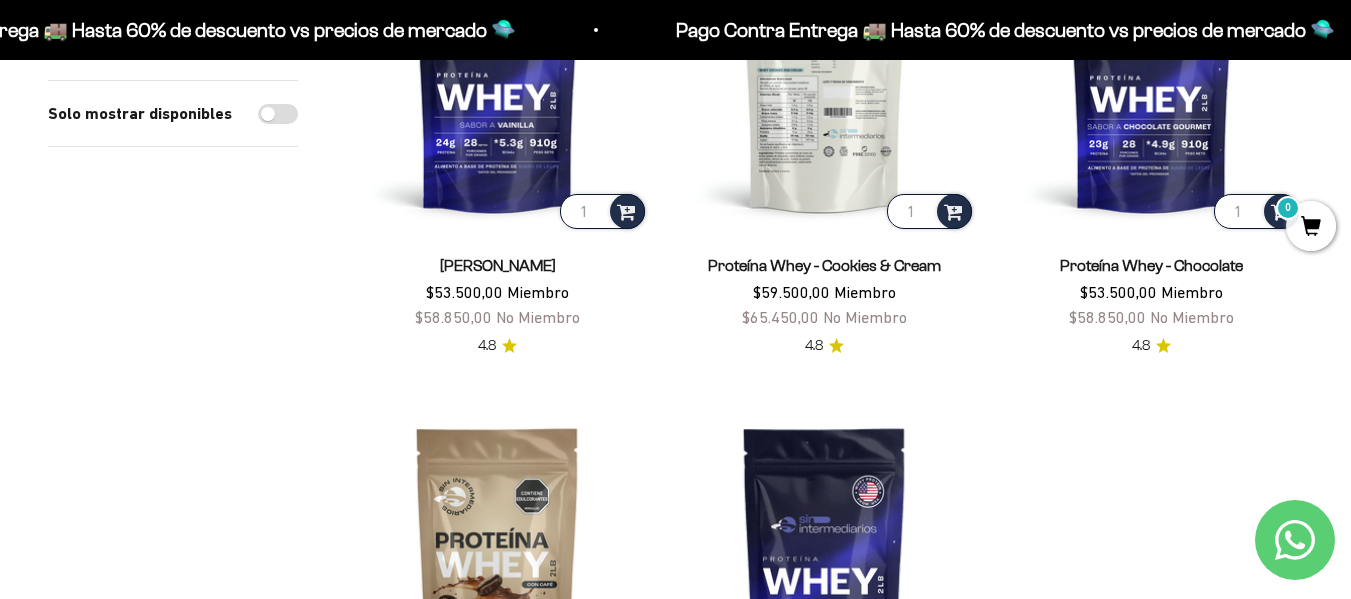 scroll, scrollTop: 300, scrollLeft: 0, axis: vertical 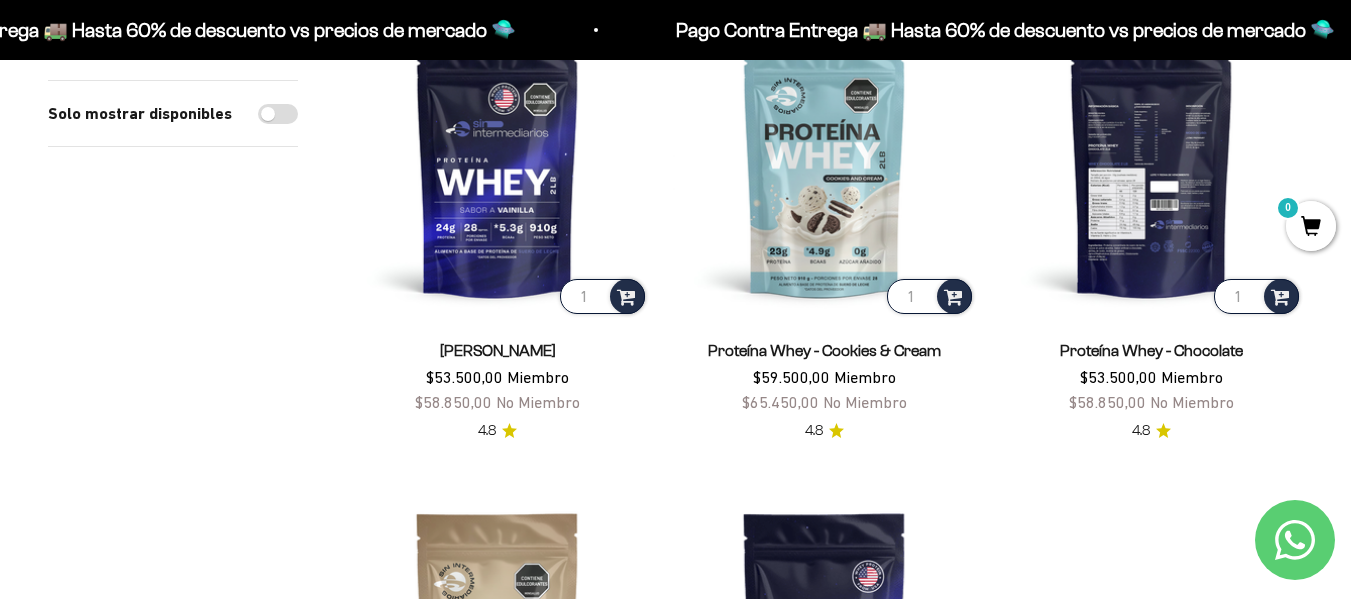 click at bounding box center [1151, 166] 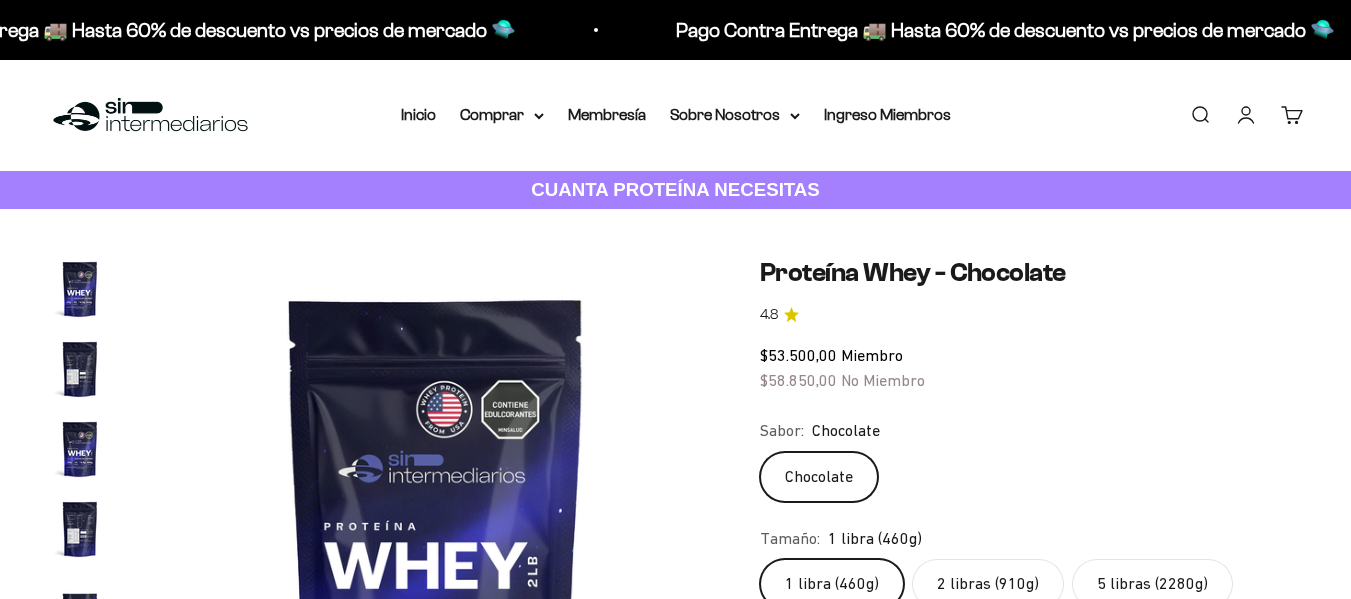 scroll, scrollTop: 0, scrollLeft: 0, axis: both 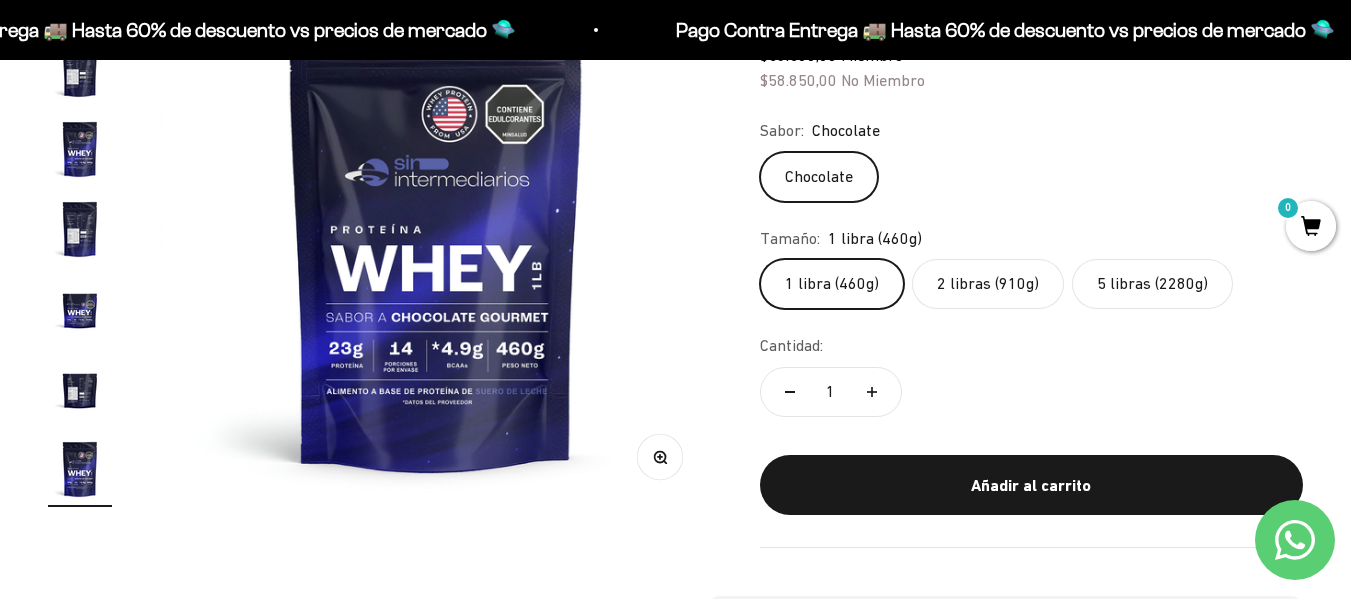 click at bounding box center [80, 69] 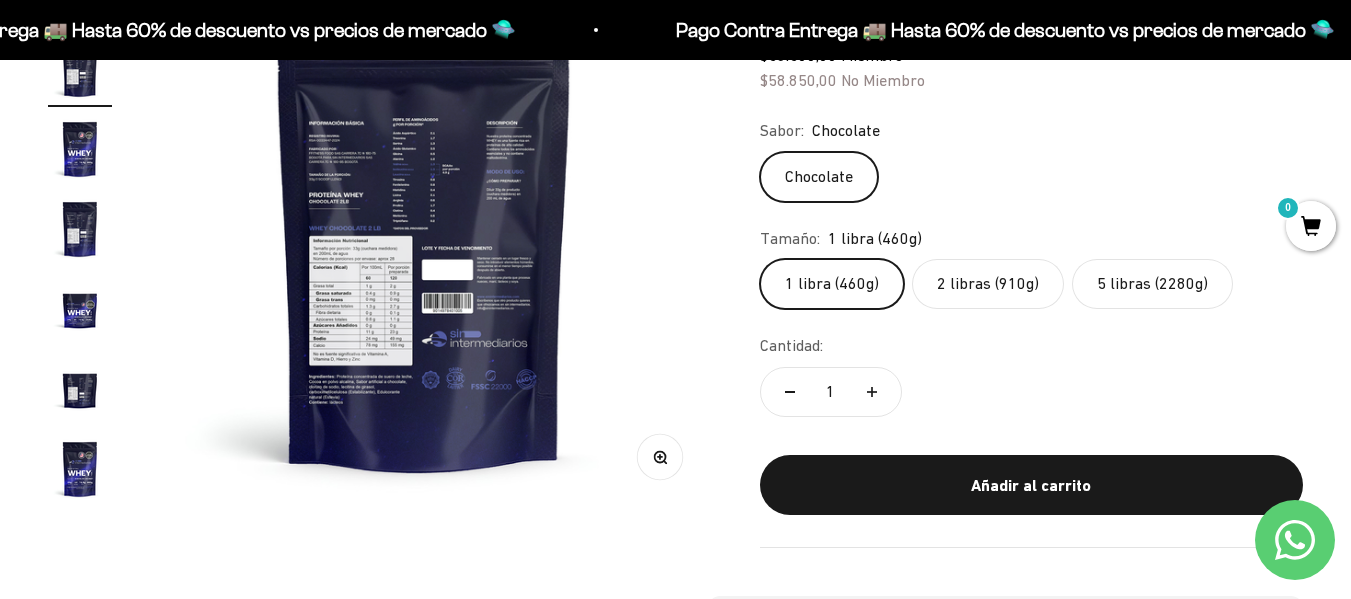 scroll, scrollTop: 0, scrollLeft: 564, axis: horizontal 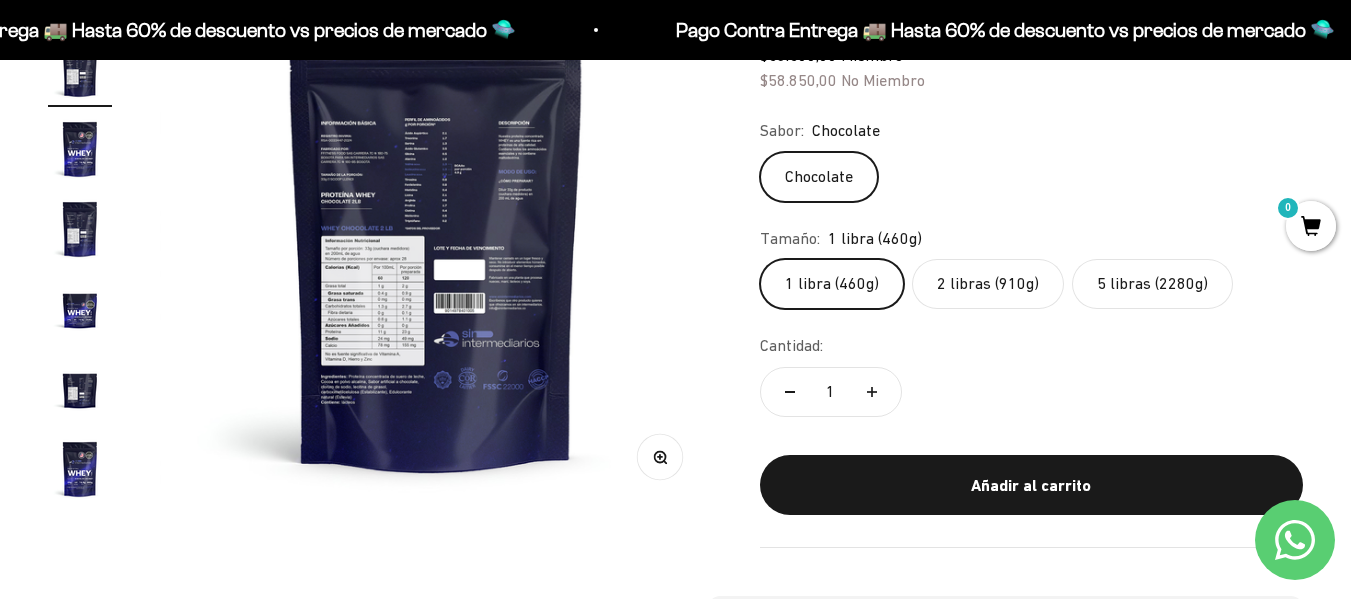 click 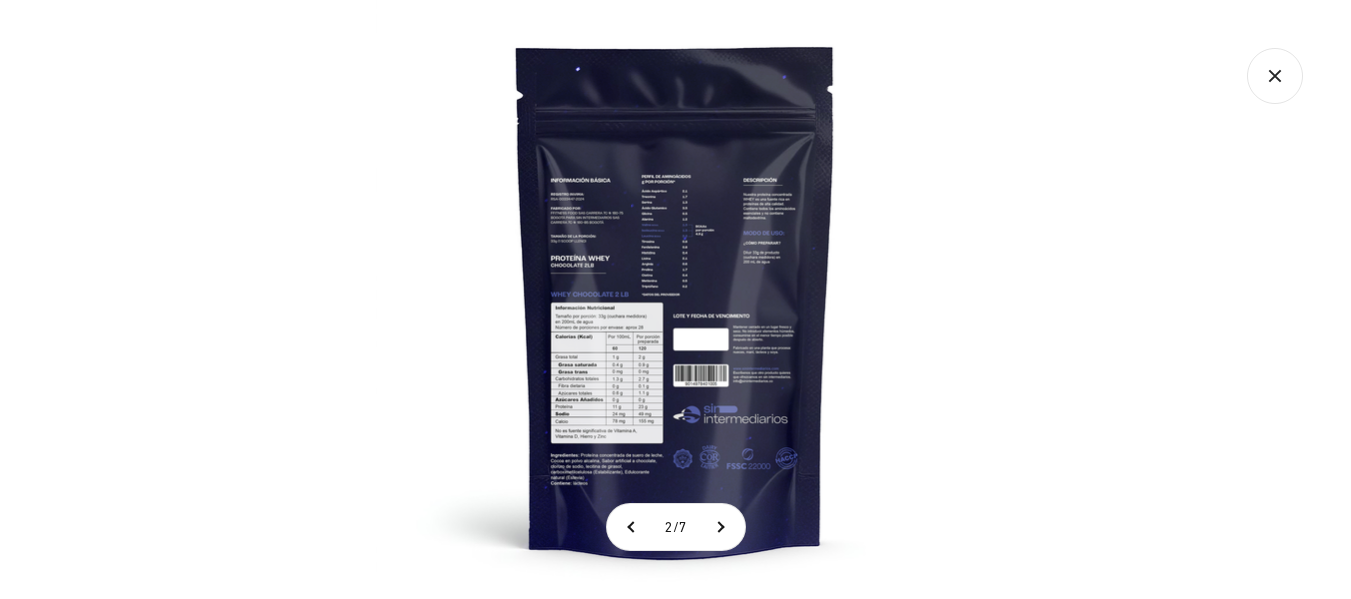 click at bounding box center (675, 299) 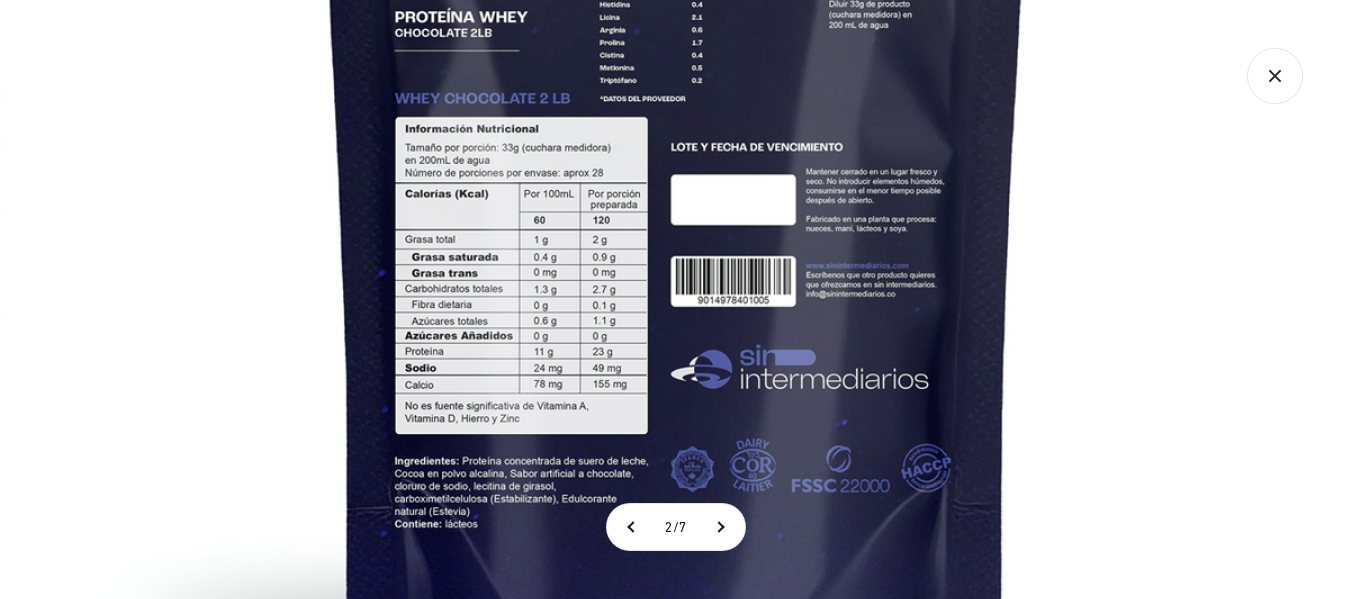 click 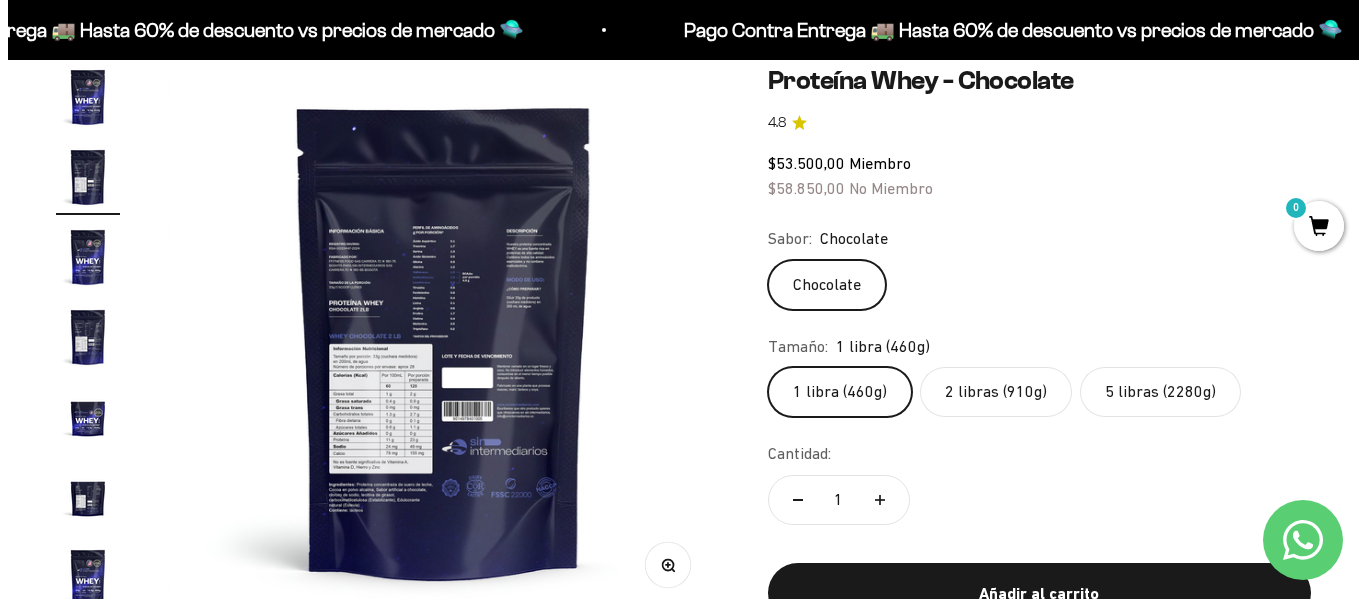 scroll, scrollTop: 200, scrollLeft: 0, axis: vertical 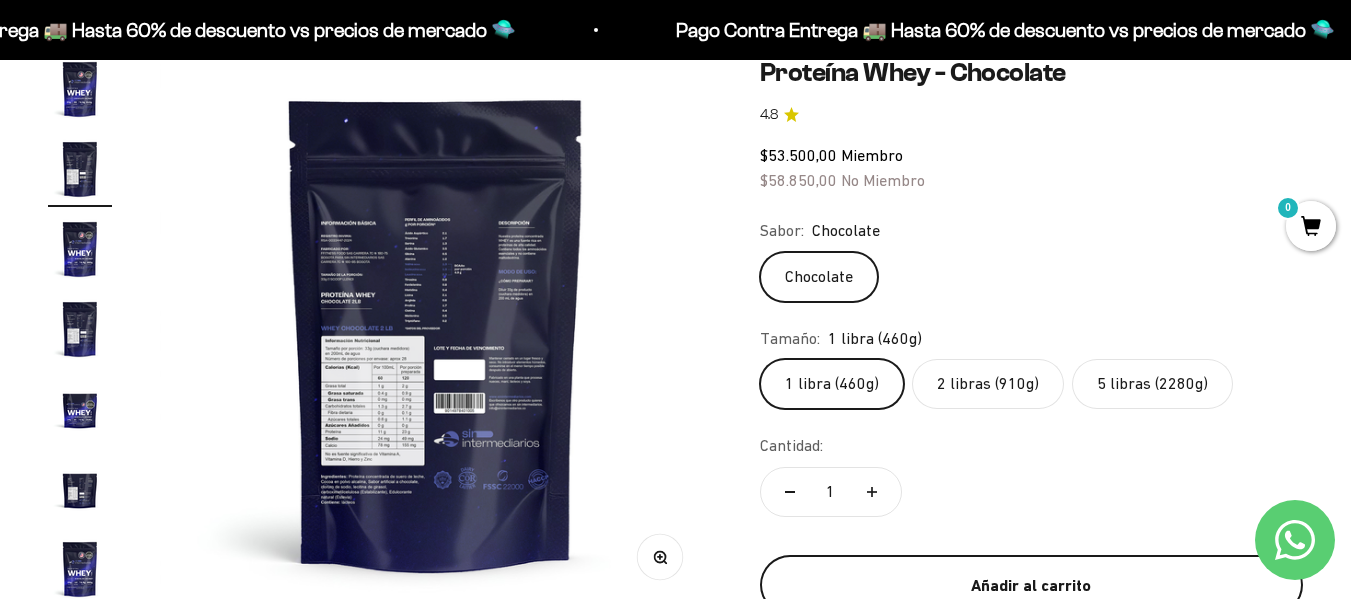 click on "Añadir al carrito" at bounding box center [1031, 585] 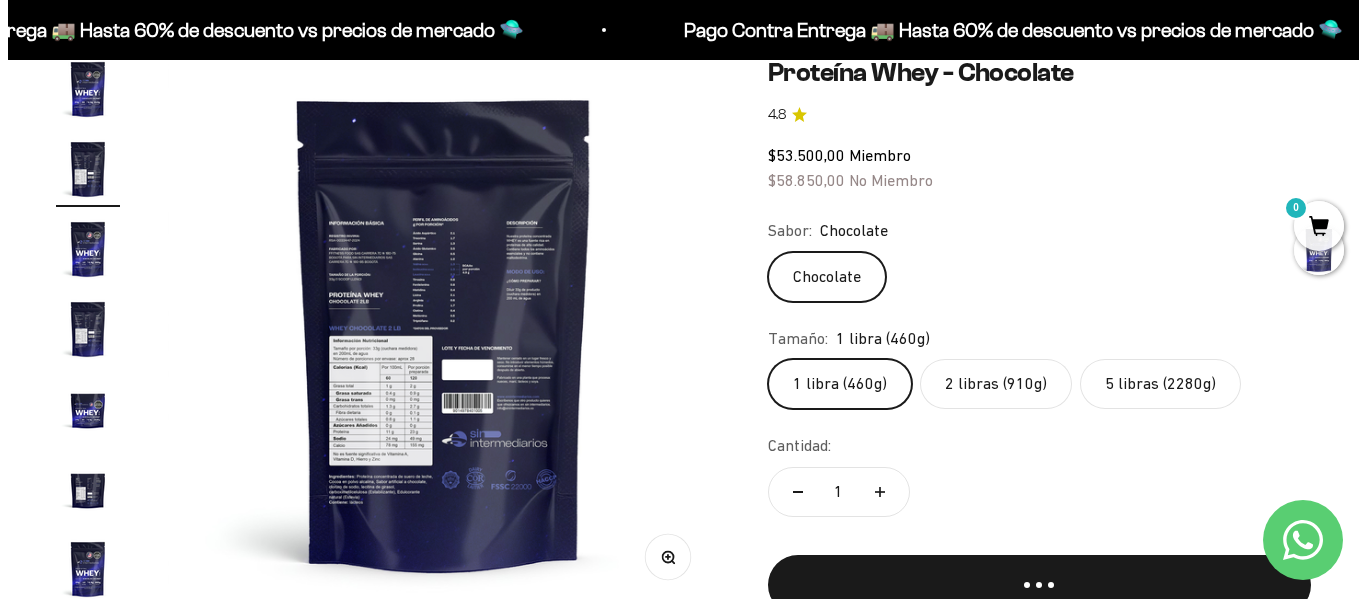 scroll, scrollTop: 0, scrollLeft: 572, axis: horizontal 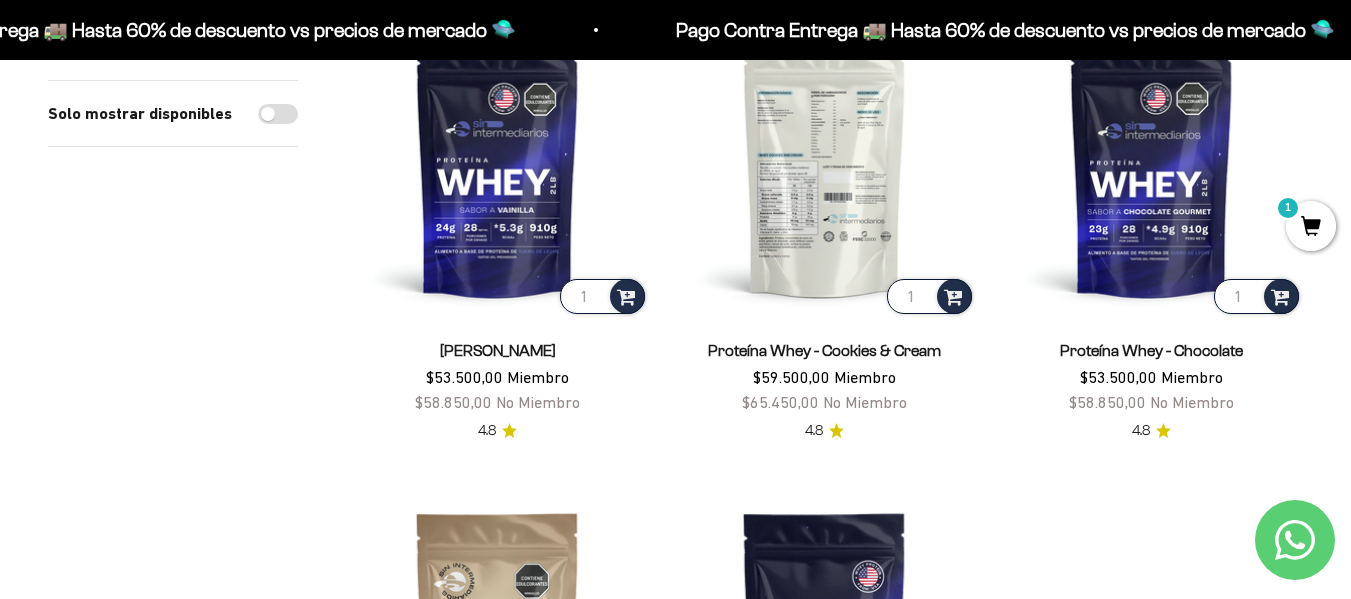 click at bounding box center (824, 166) 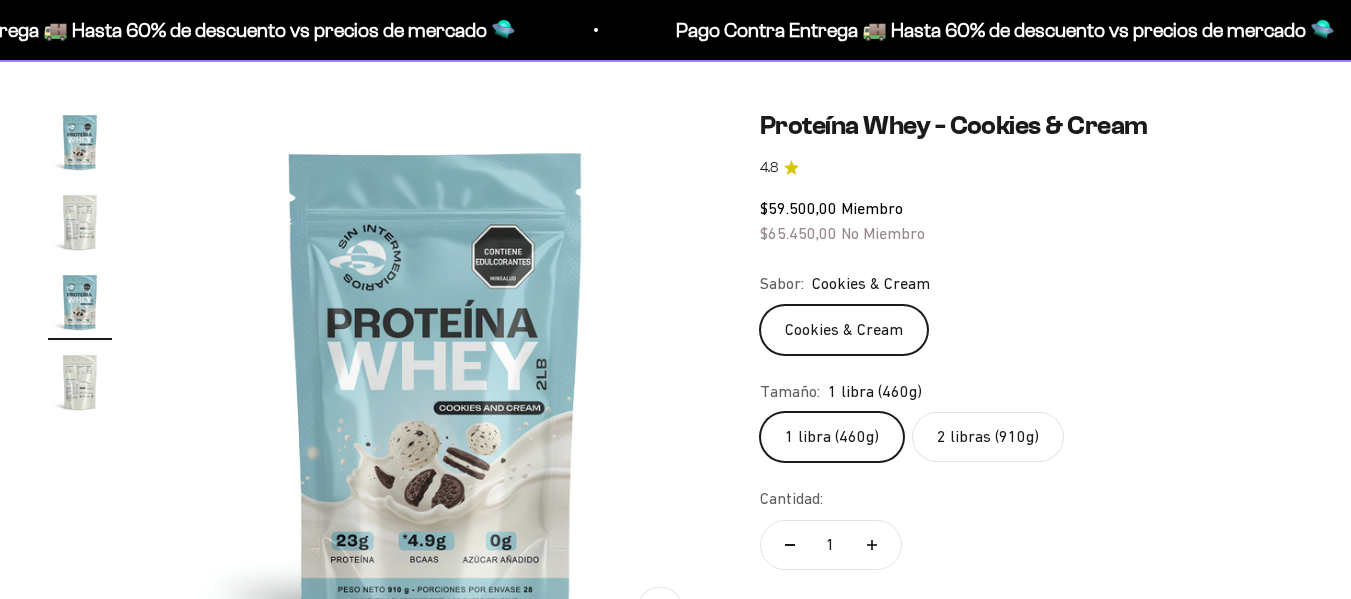 scroll, scrollTop: 200, scrollLeft: 0, axis: vertical 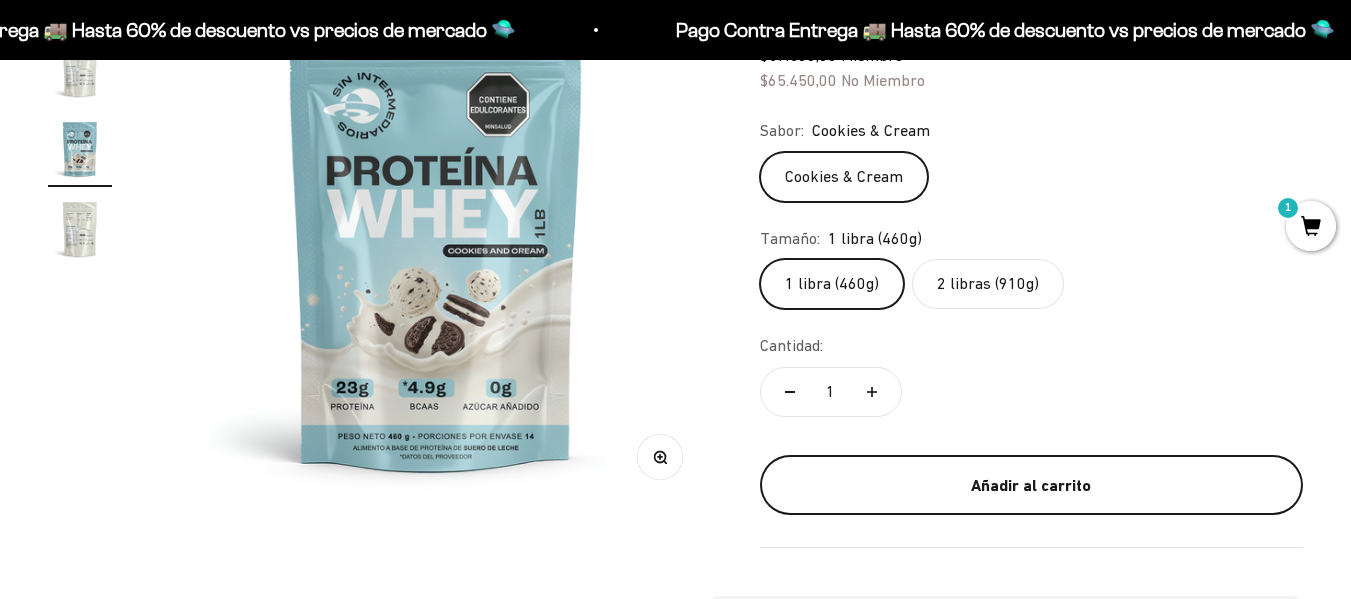 click on "Añadir al carrito" at bounding box center [1031, 486] 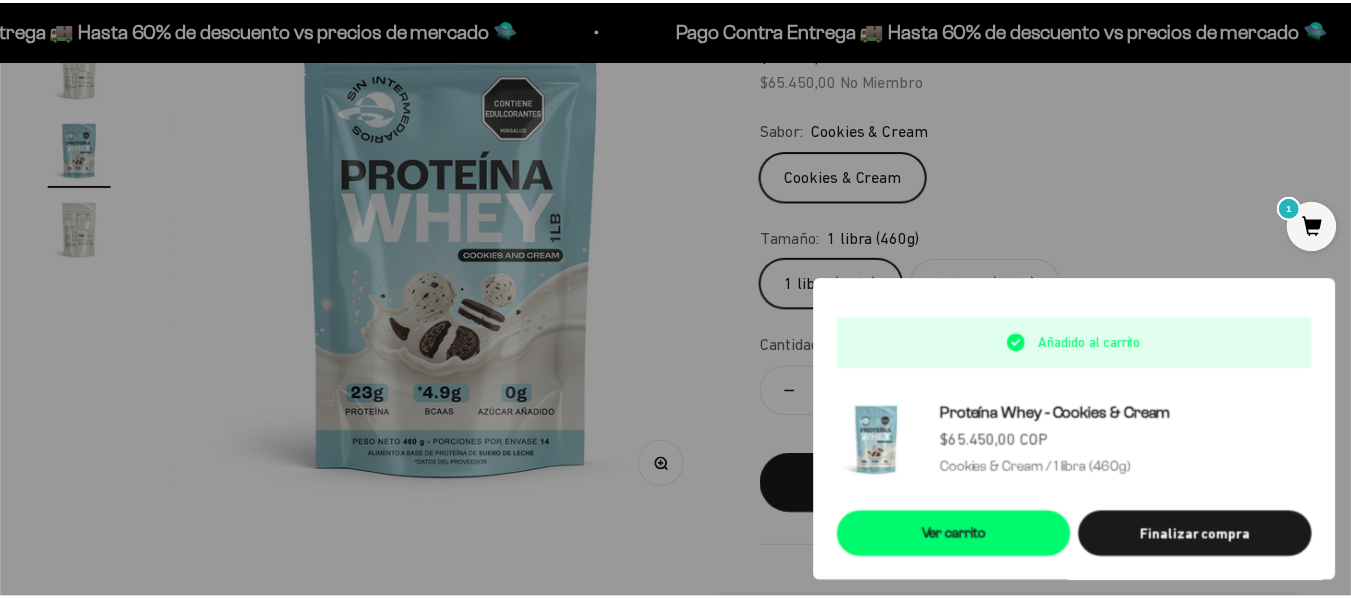 scroll, scrollTop: 0, scrollLeft: 1144, axis: horizontal 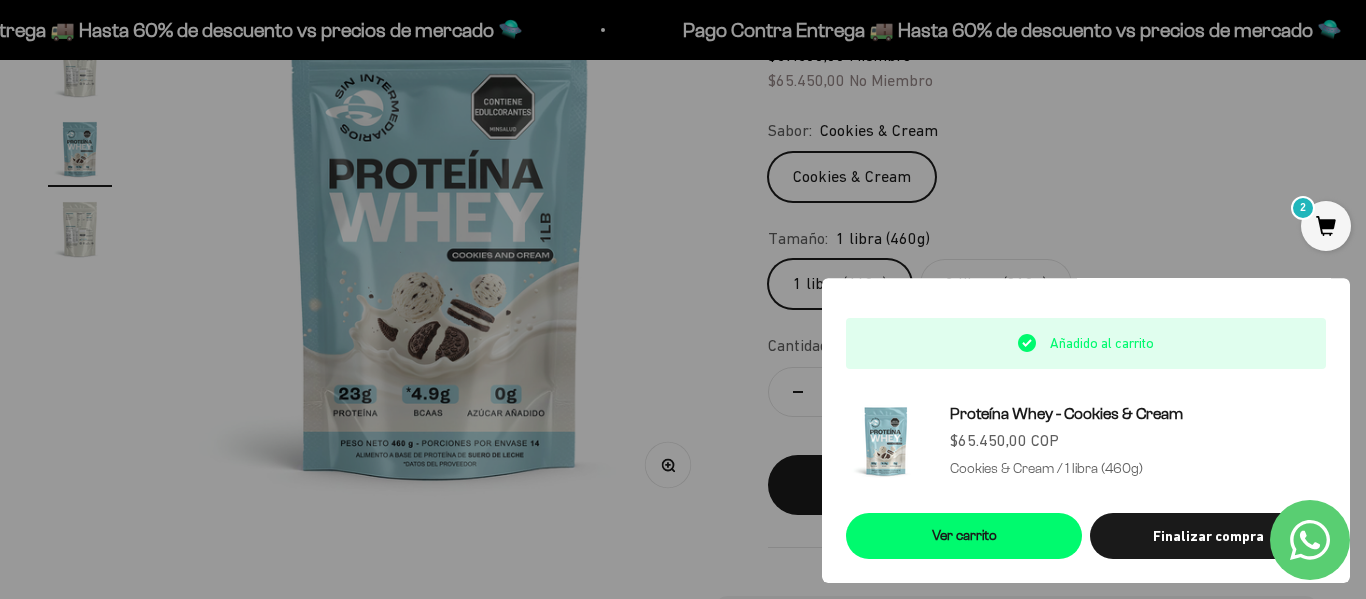 click at bounding box center (683, 299) 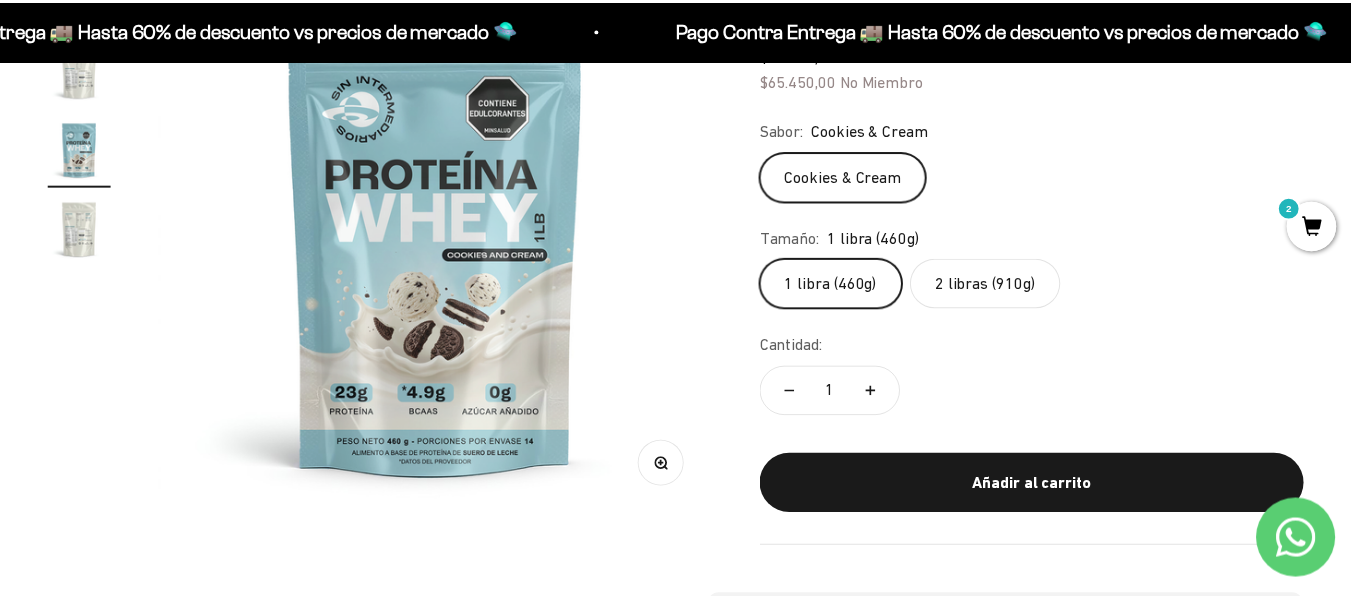scroll, scrollTop: 0, scrollLeft: 1128, axis: horizontal 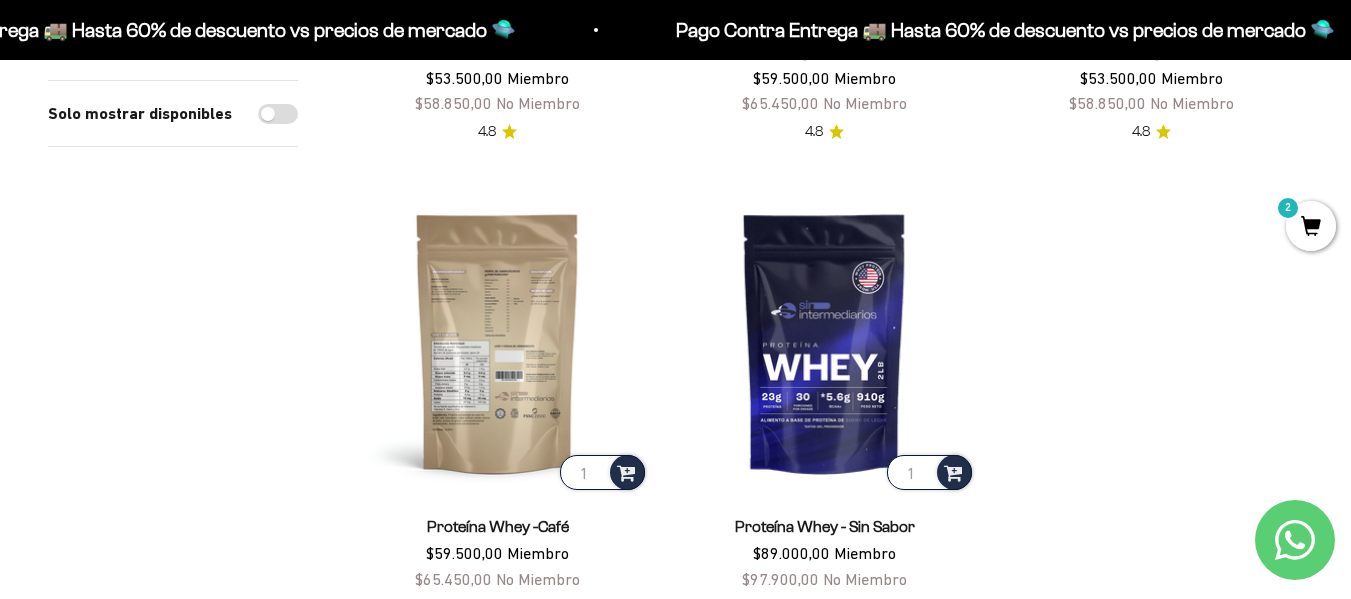 click at bounding box center [497, 342] 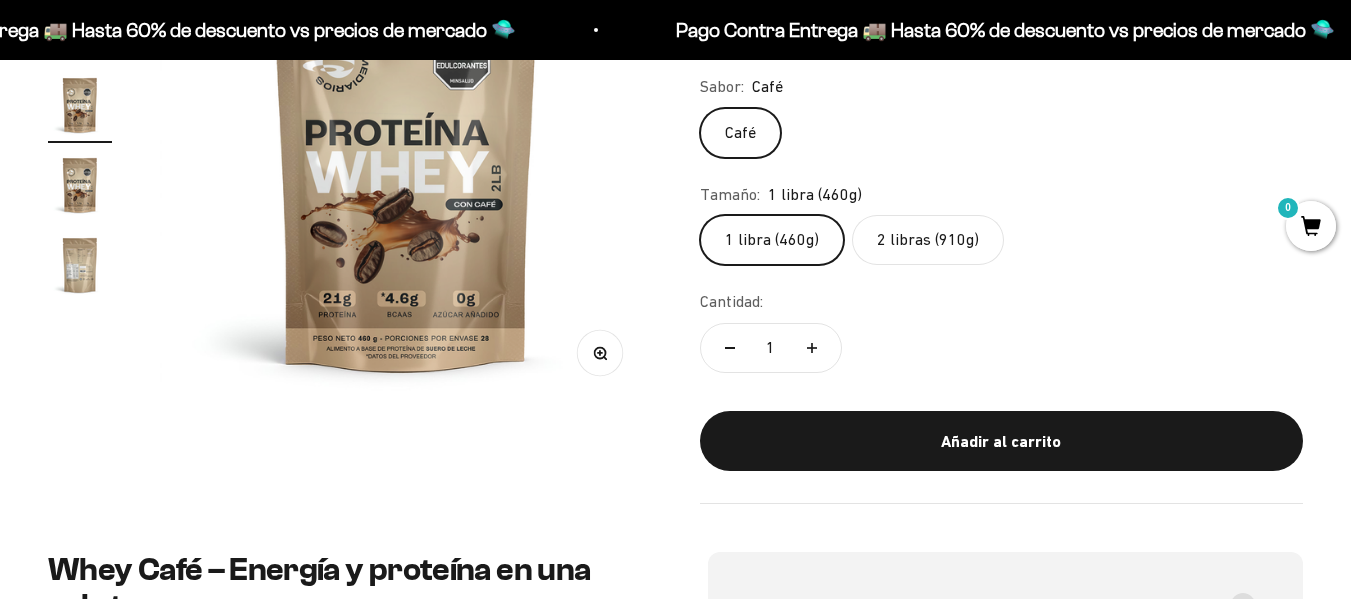 scroll, scrollTop: 500, scrollLeft: 0, axis: vertical 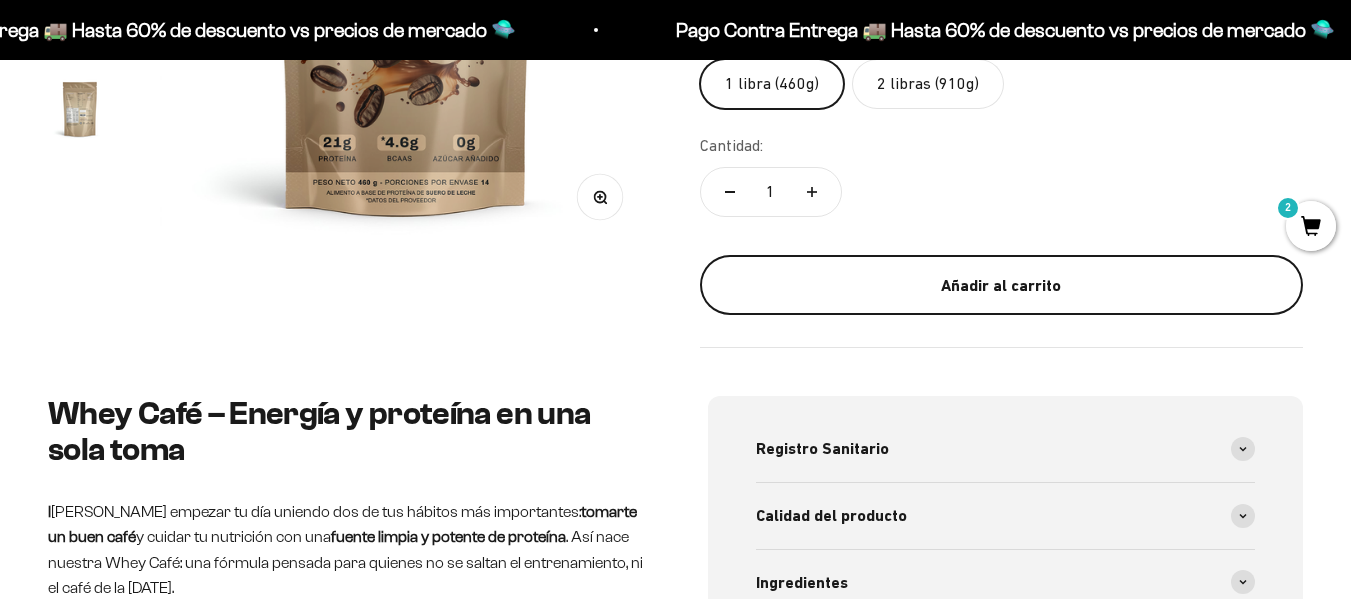 click on "Añadir al carrito" at bounding box center (1002, 286) 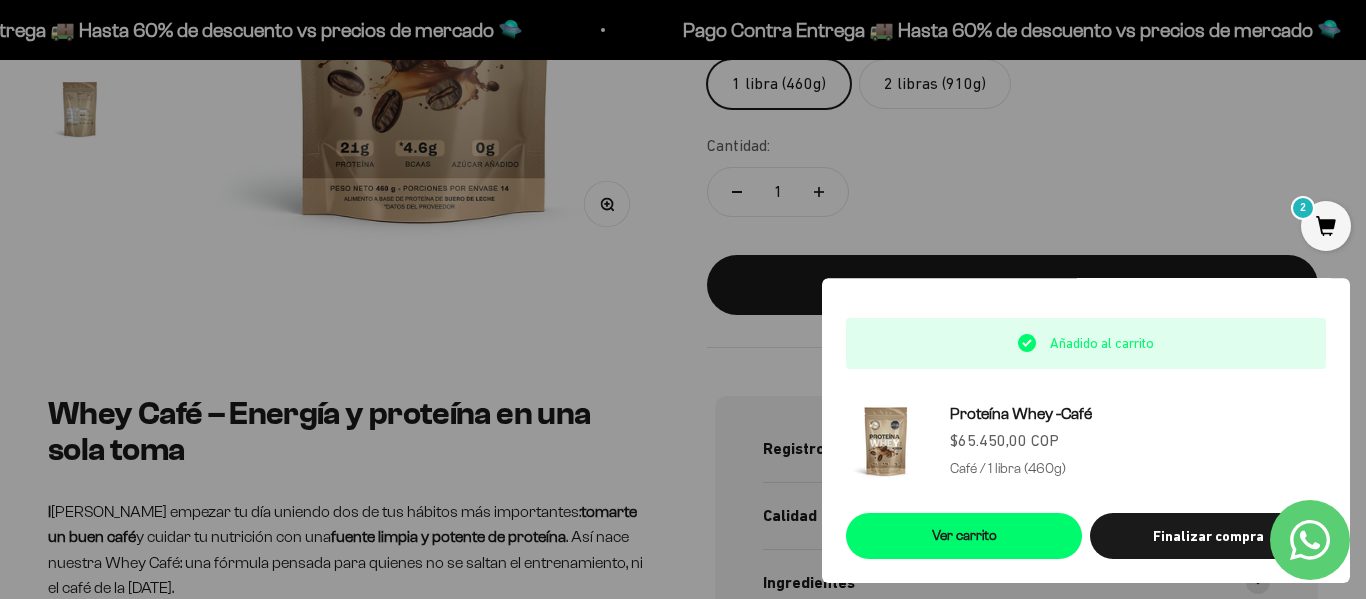 scroll, scrollTop: 0, scrollLeft: 1022, axis: horizontal 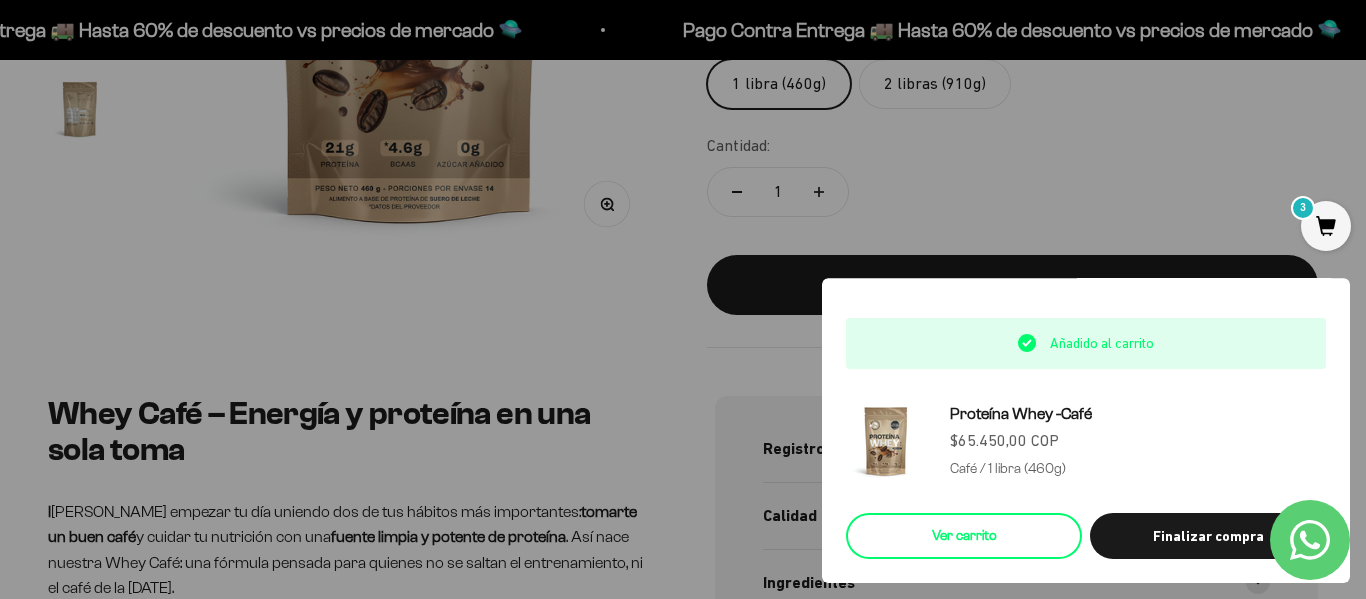 click on "Ver carrito" at bounding box center (964, 536) 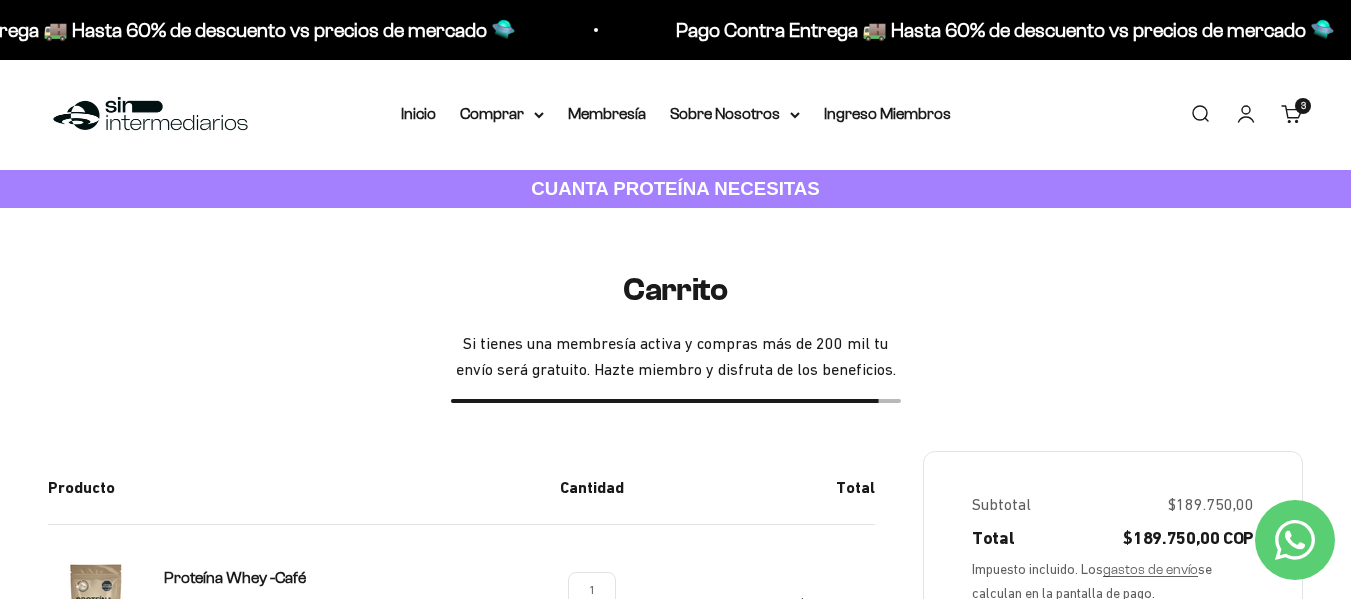 scroll, scrollTop: 0, scrollLeft: 0, axis: both 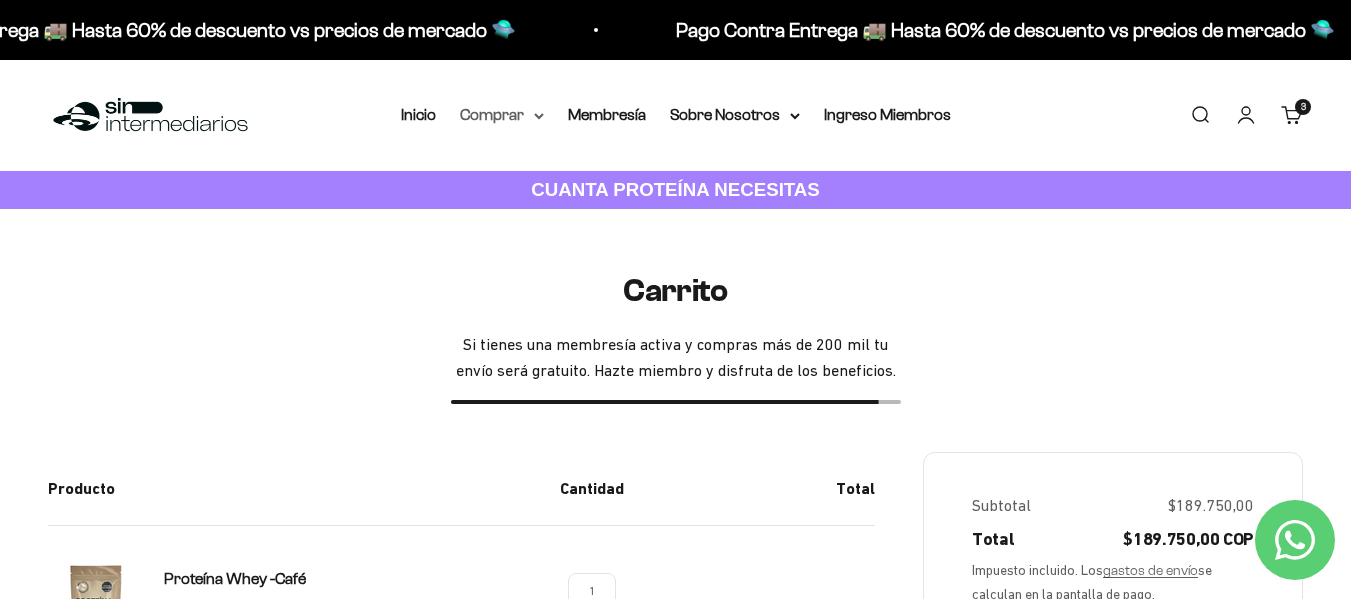 click on "Comprar" at bounding box center [502, 115] 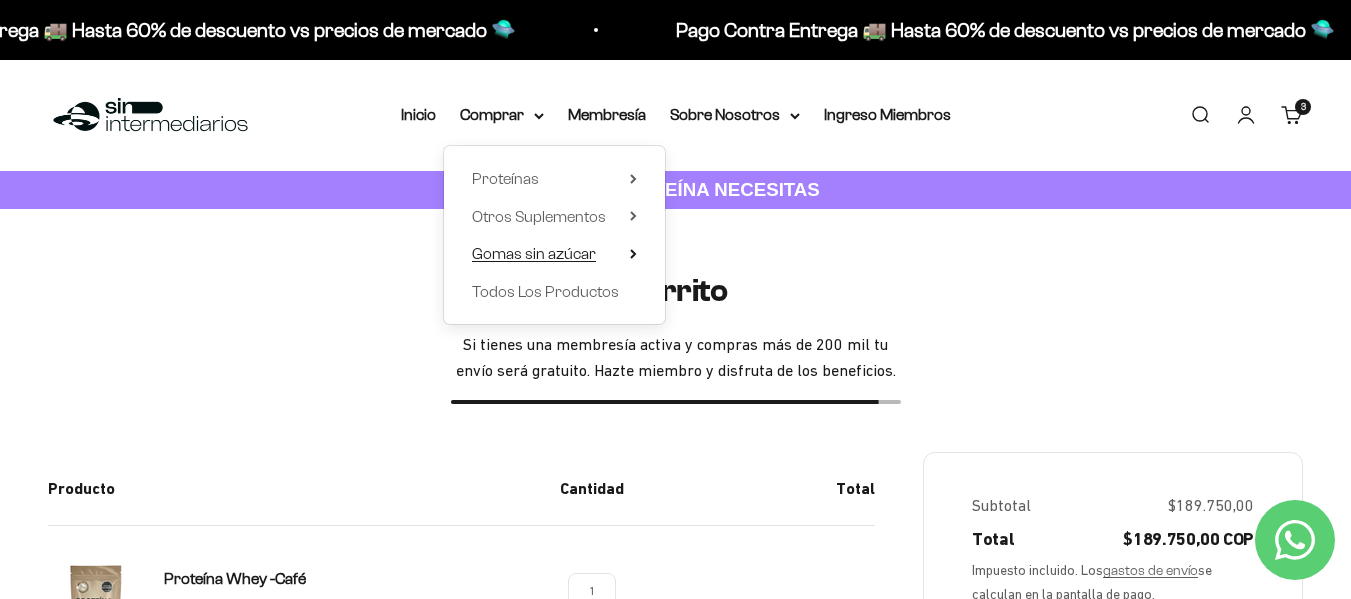 click on "Gomas sin azúcar" at bounding box center [534, 253] 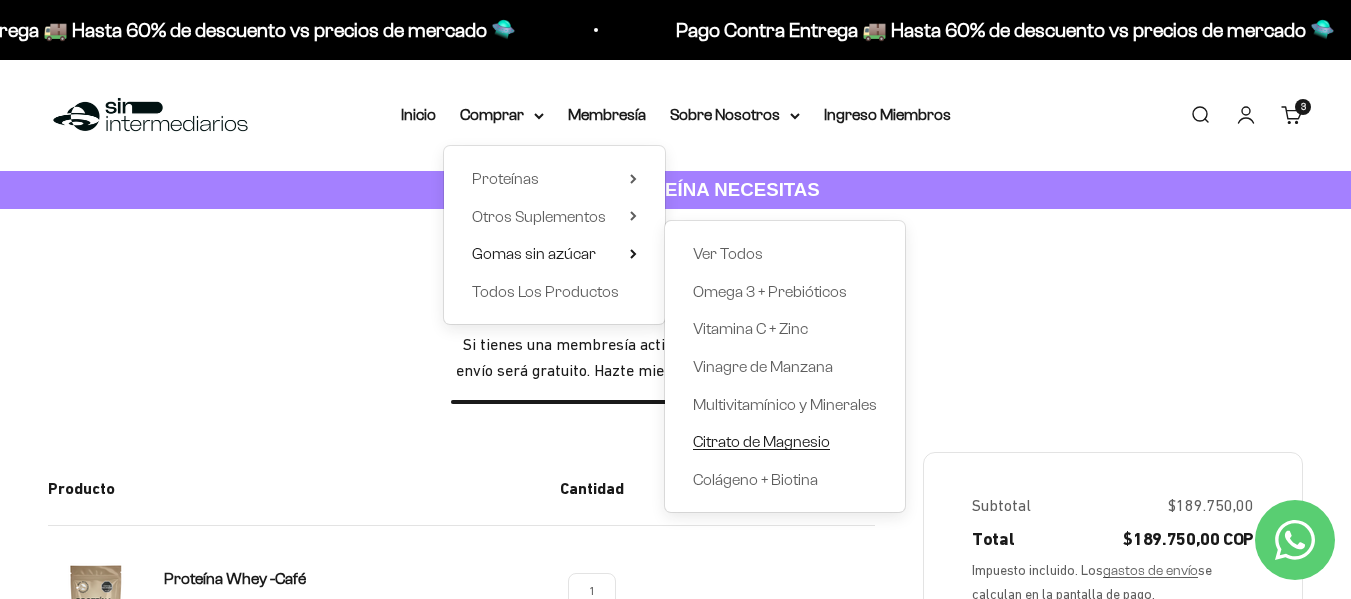 click on "Citrato de Magnesio" at bounding box center (761, 441) 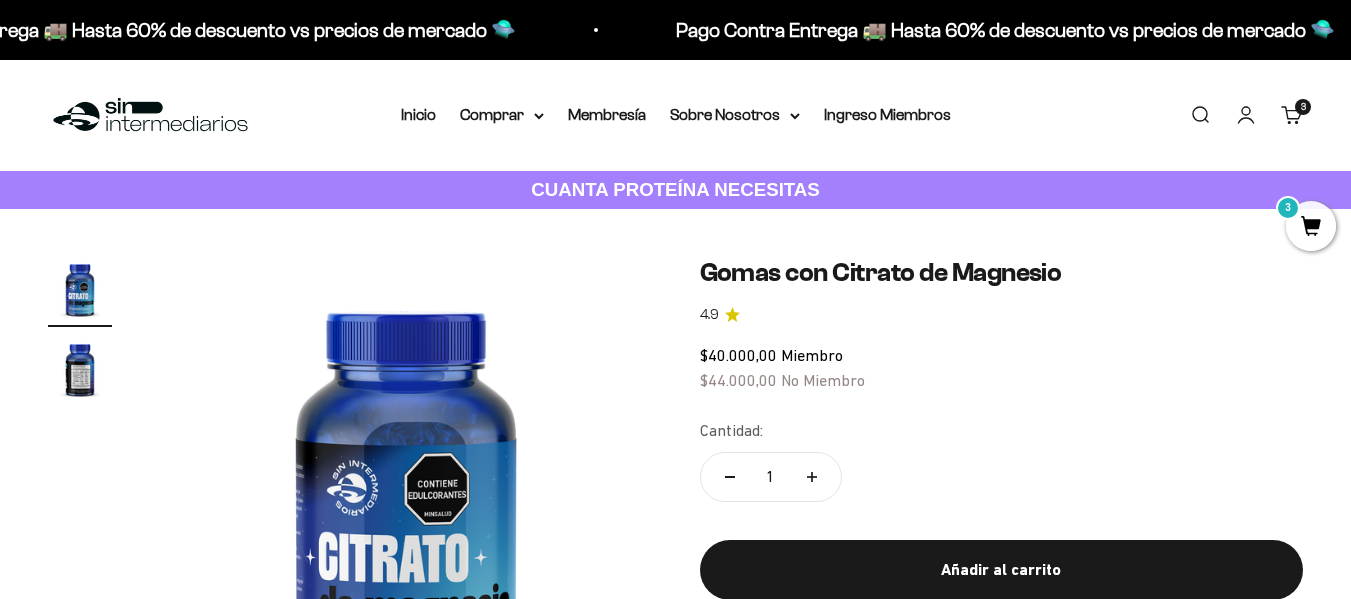scroll, scrollTop: 300, scrollLeft: 0, axis: vertical 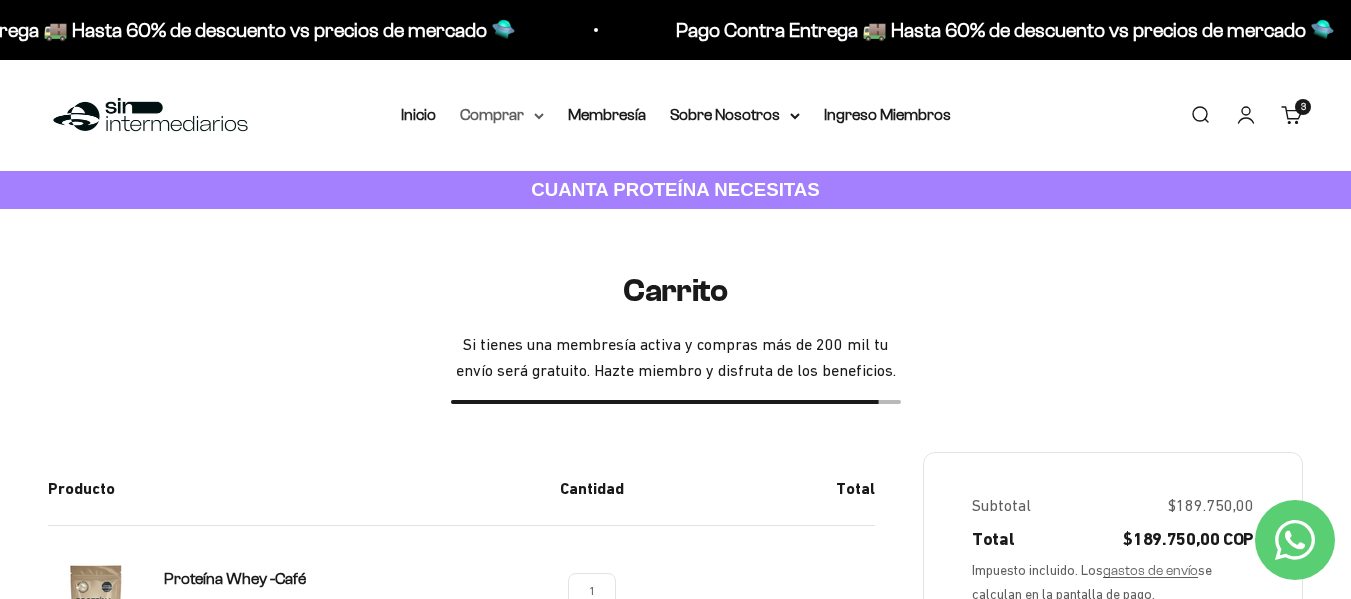 click on "Comprar" at bounding box center (502, 115) 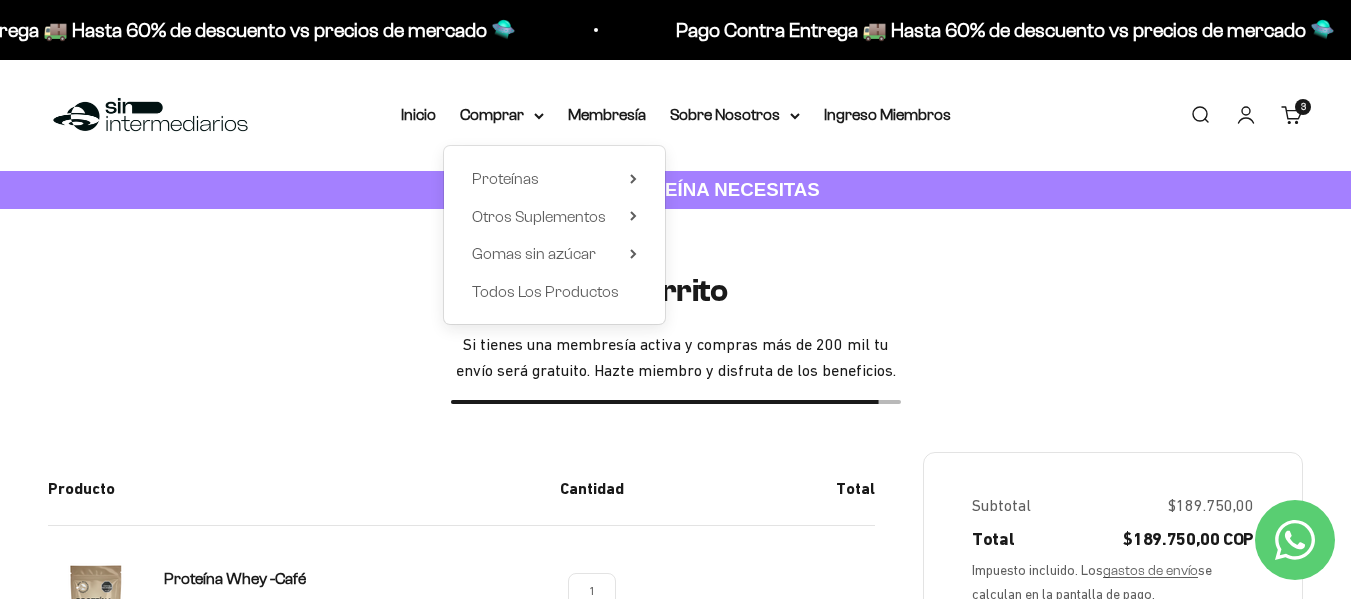 click on "Proteínas
Ver Todos
Whey
Iso
Vegan
Shaker" at bounding box center (554, 235) 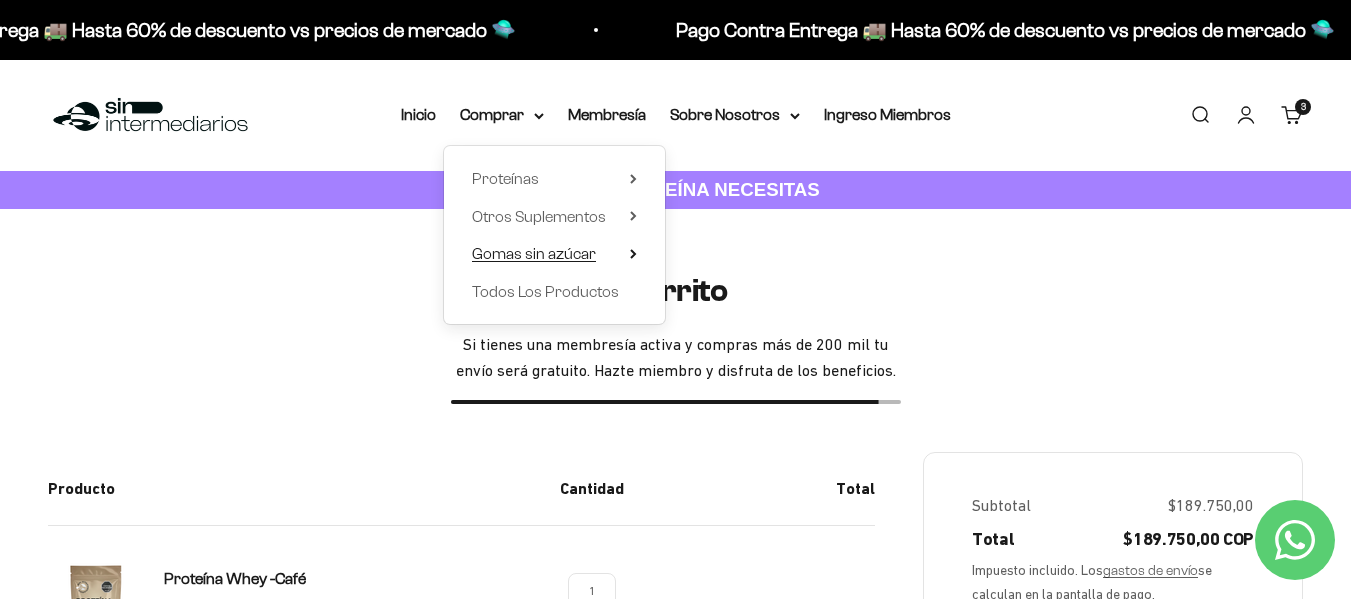 click 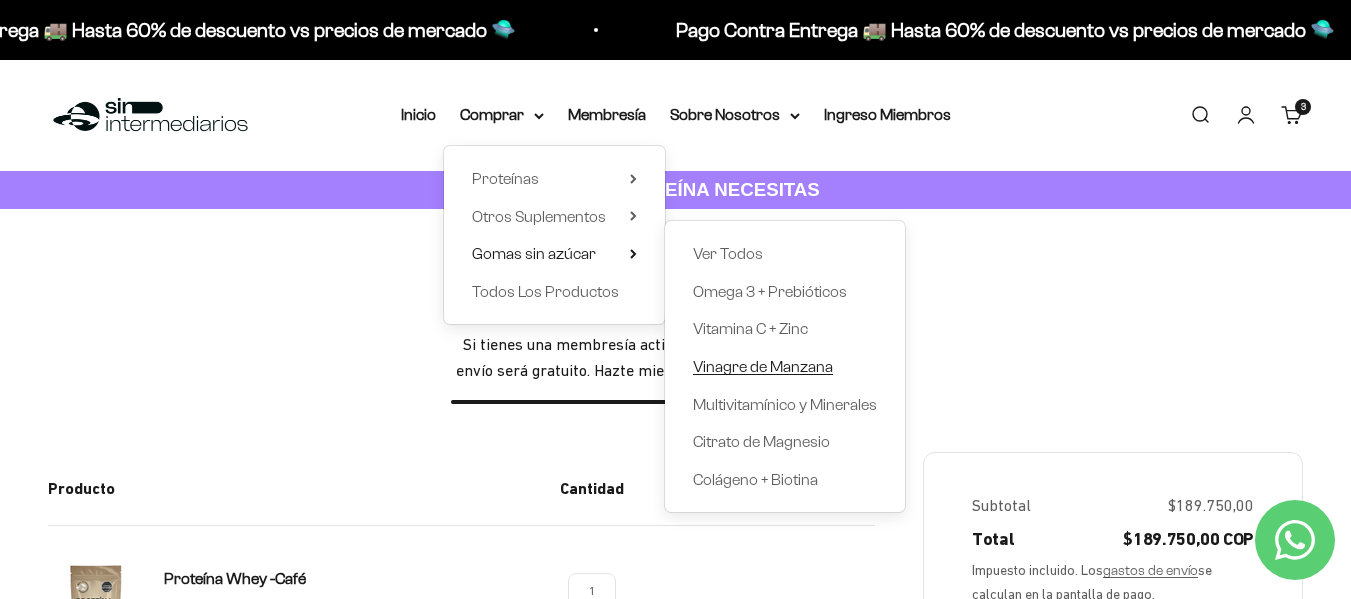click on "Vinagre de Manzana" at bounding box center (763, 366) 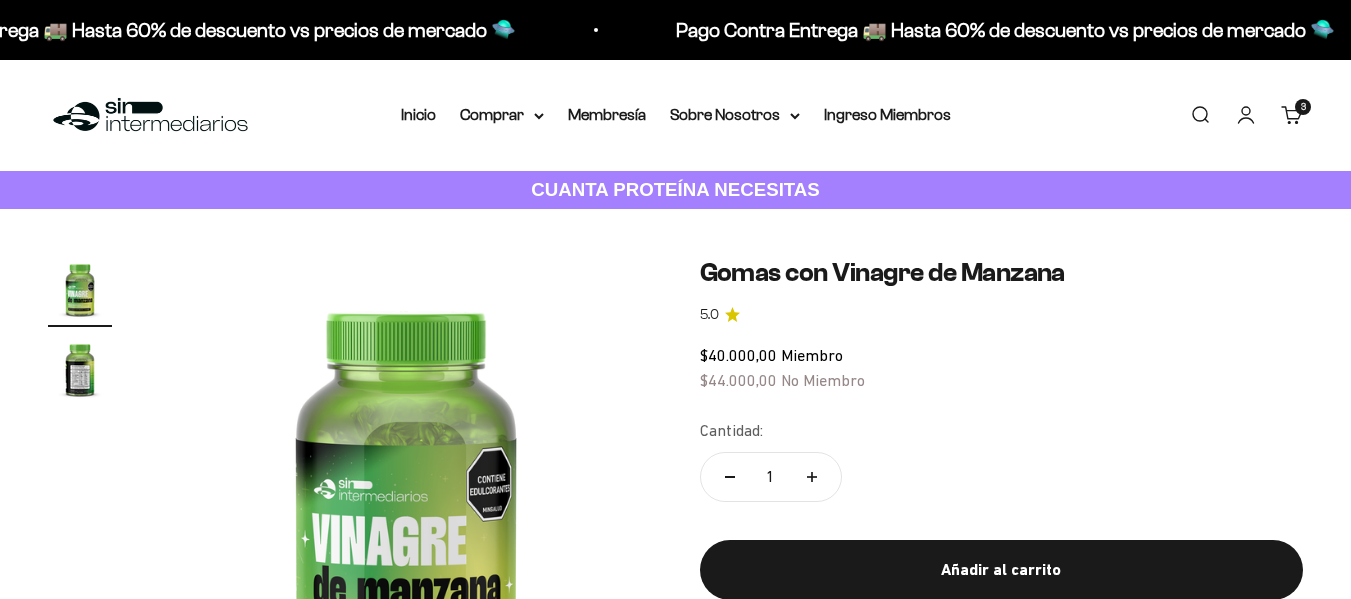 scroll, scrollTop: 0, scrollLeft: 0, axis: both 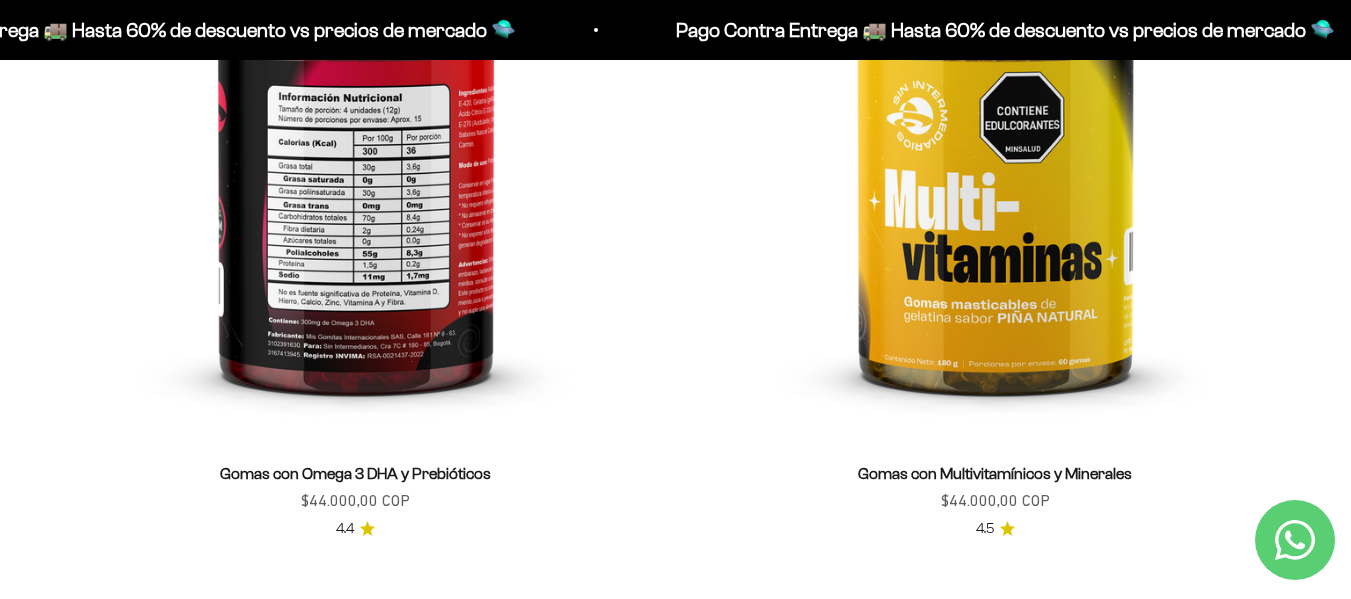 click at bounding box center [356, 134] 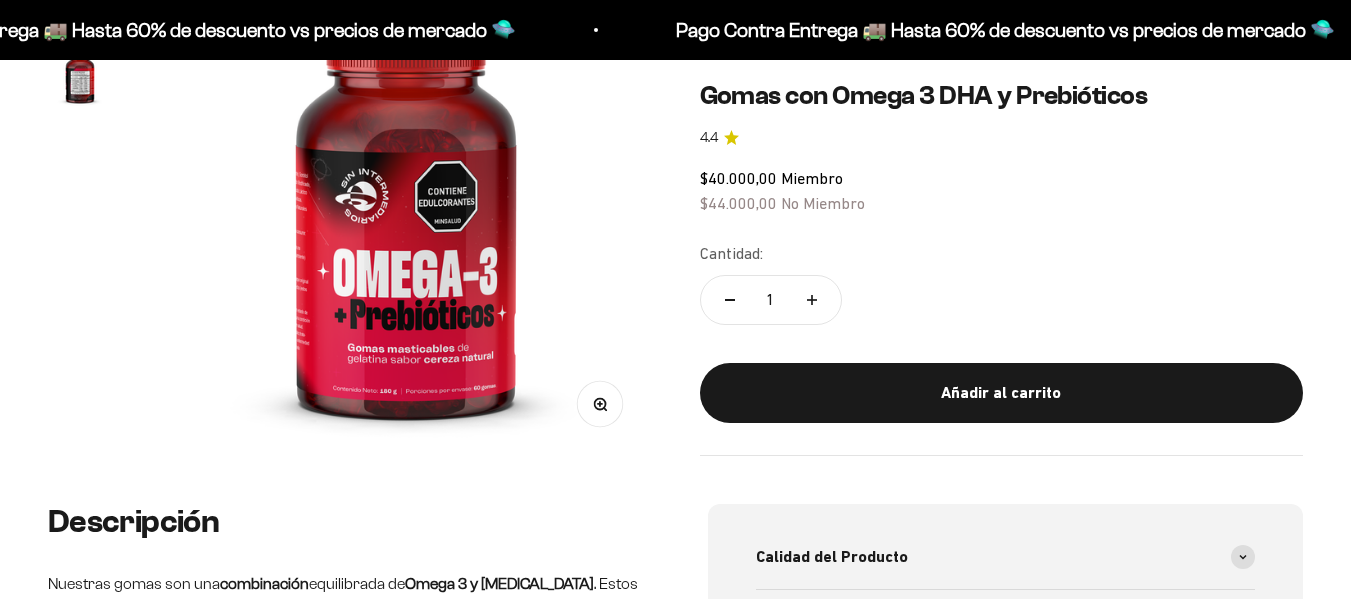 scroll, scrollTop: 200, scrollLeft: 0, axis: vertical 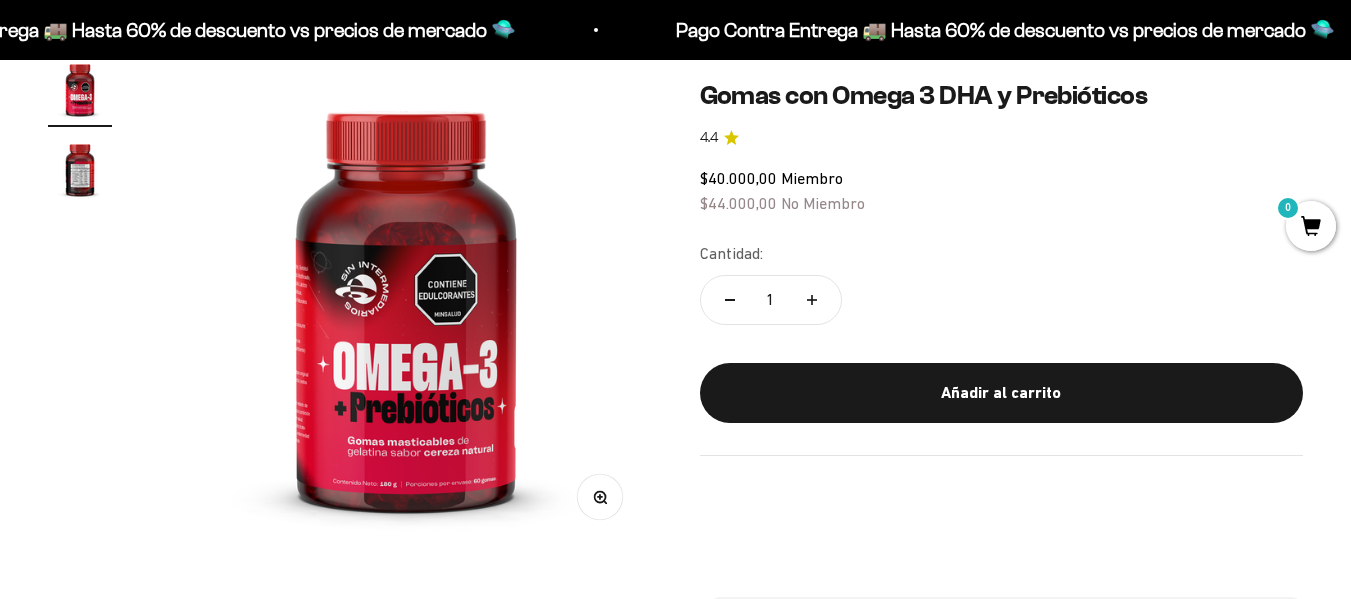 click at bounding box center (80, 169) 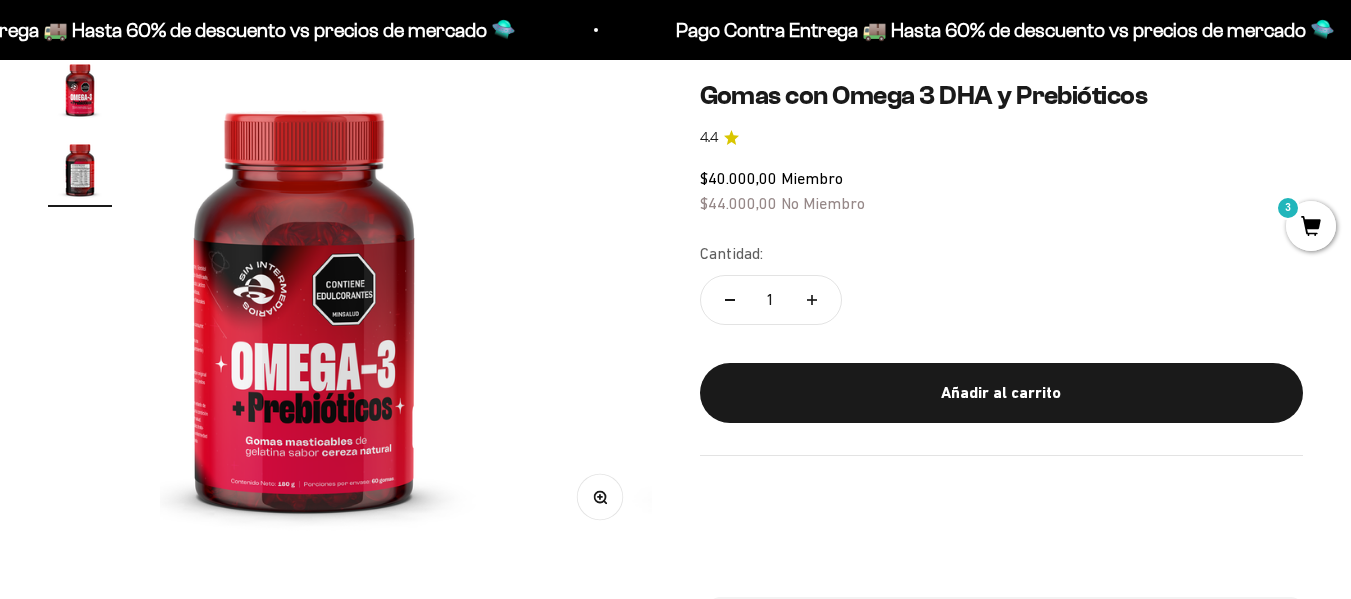 scroll, scrollTop: 0, scrollLeft: 0, axis: both 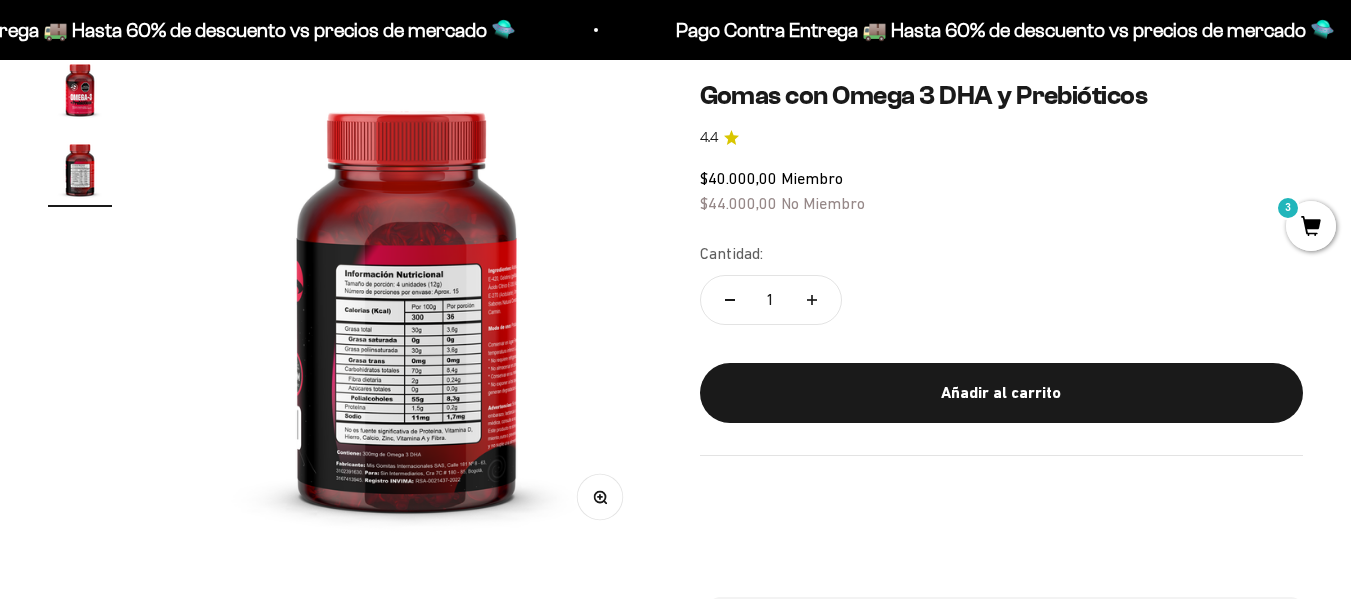 click on "Zoom" at bounding box center (599, 496) 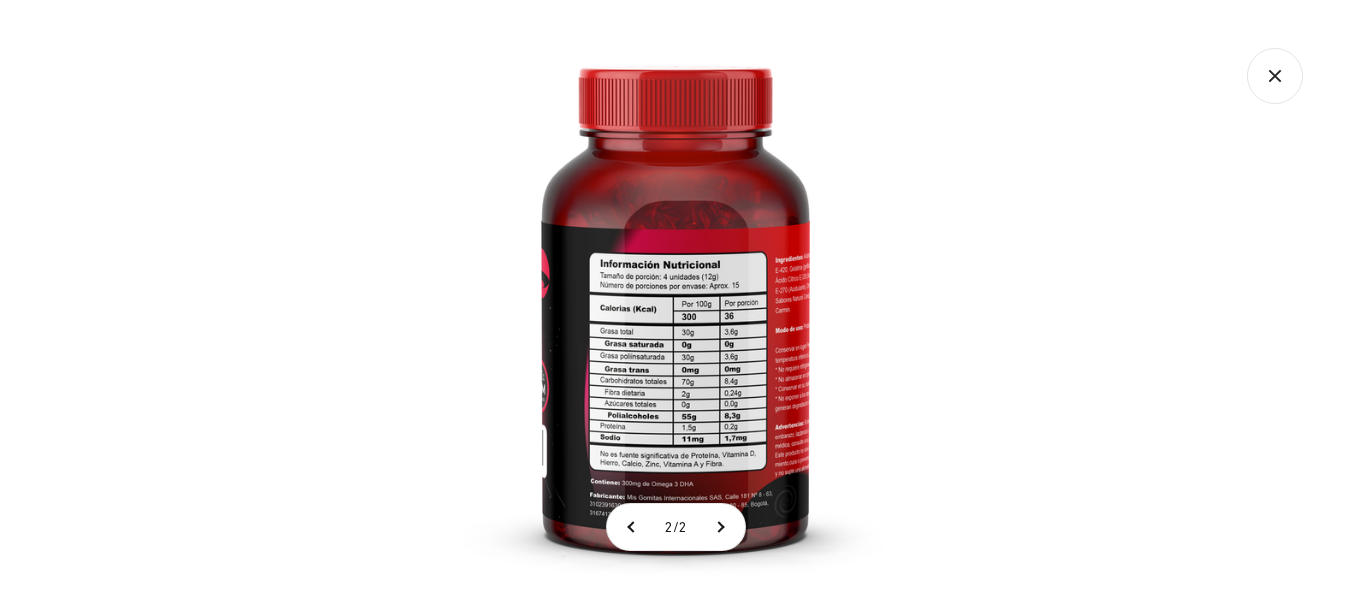 click at bounding box center (675, 299) 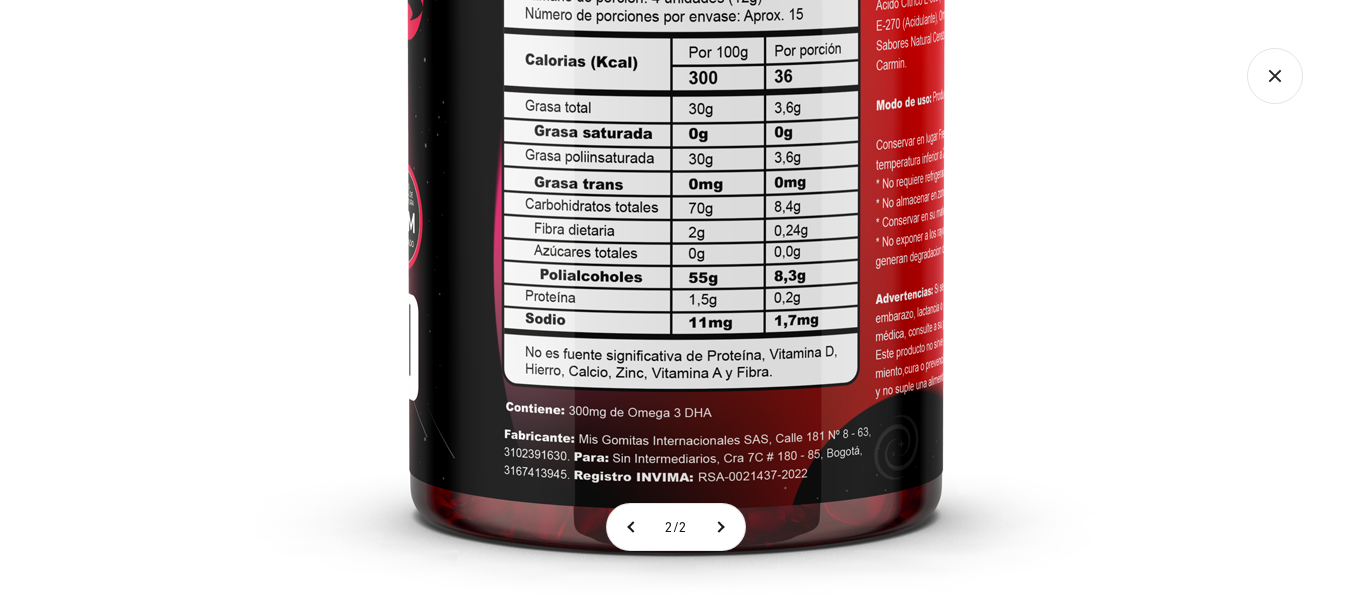 scroll, scrollTop: 0, scrollLeft: 503, axis: horizontal 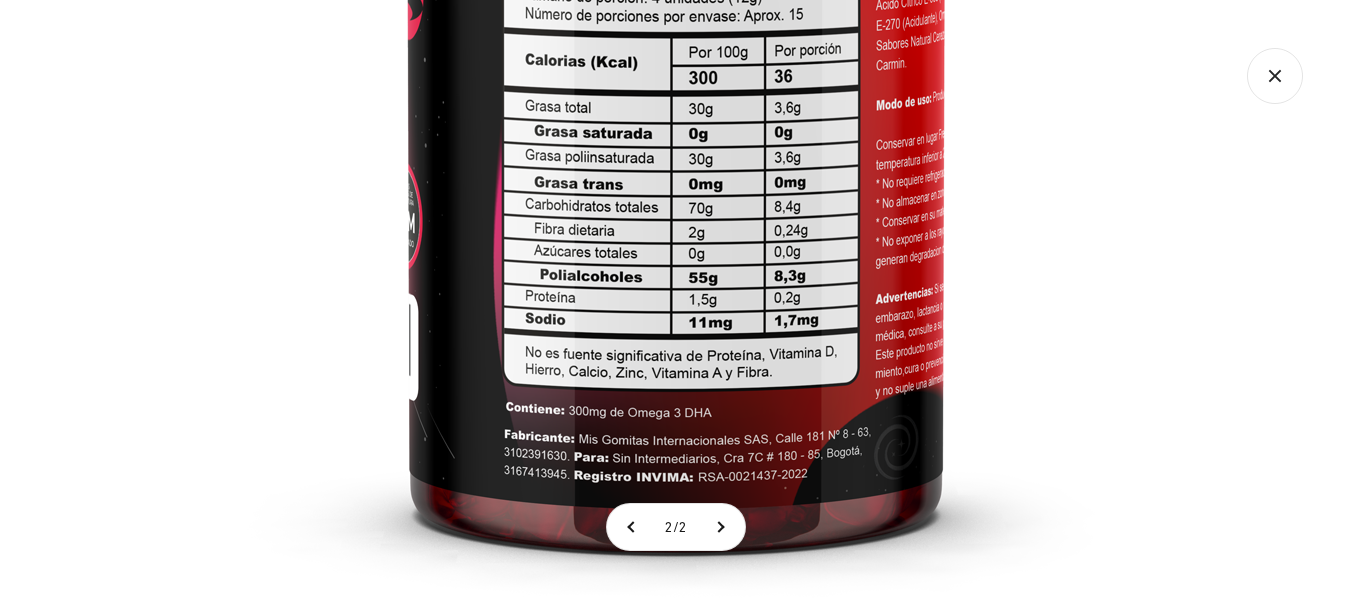 click 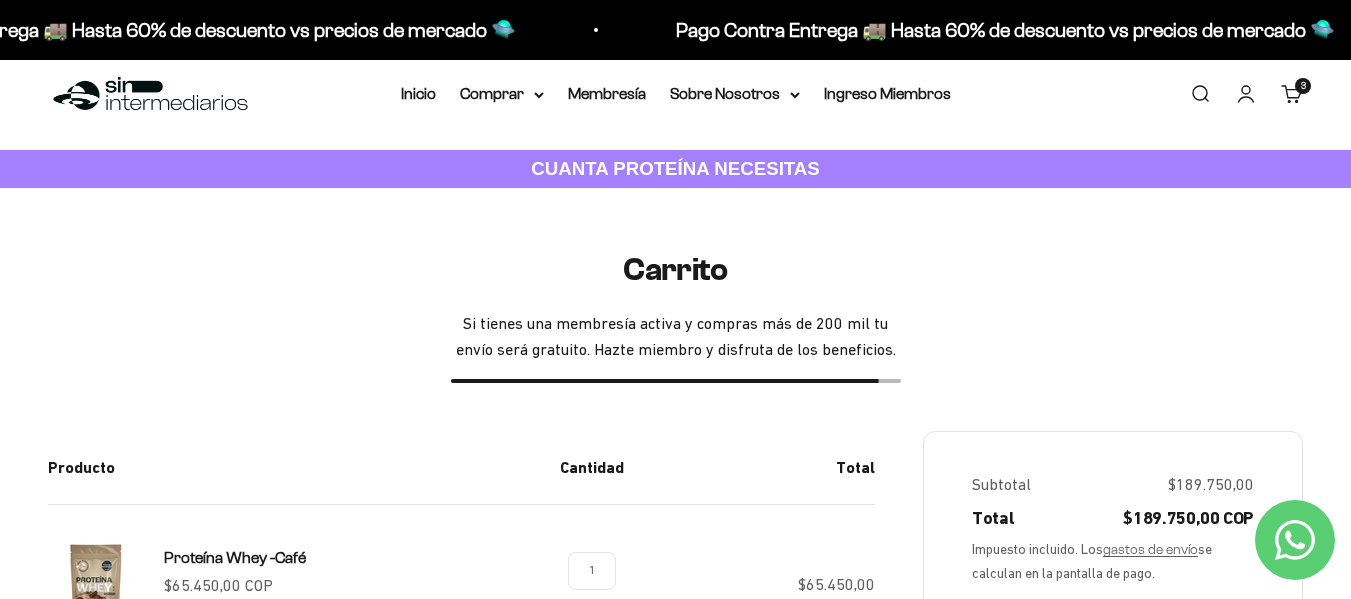 scroll, scrollTop: 0, scrollLeft: 0, axis: both 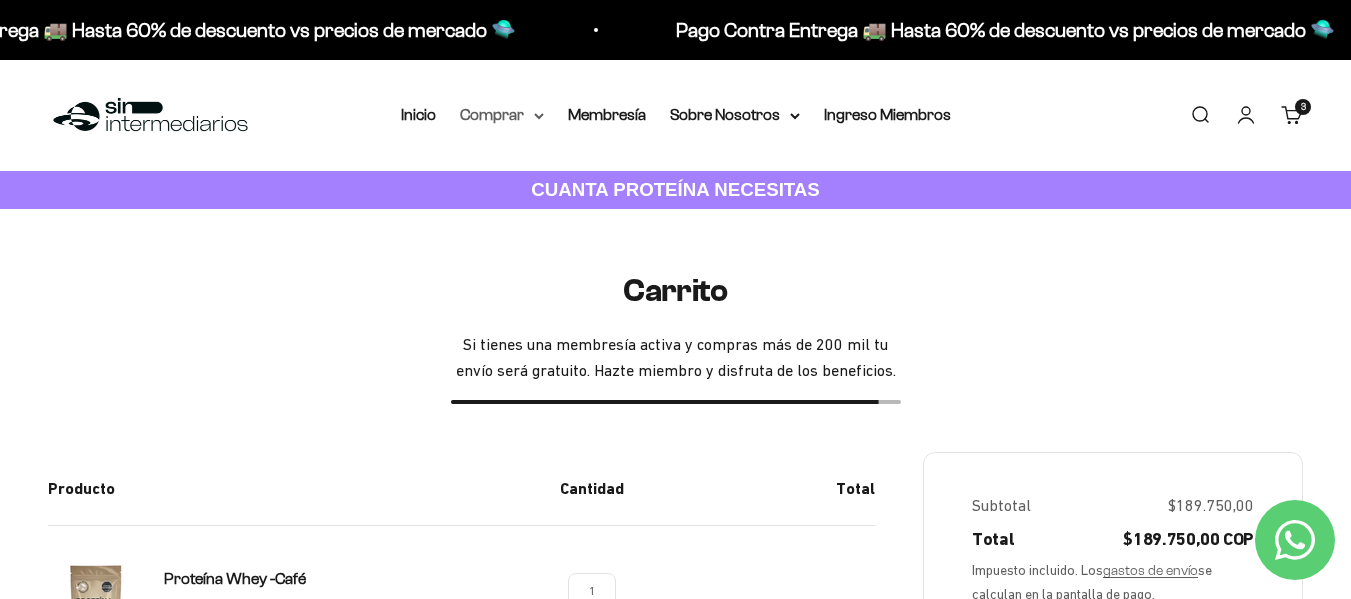 click on "Comprar" at bounding box center [502, 115] 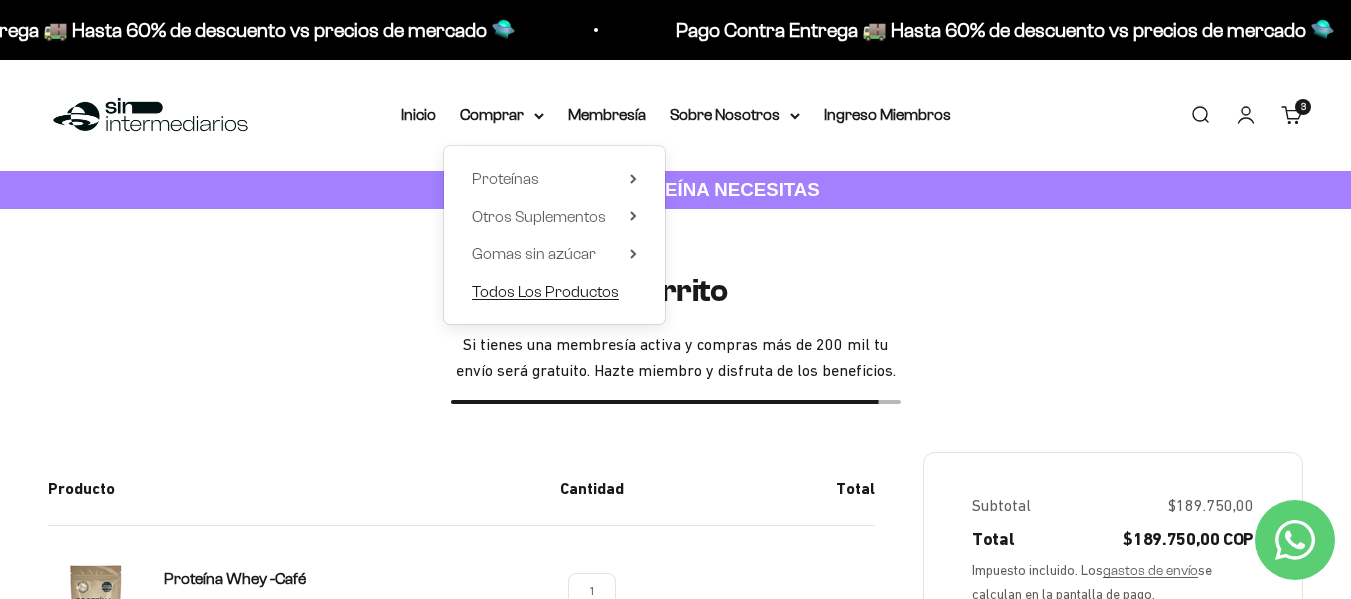 click on "Todos Los Productos" at bounding box center (545, 291) 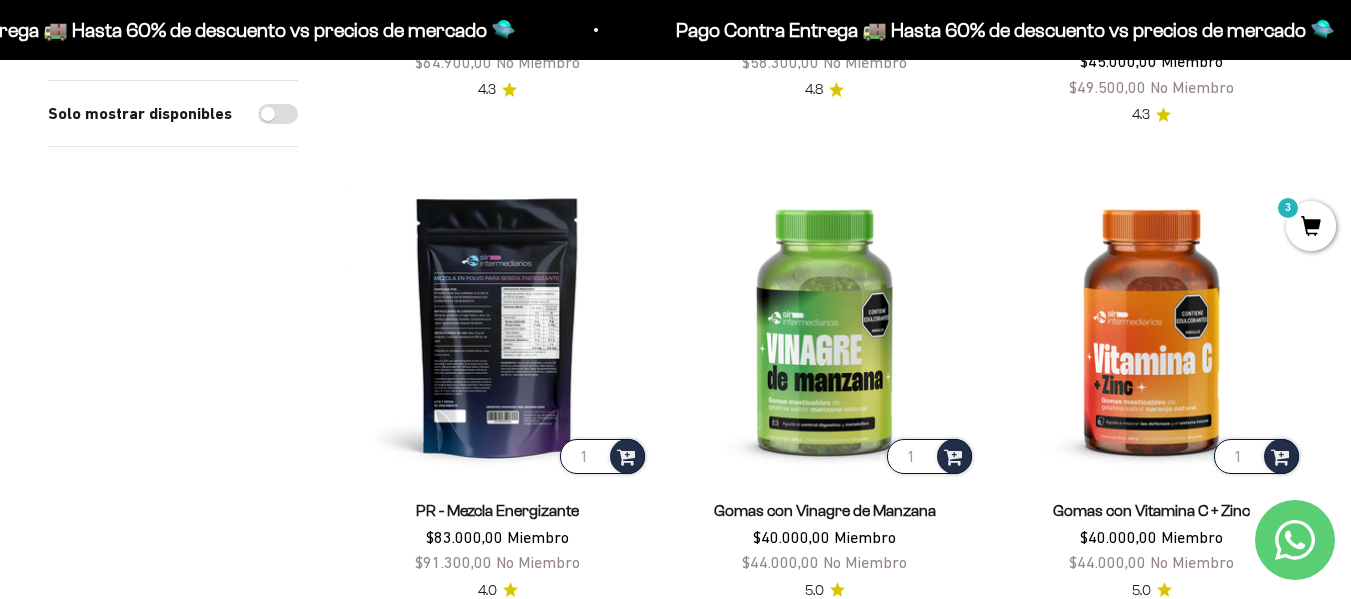scroll, scrollTop: 1700, scrollLeft: 0, axis: vertical 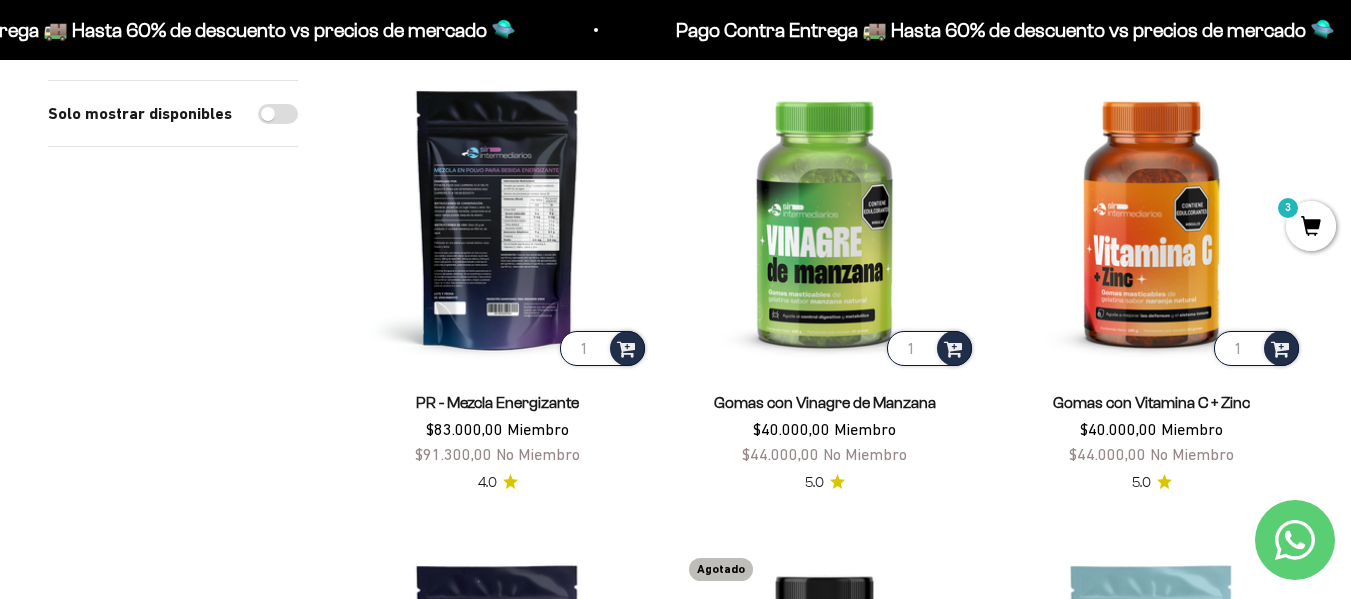 click at bounding box center [497, 218] 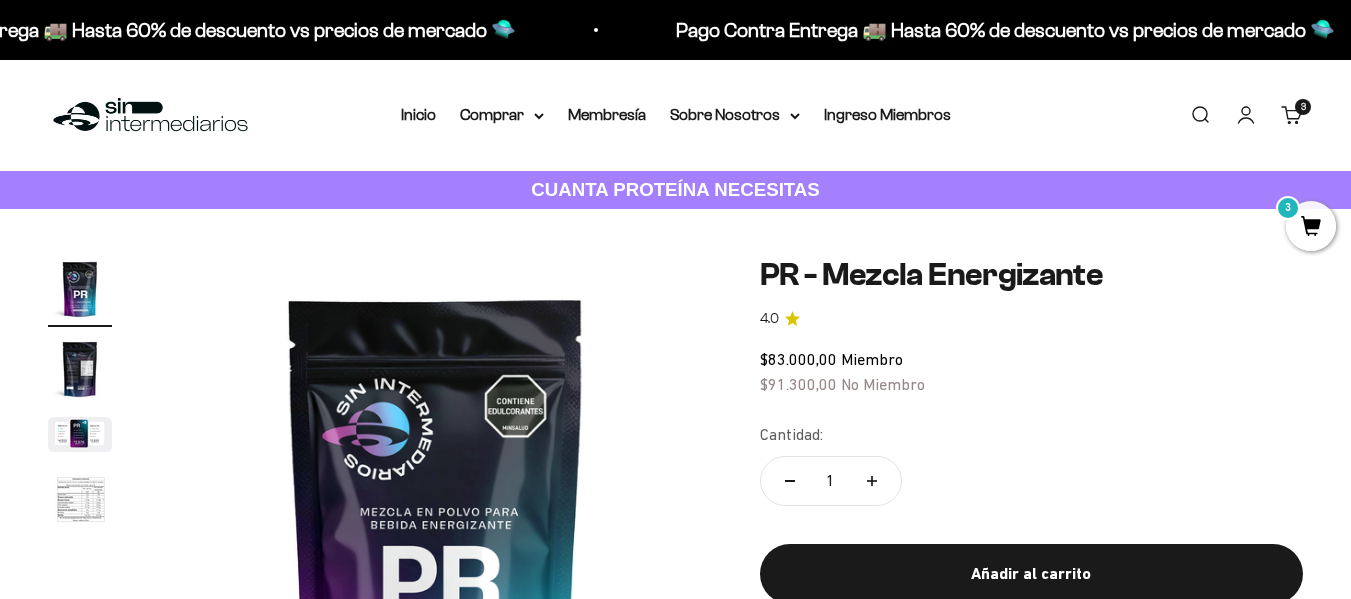 scroll, scrollTop: 300, scrollLeft: 0, axis: vertical 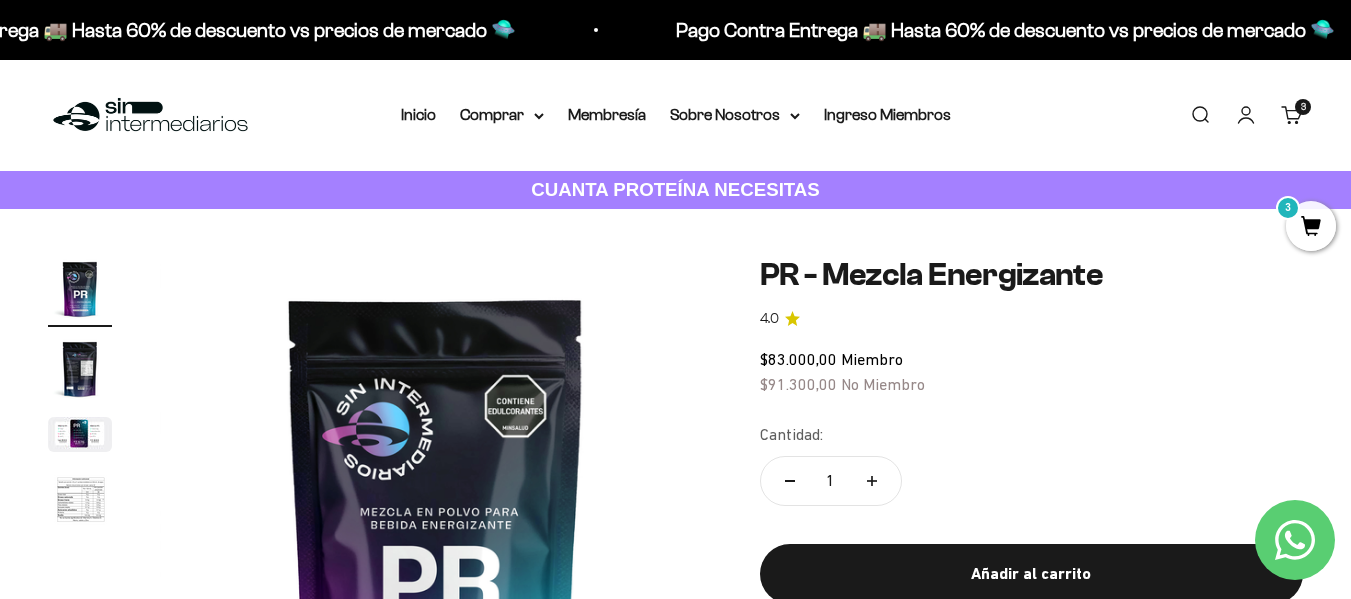 click at bounding box center (80, 369) 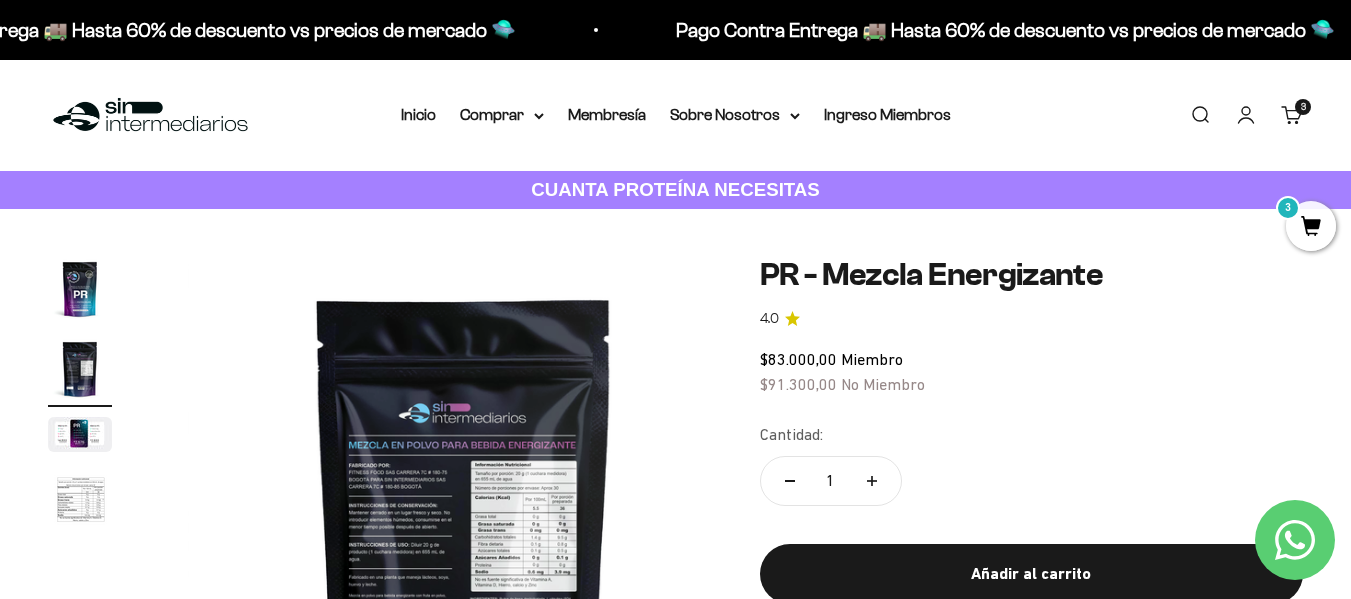 scroll, scrollTop: 0, scrollLeft: 564, axis: horizontal 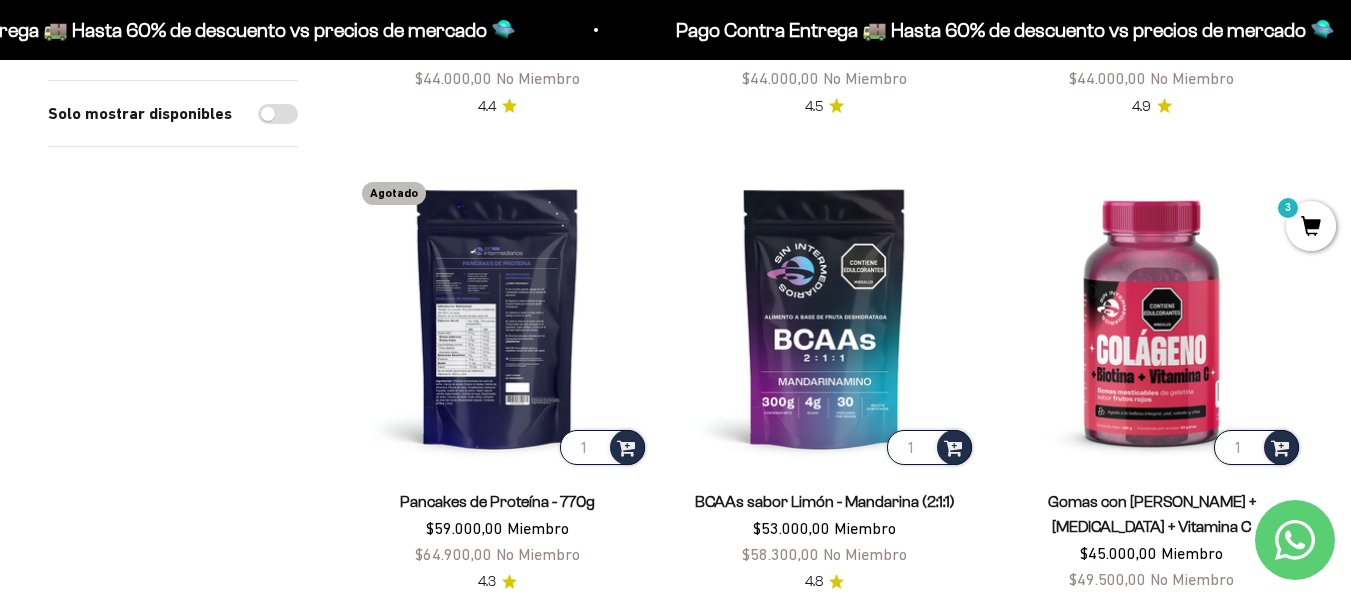 click at bounding box center [497, 317] 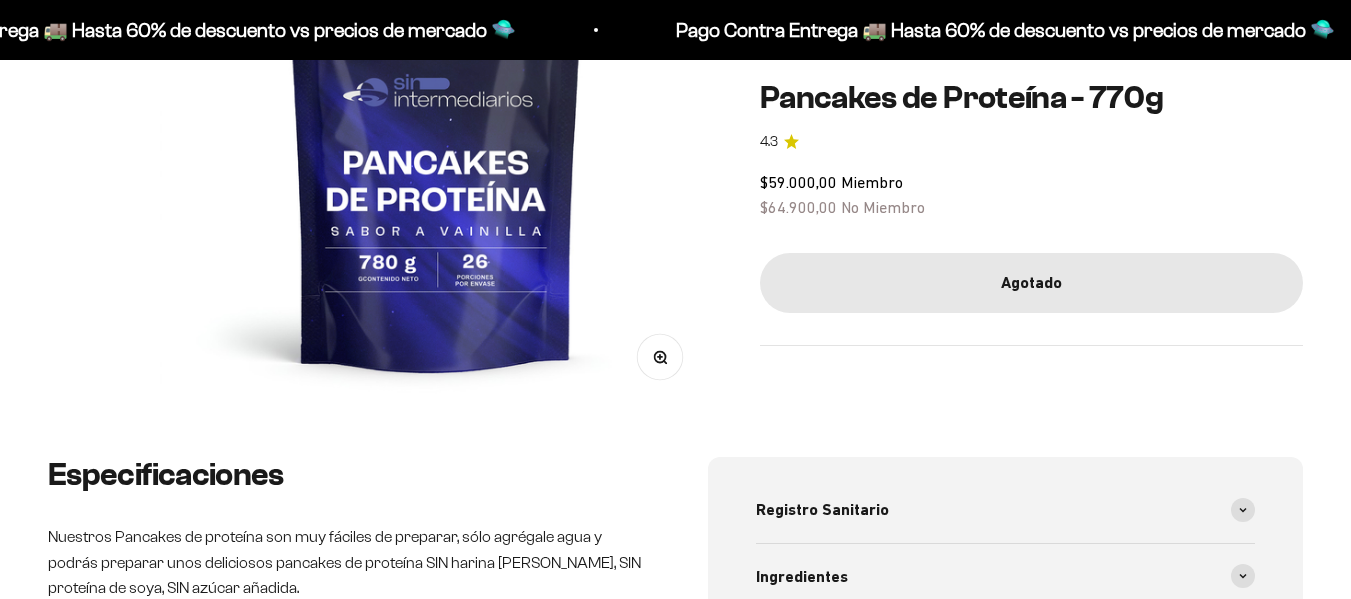 scroll, scrollTop: 400, scrollLeft: 0, axis: vertical 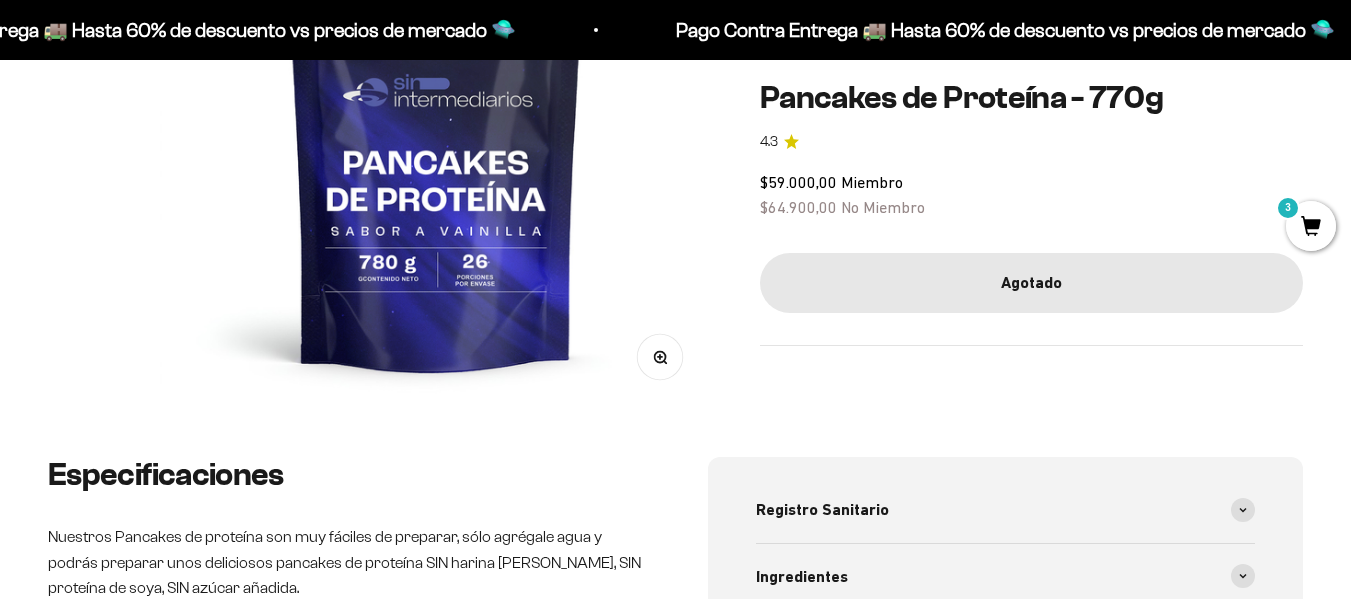 click on "Zoom" at bounding box center [659, 357] 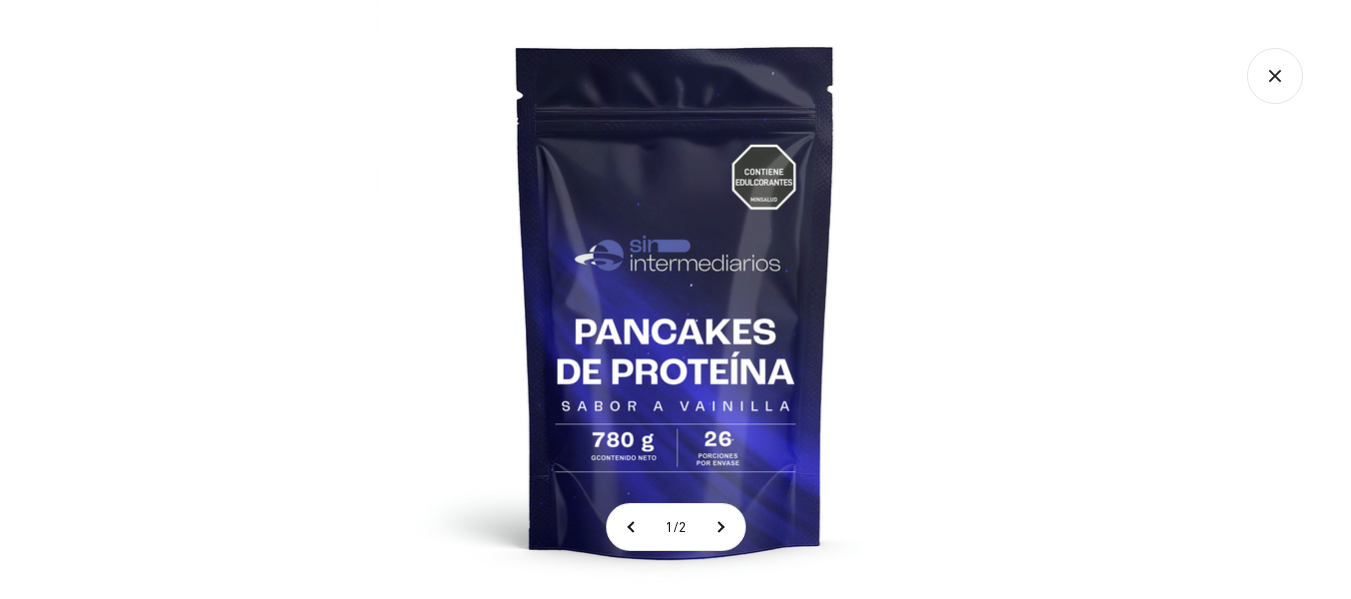 click 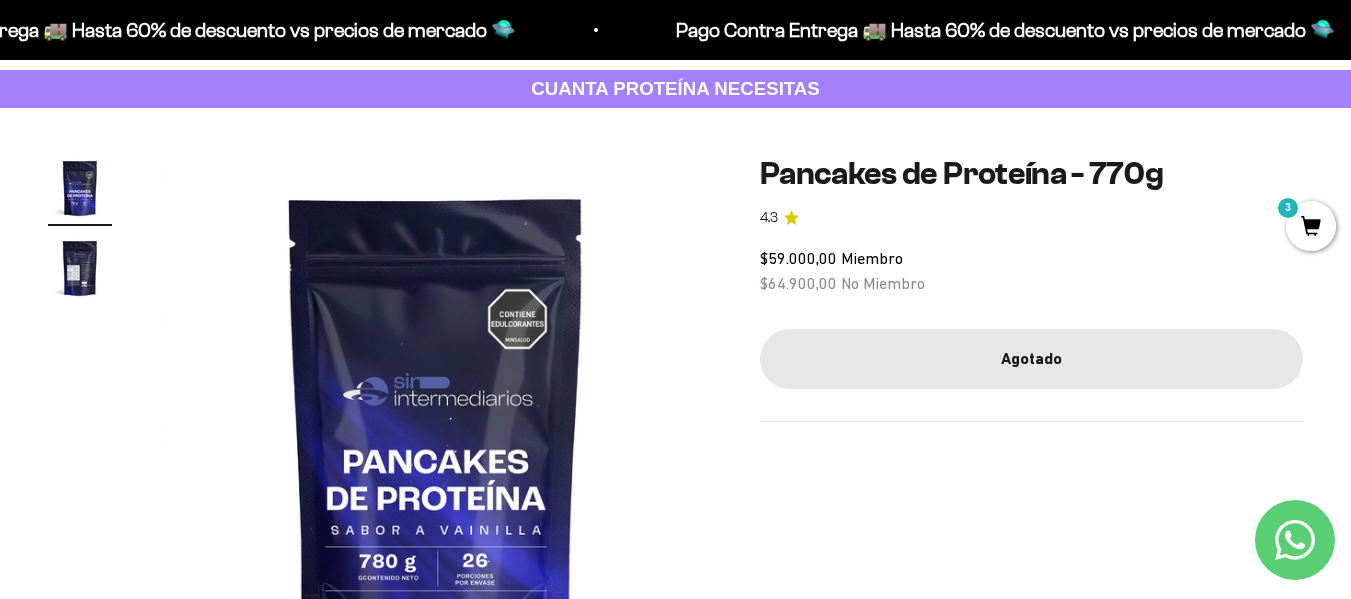 scroll, scrollTop: 100, scrollLeft: 0, axis: vertical 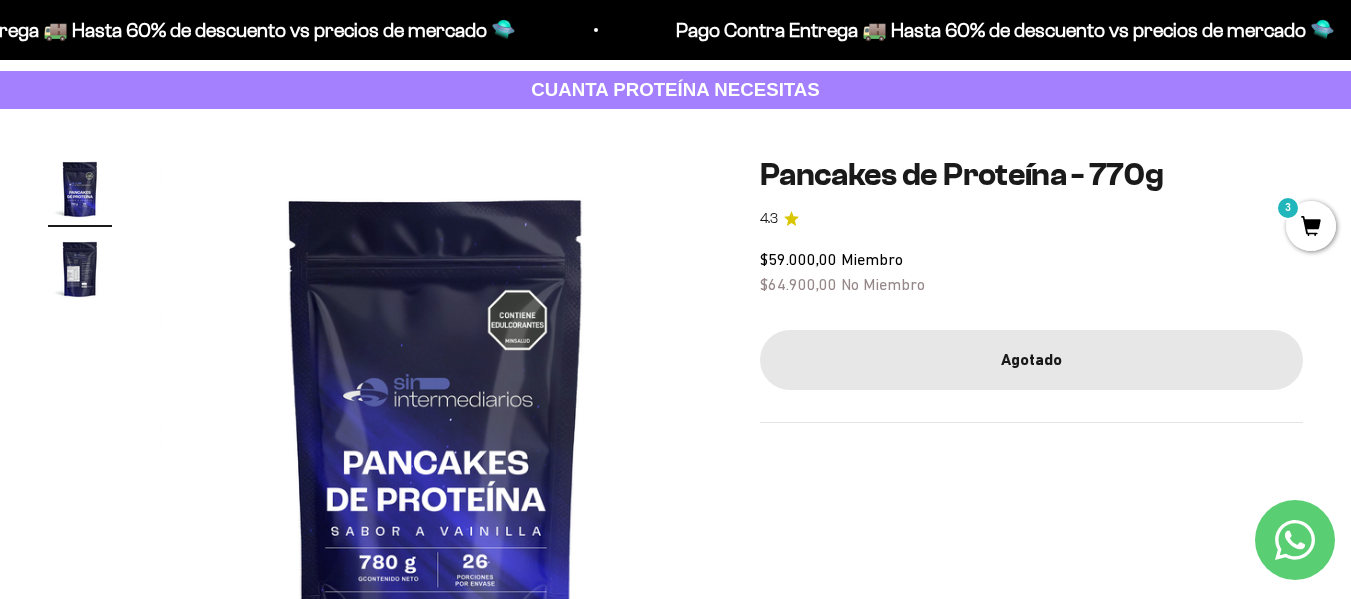 click at bounding box center (80, 269) 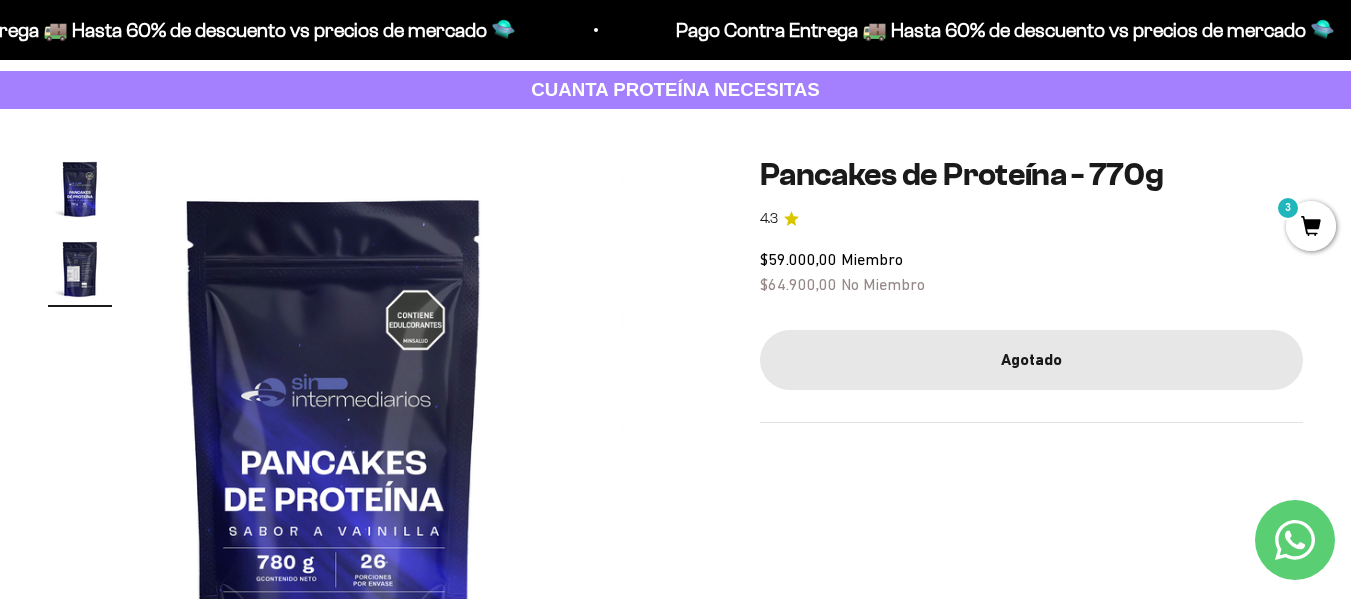 scroll, scrollTop: 0, scrollLeft: 368, axis: horizontal 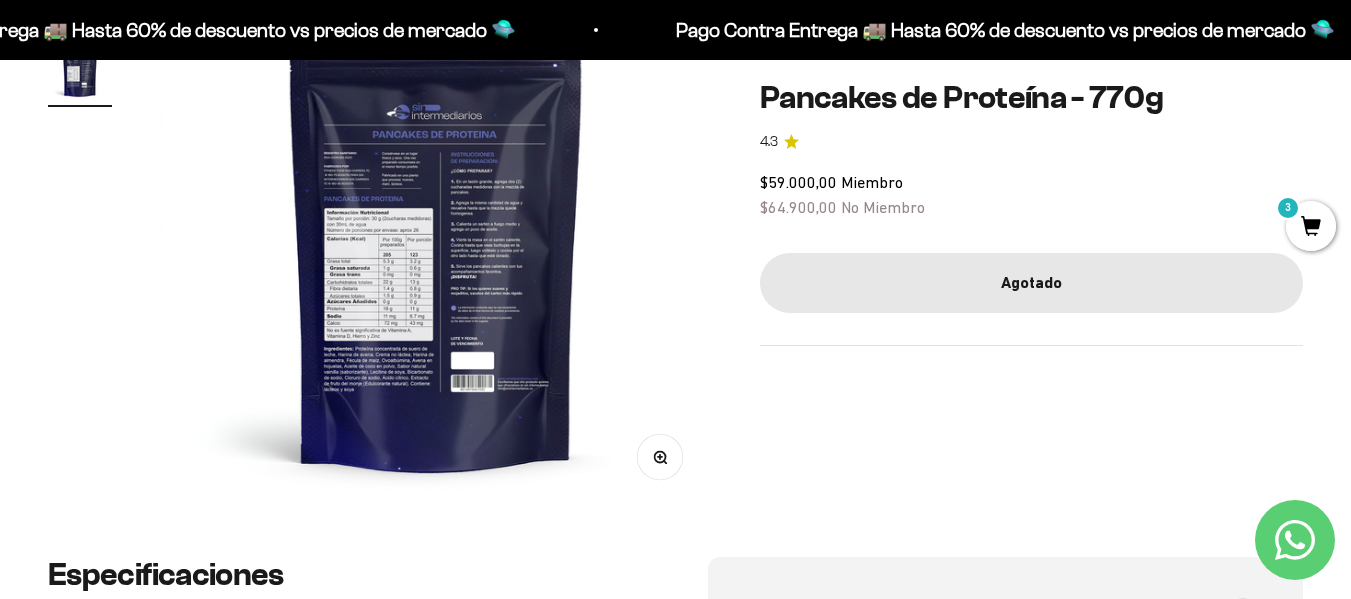 click 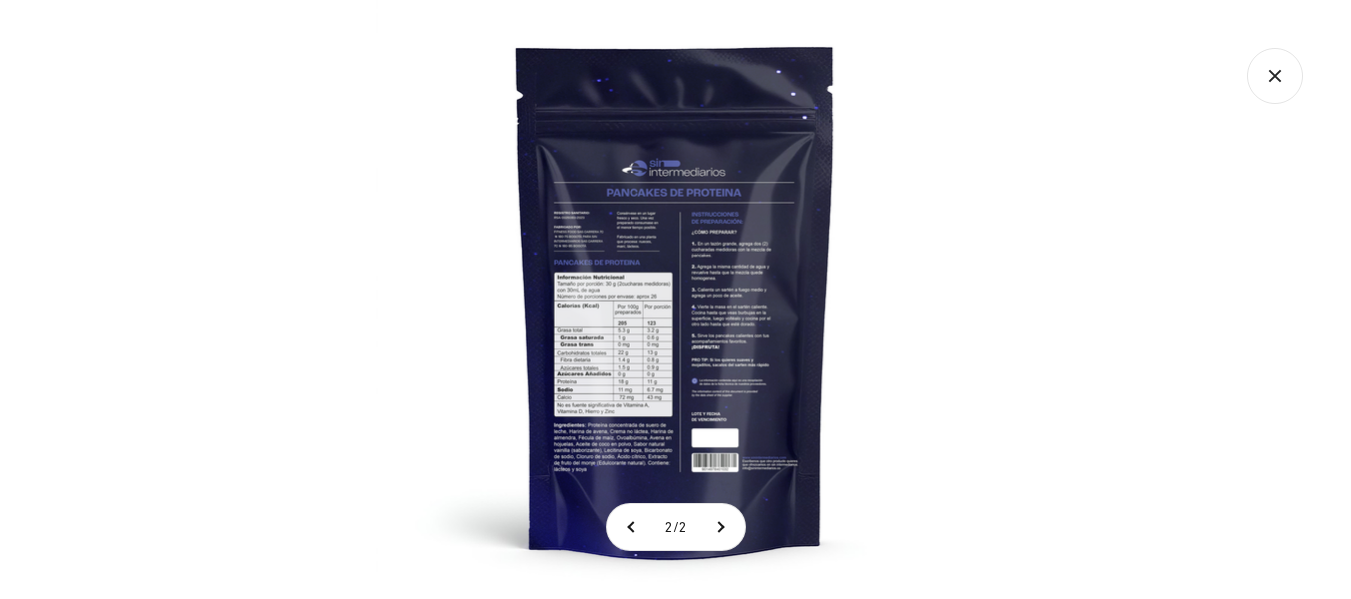 click at bounding box center [675, 299] 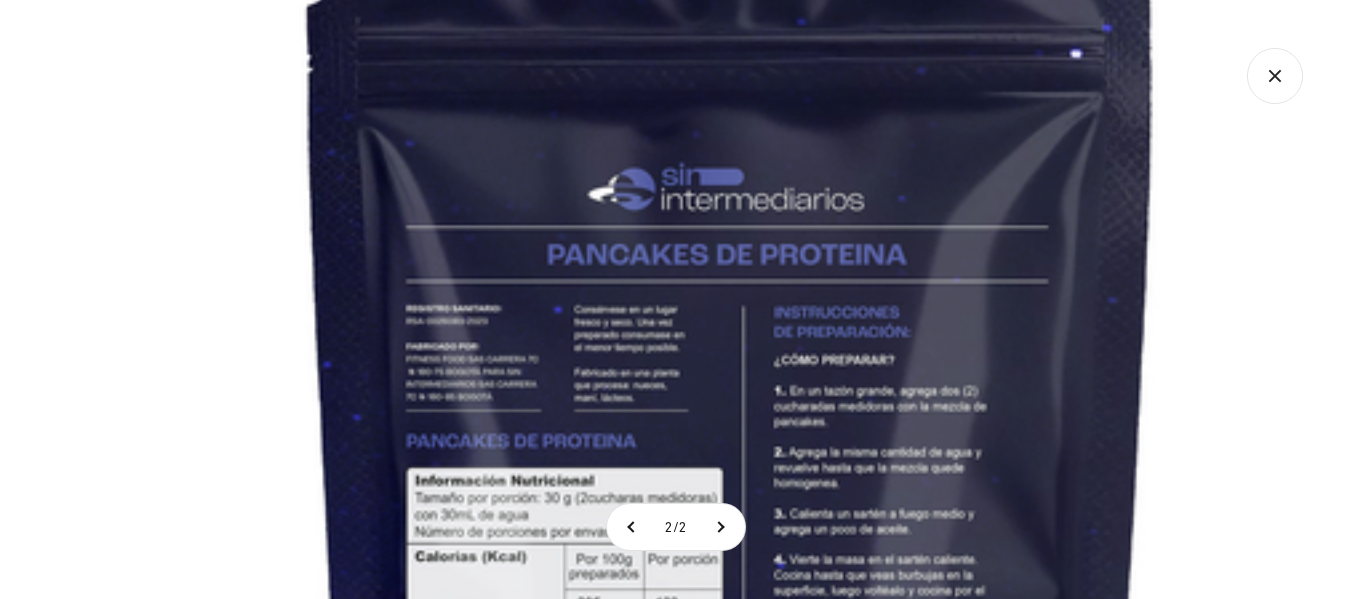 click 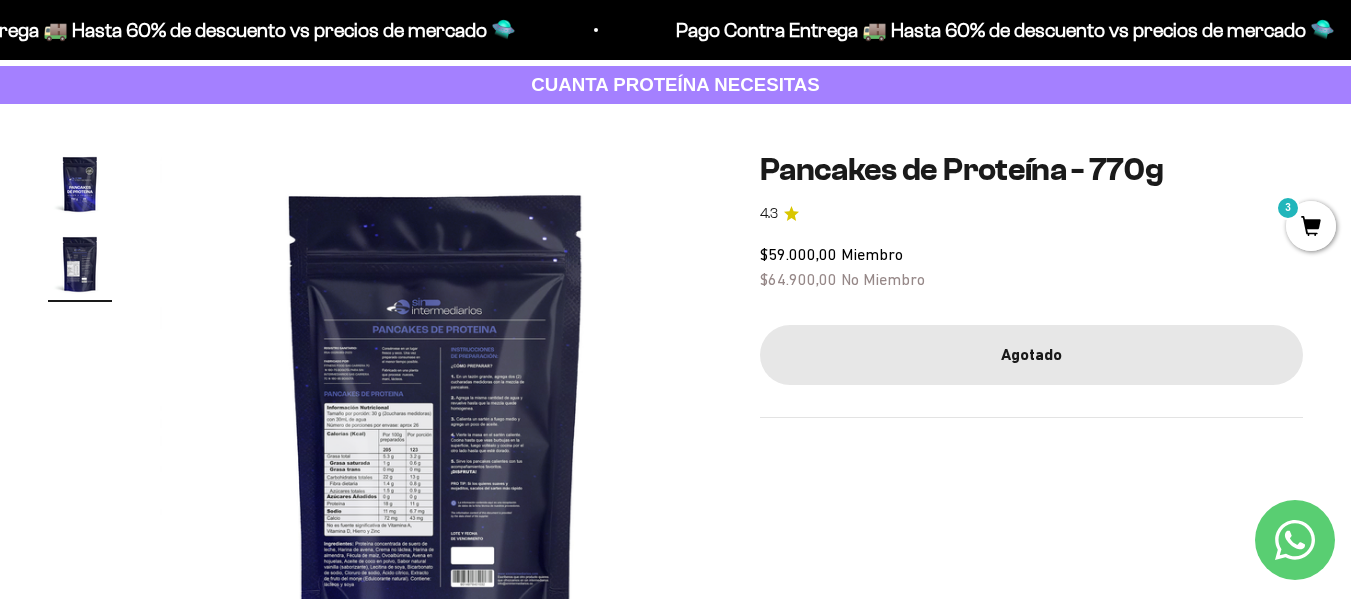 scroll, scrollTop: 0, scrollLeft: 0, axis: both 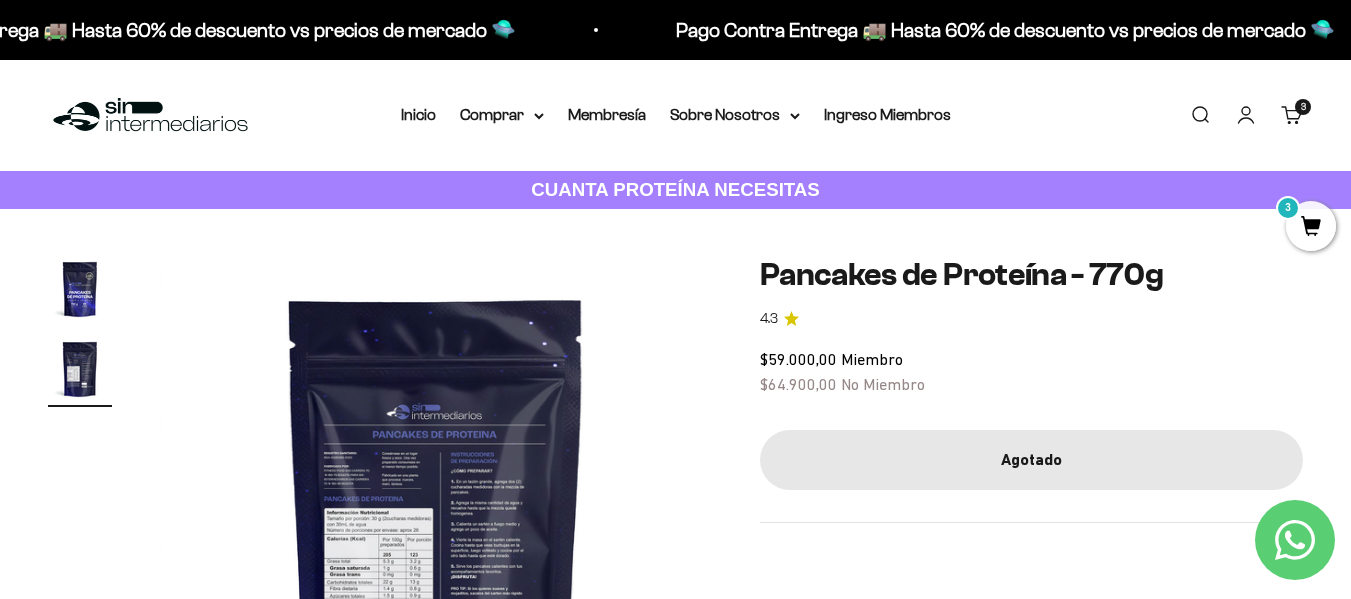 click at bounding box center (80, 289) 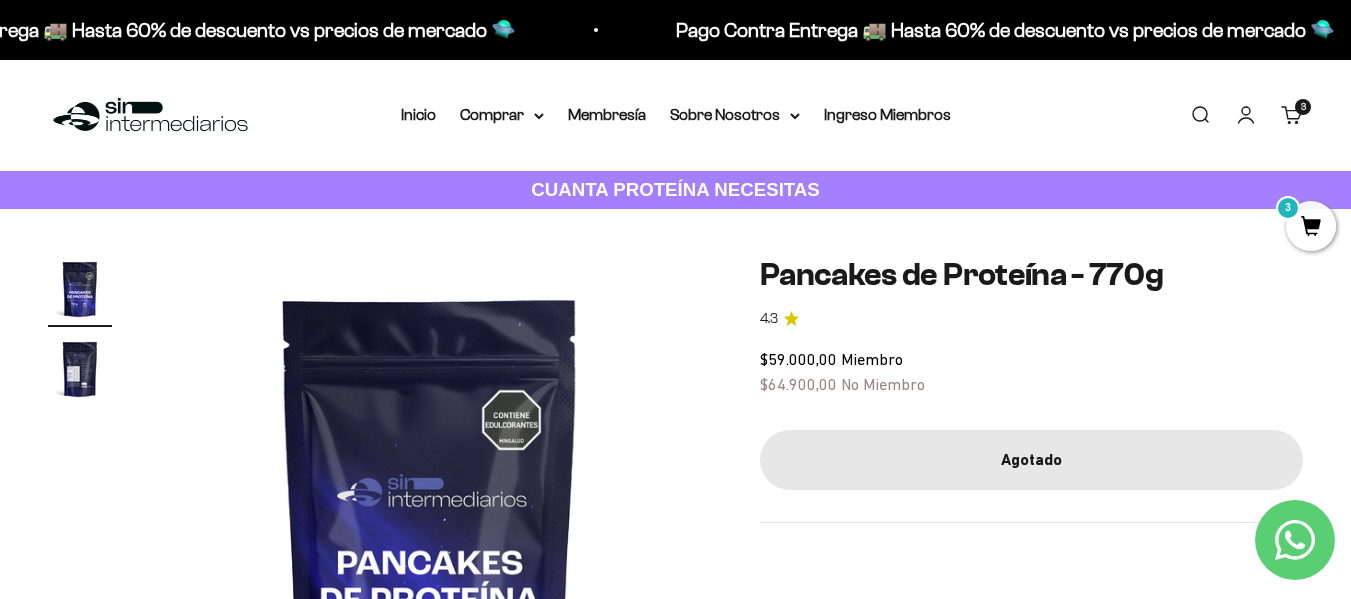 scroll, scrollTop: 0, scrollLeft: 0, axis: both 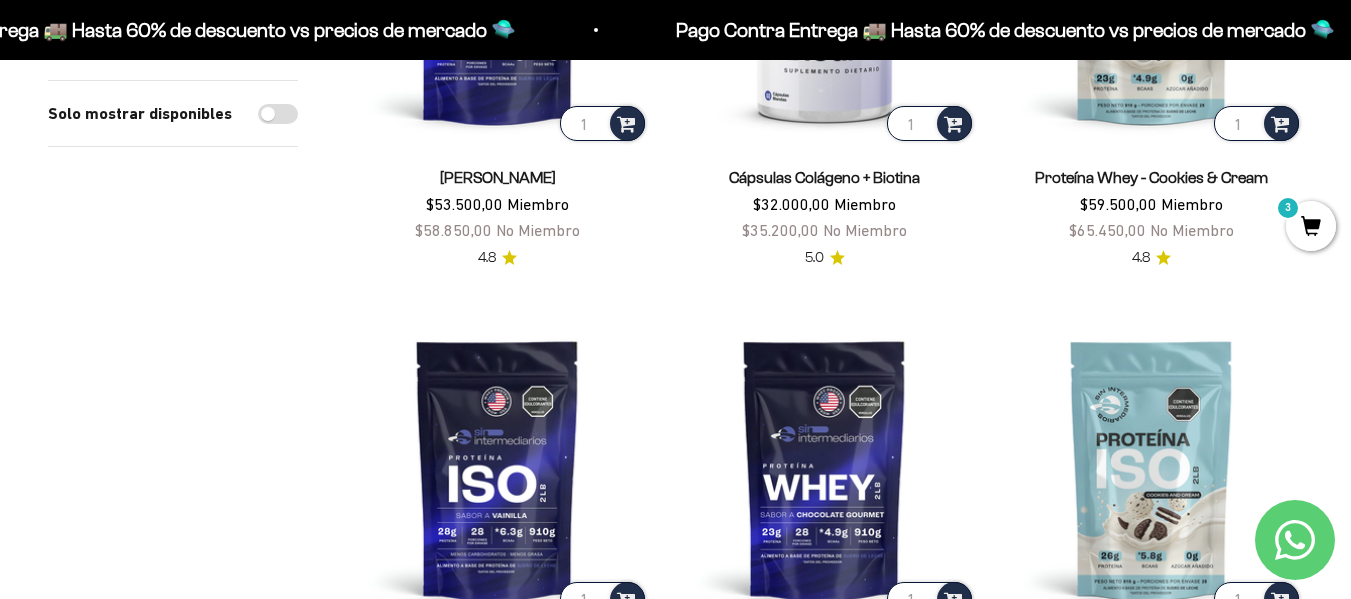 click on "Filtros
Ordenar por
Características Más vendidos Alfabéticamente, A-Z Alfabéticamente, Z-A Precio, menor a mayor Precio, mayor a menor Fecha: antiguo(a) a reciente Fecha: reciente a antiguo(a)
Solo mostrar disponibles
Aplicar  (1)
Filtros
Ordenar por:
Más vendidos
Características
Más vendidos
Alfabéticamente, A-Z
Alfabéticamente, Z-A
[PERSON_NAME], menor a mayor
[PERSON_NAME], mayor a menor
Fecha: antiguo(a) a reciente" at bounding box center [675, 32] 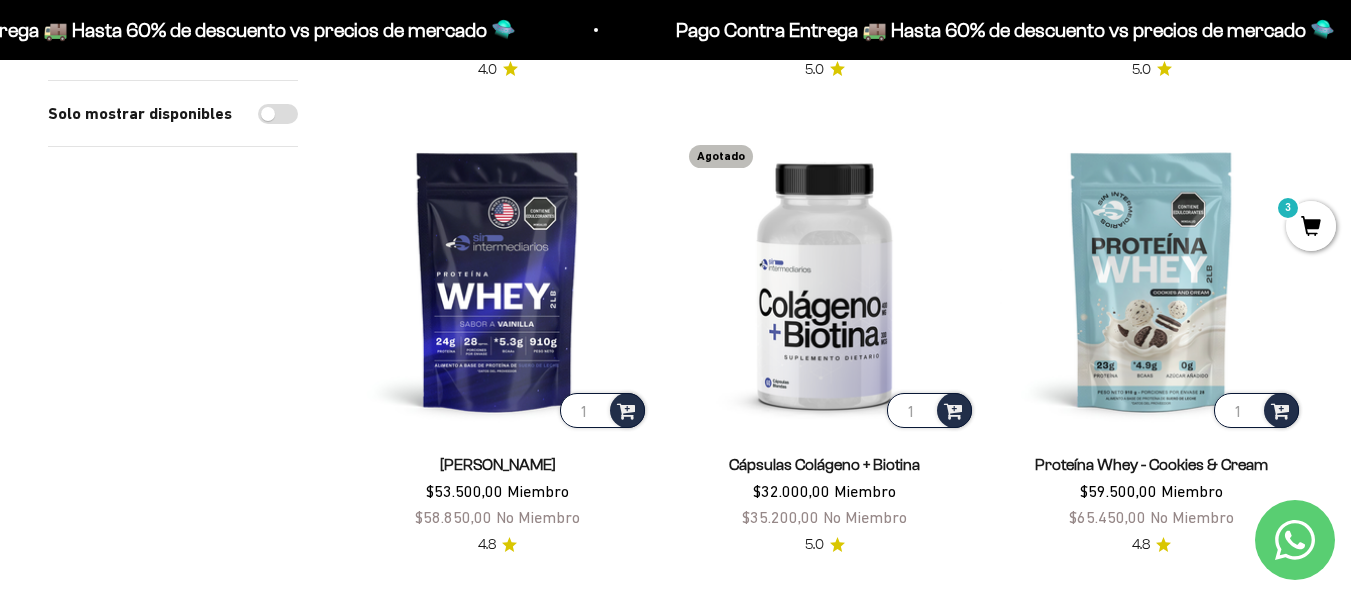 scroll, scrollTop: 2100, scrollLeft: 0, axis: vertical 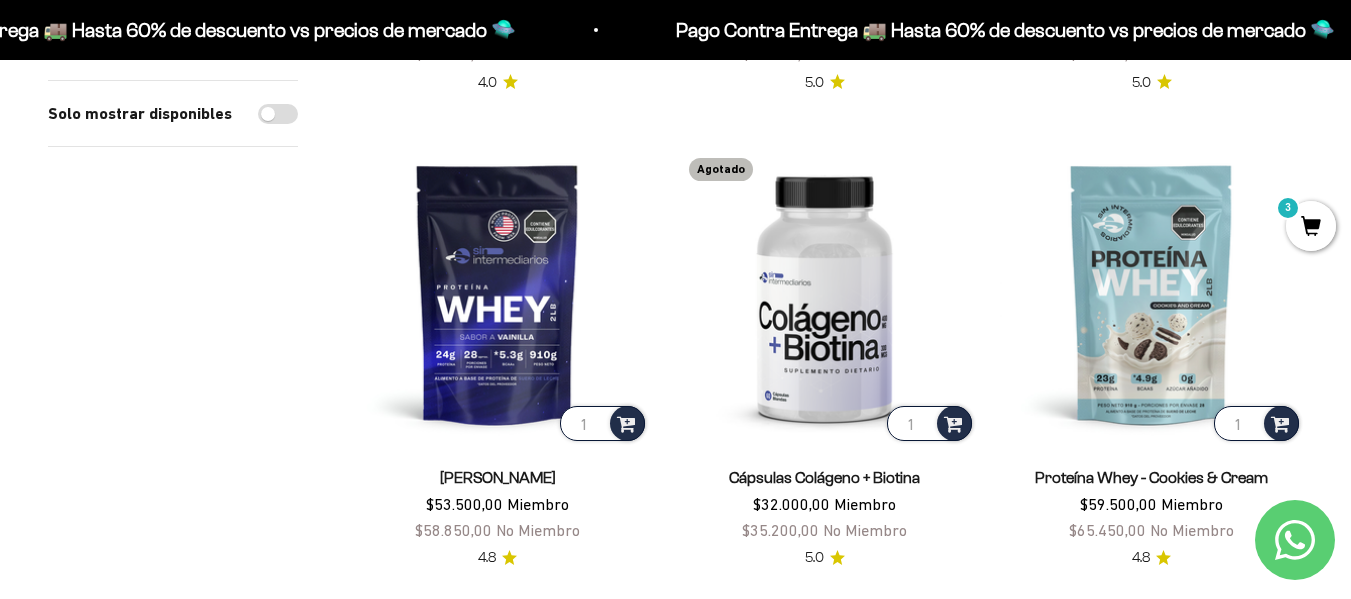 click on "3" at bounding box center (1311, 226) 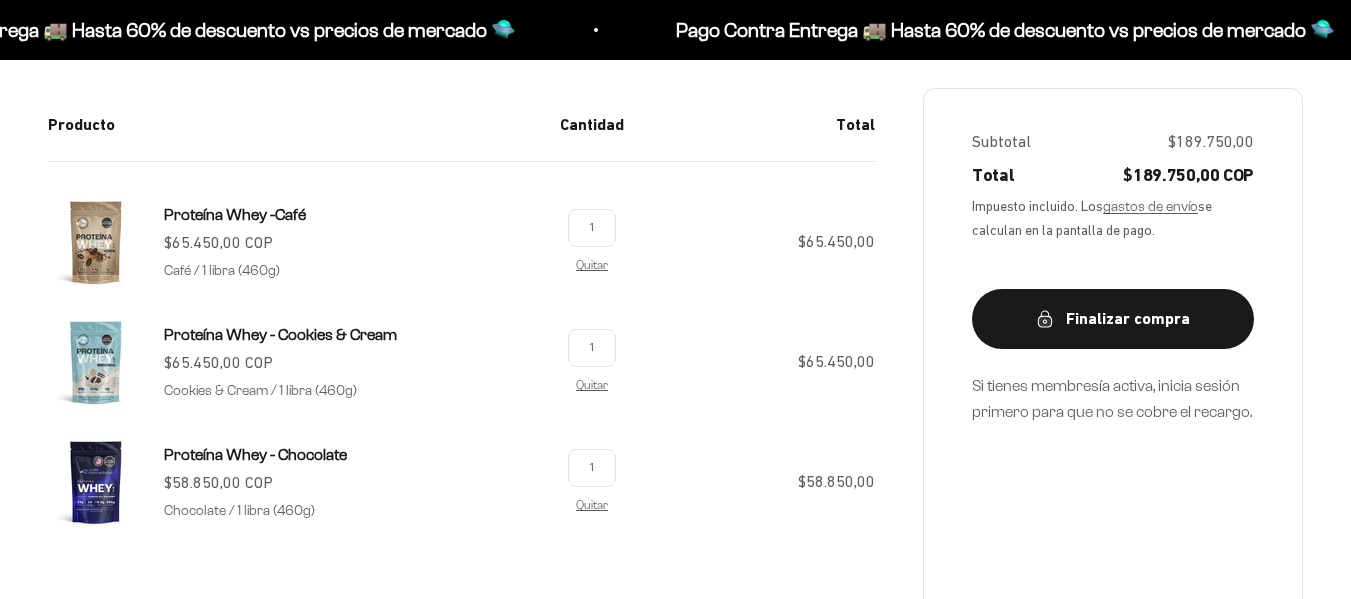 scroll, scrollTop: 400, scrollLeft: 0, axis: vertical 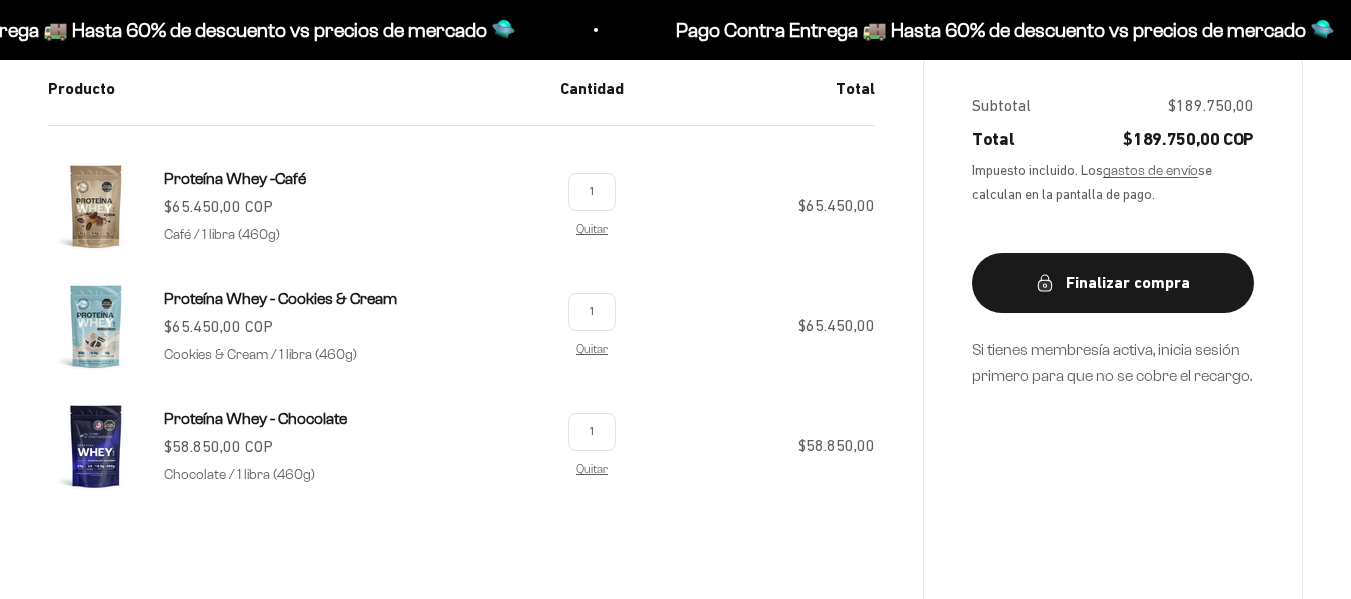 click at bounding box center (96, 206) 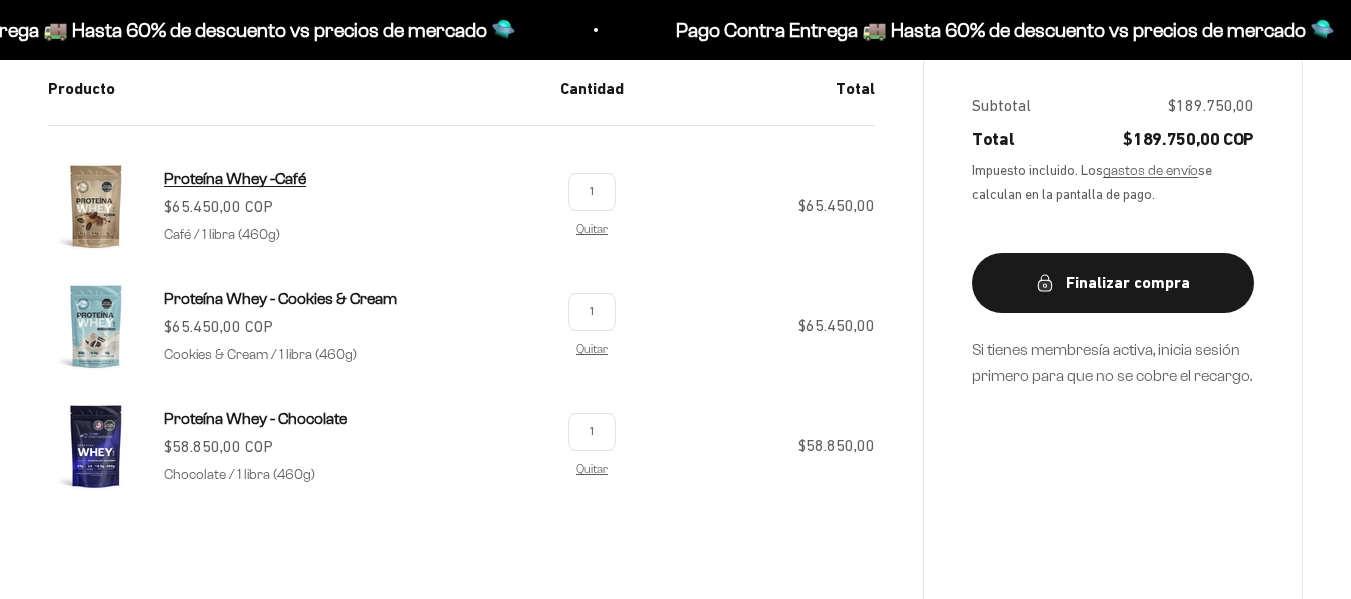 click on "Proteína Whey -Café" at bounding box center [235, 178] 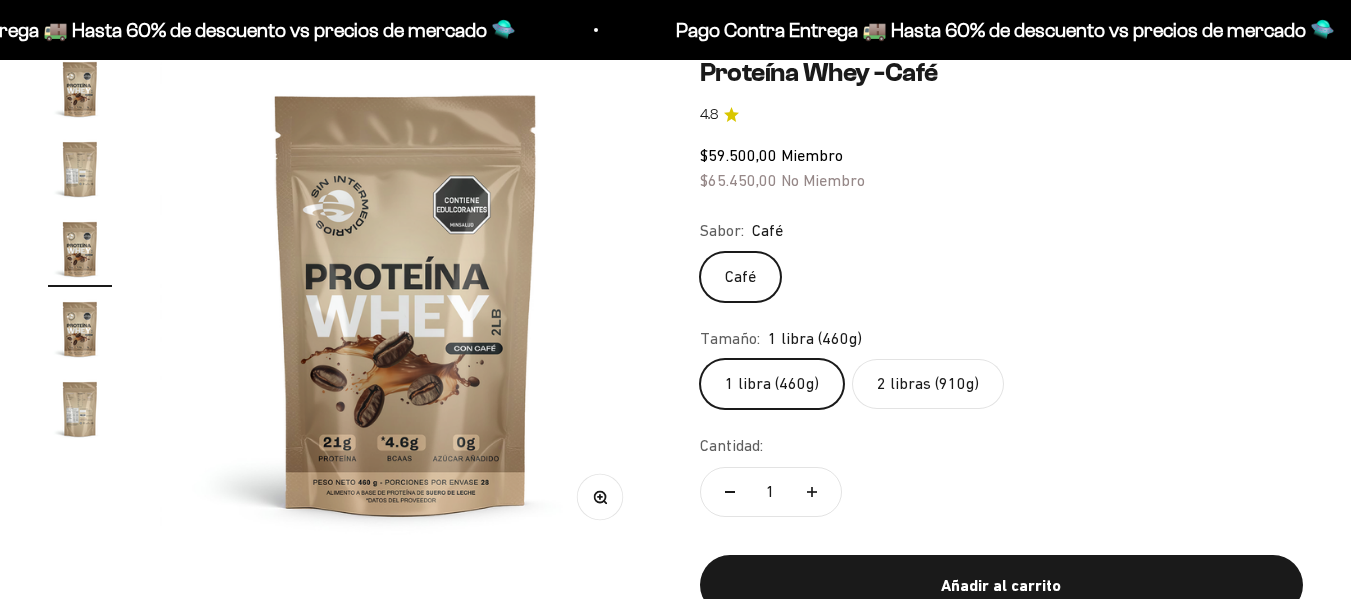 scroll, scrollTop: 200, scrollLeft: 0, axis: vertical 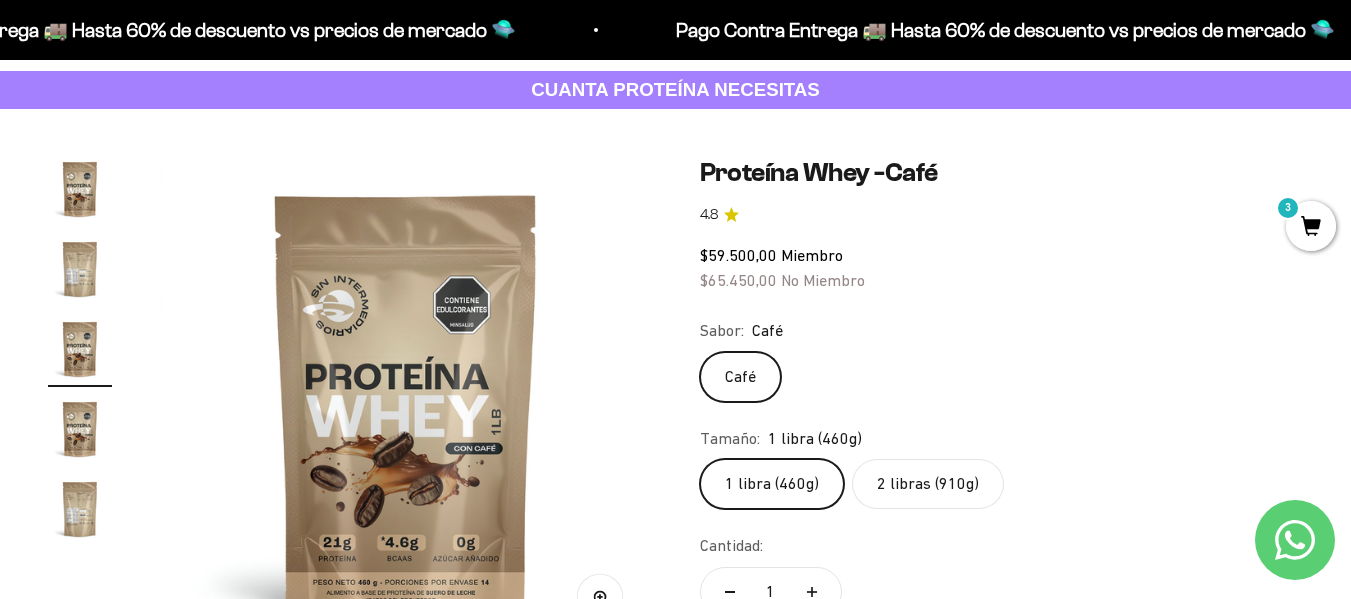 click at bounding box center [80, 269] 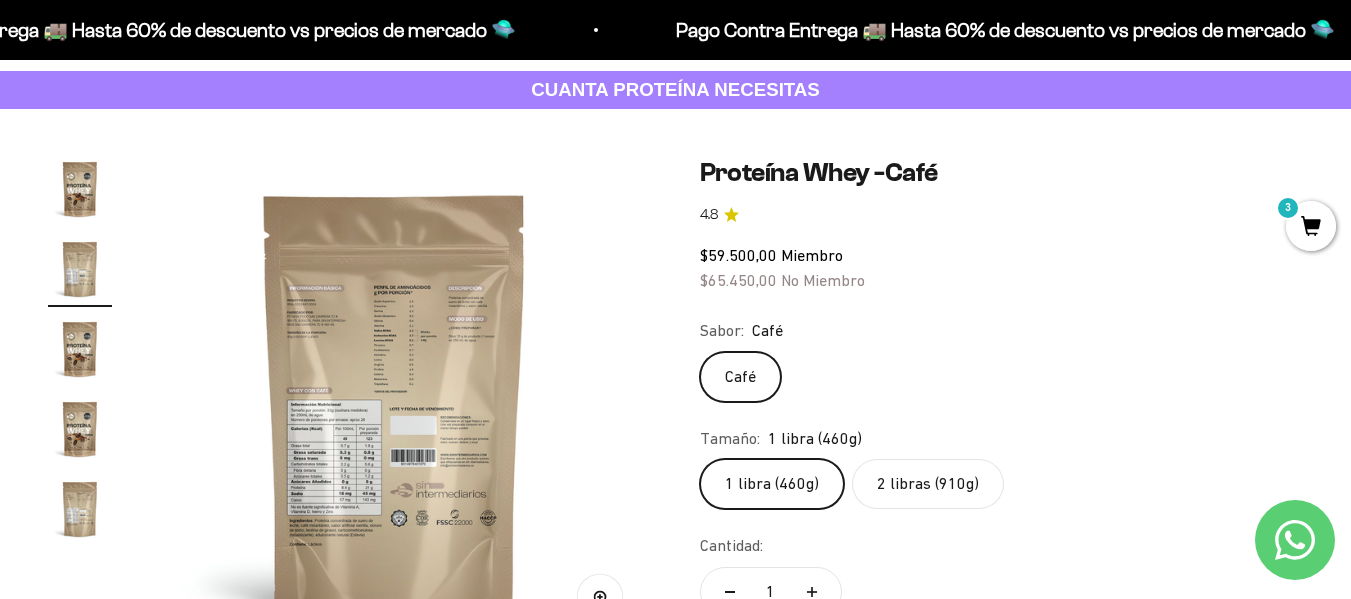 scroll, scrollTop: 0, scrollLeft: 504, axis: horizontal 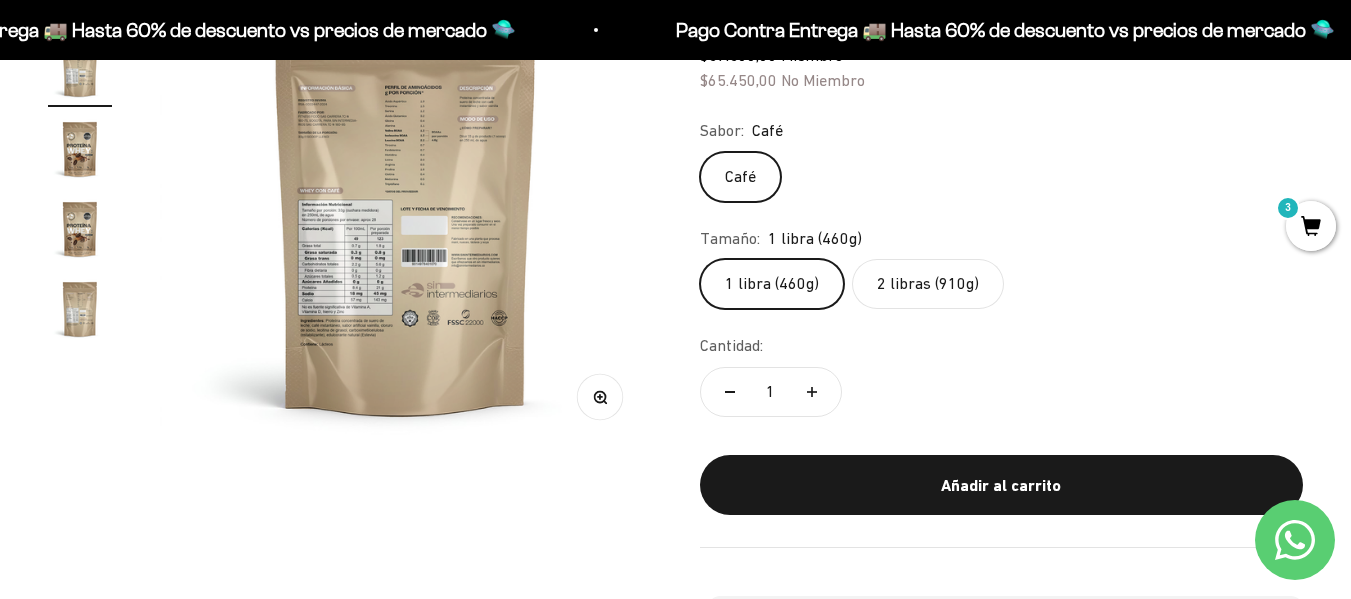click 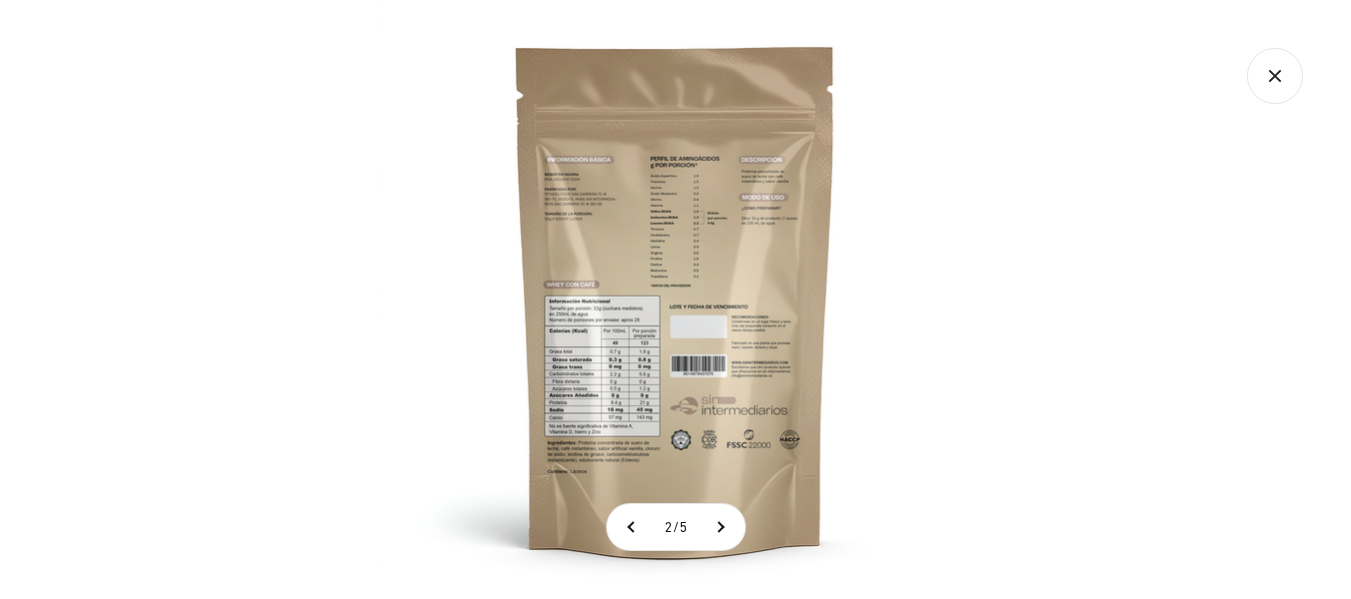 click at bounding box center [675, 299] 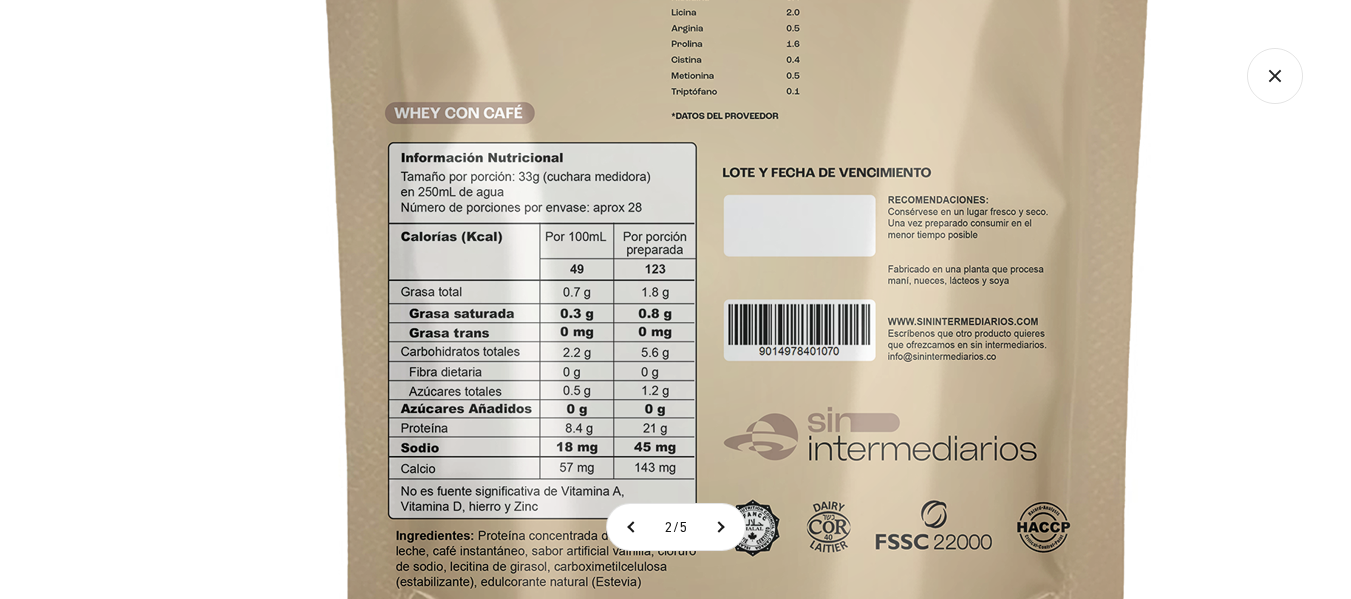 click 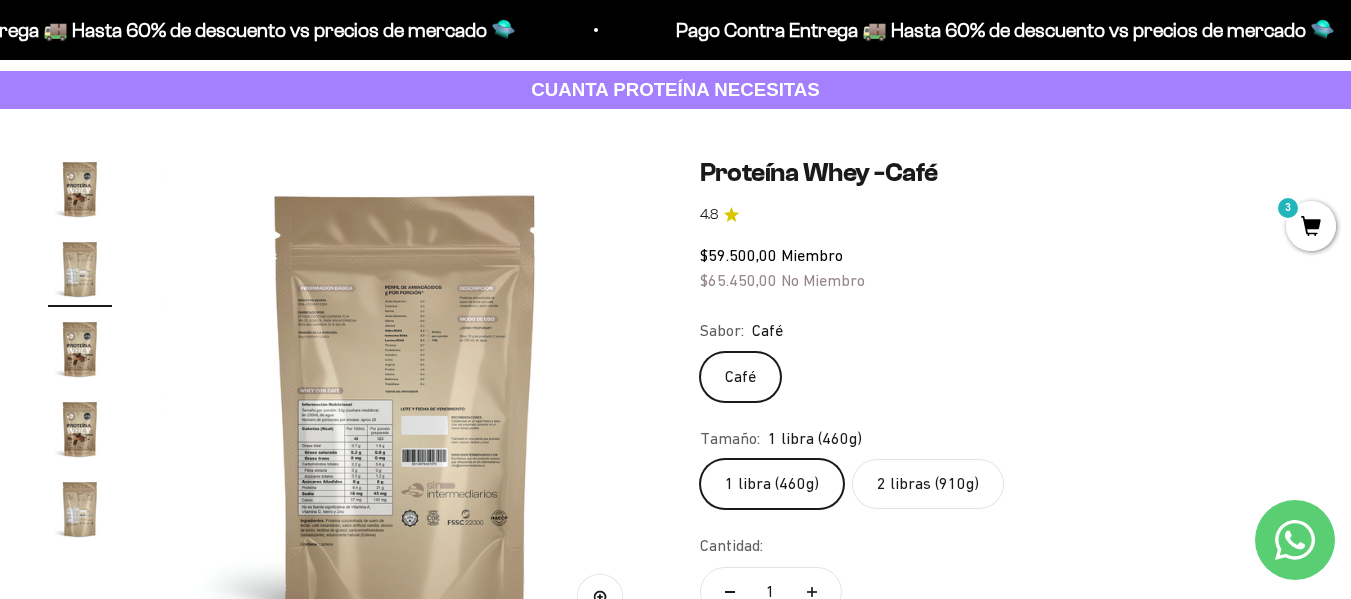 scroll, scrollTop: 0, scrollLeft: 0, axis: both 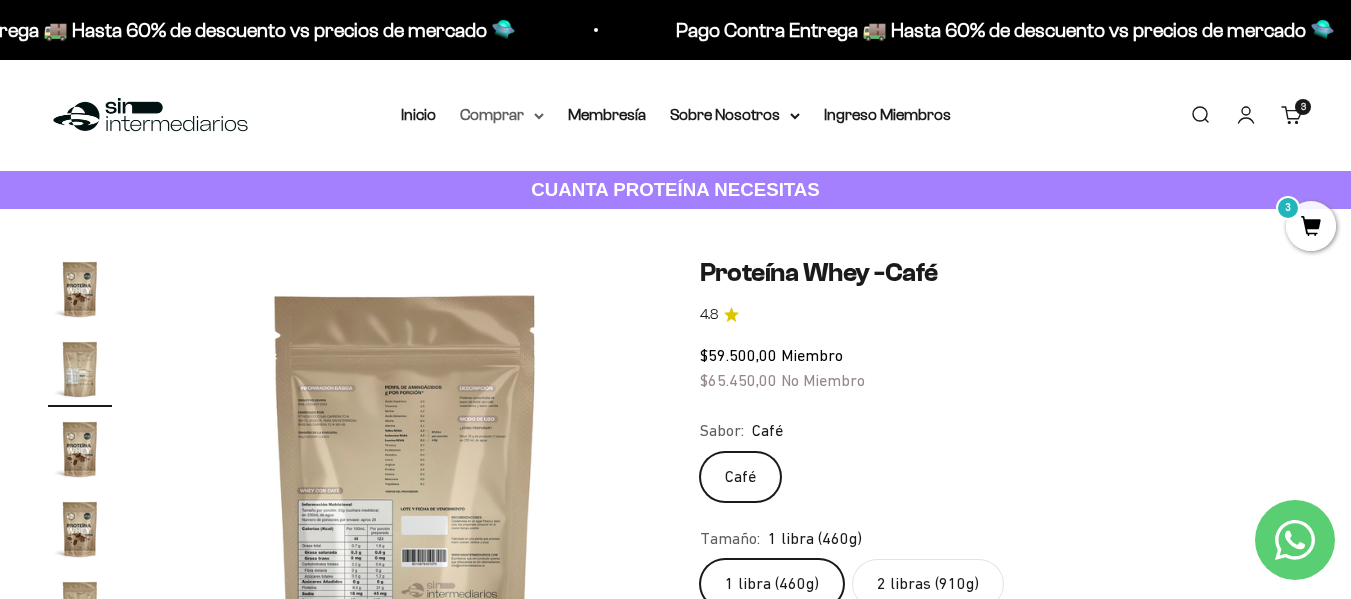 click on "Comprar" at bounding box center [502, 115] 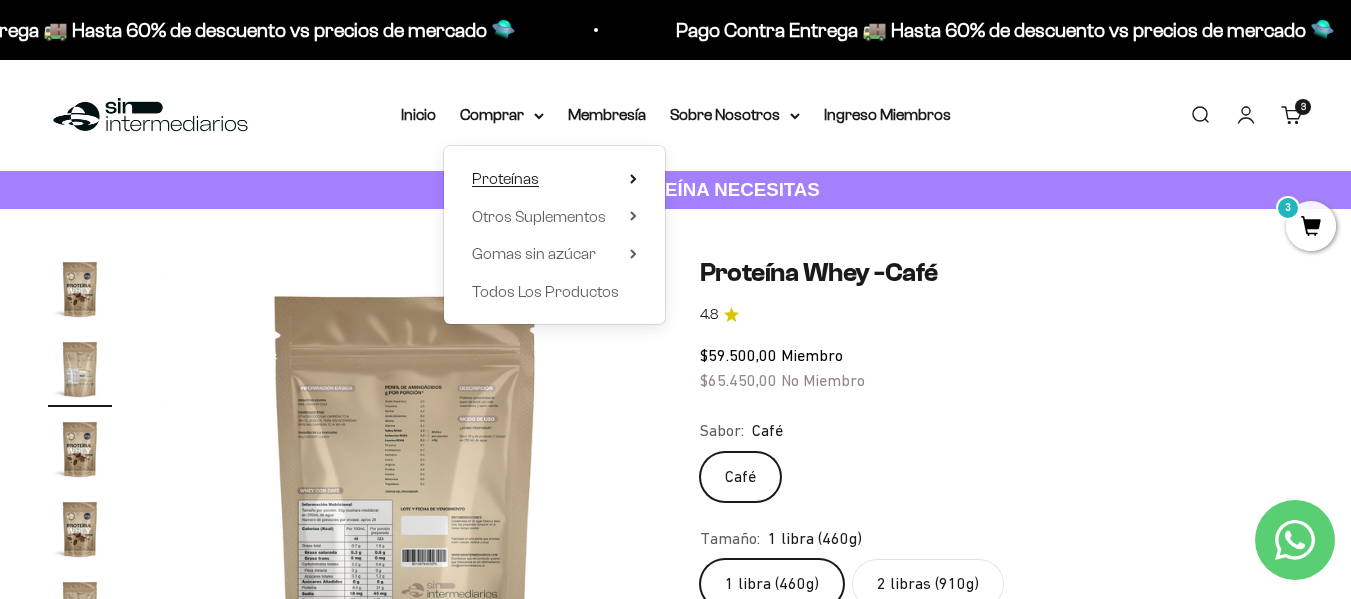 click on "Proteínas" at bounding box center [505, 178] 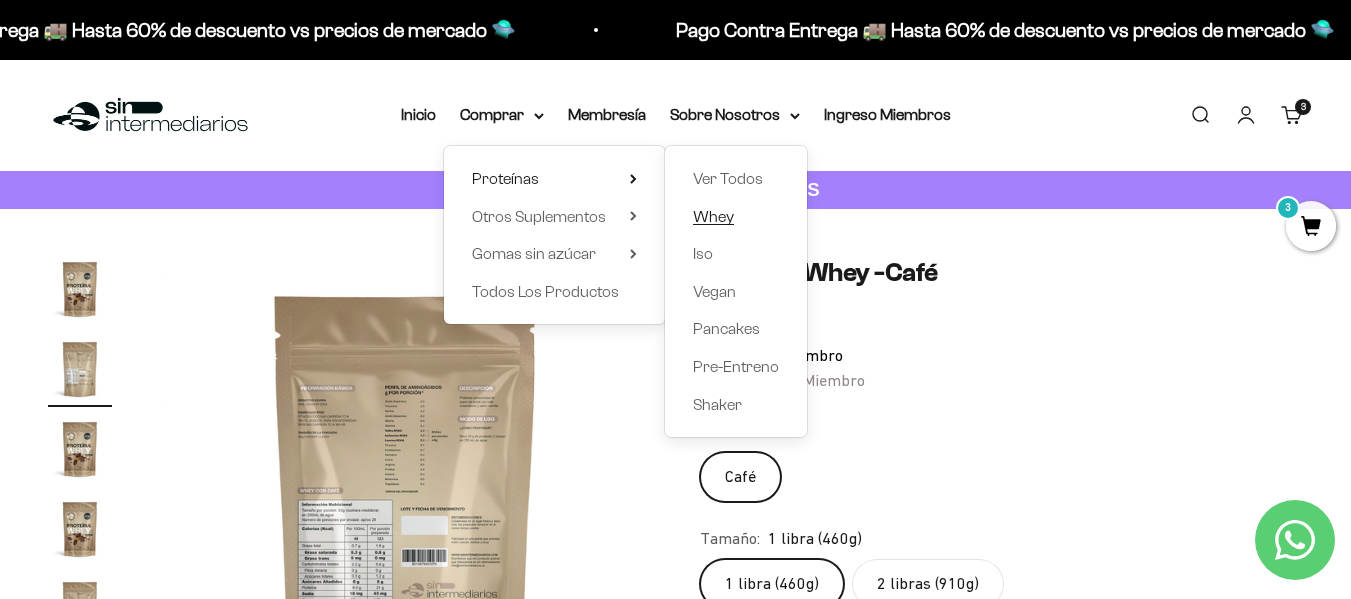 click on "Whey" at bounding box center (713, 216) 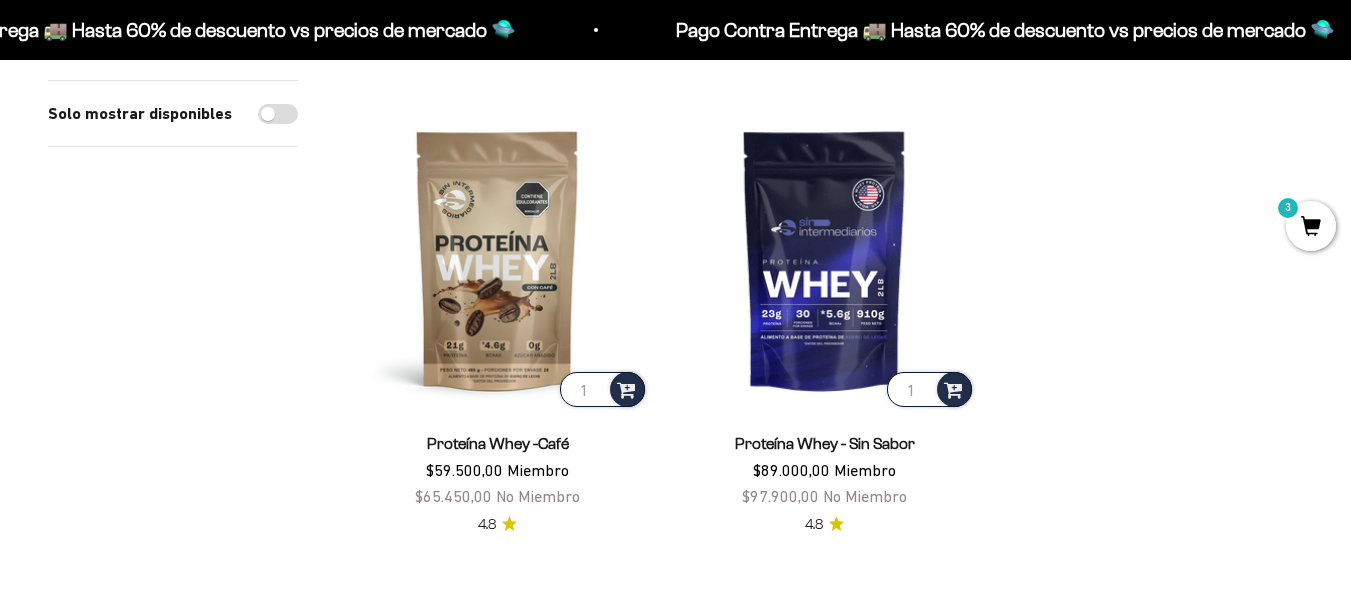 scroll, scrollTop: 700, scrollLeft: 0, axis: vertical 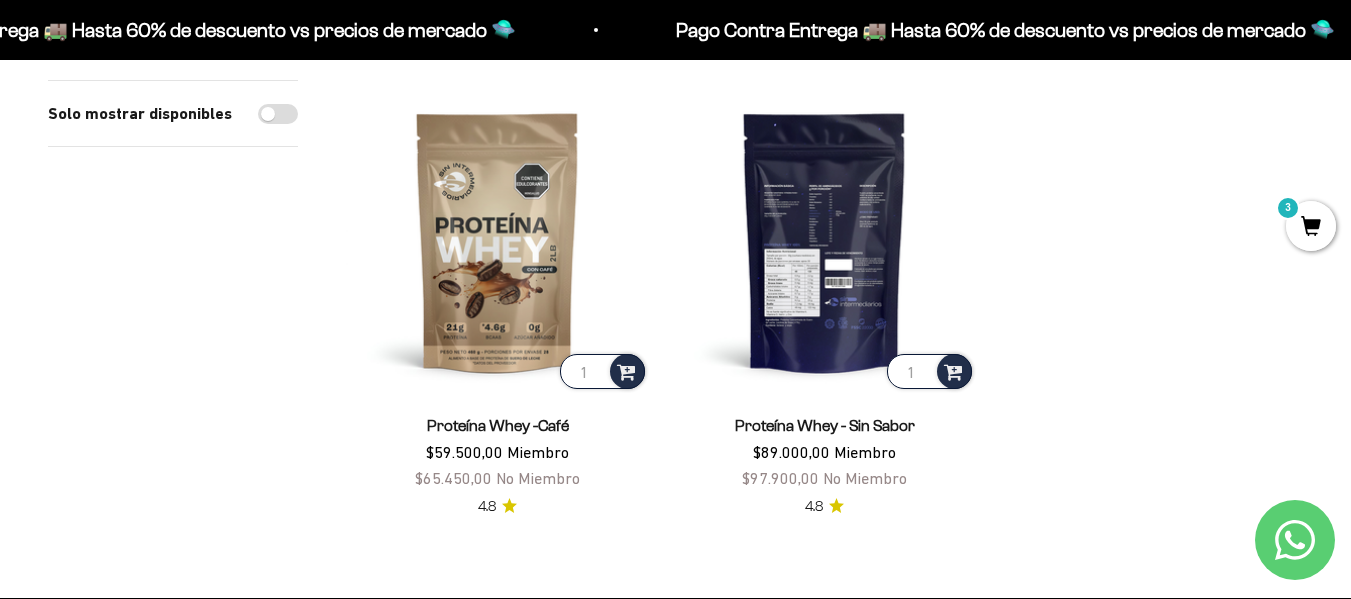 click at bounding box center (824, 241) 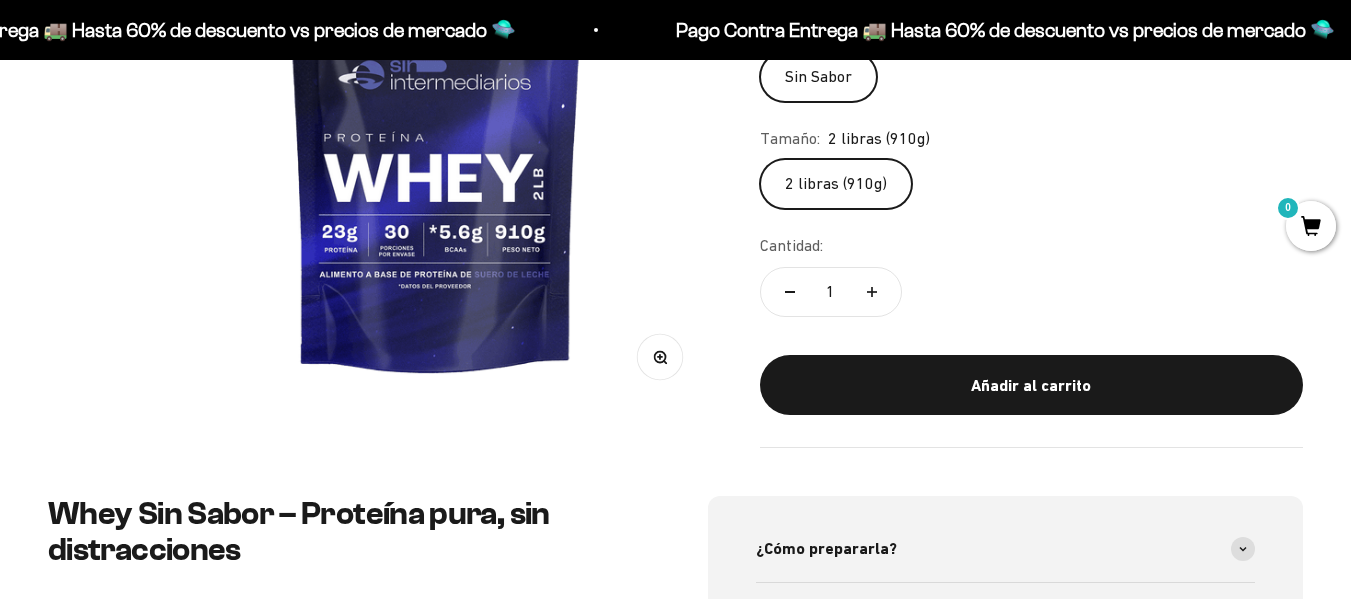 scroll, scrollTop: 400, scrollLeft: 0, axis: vertical 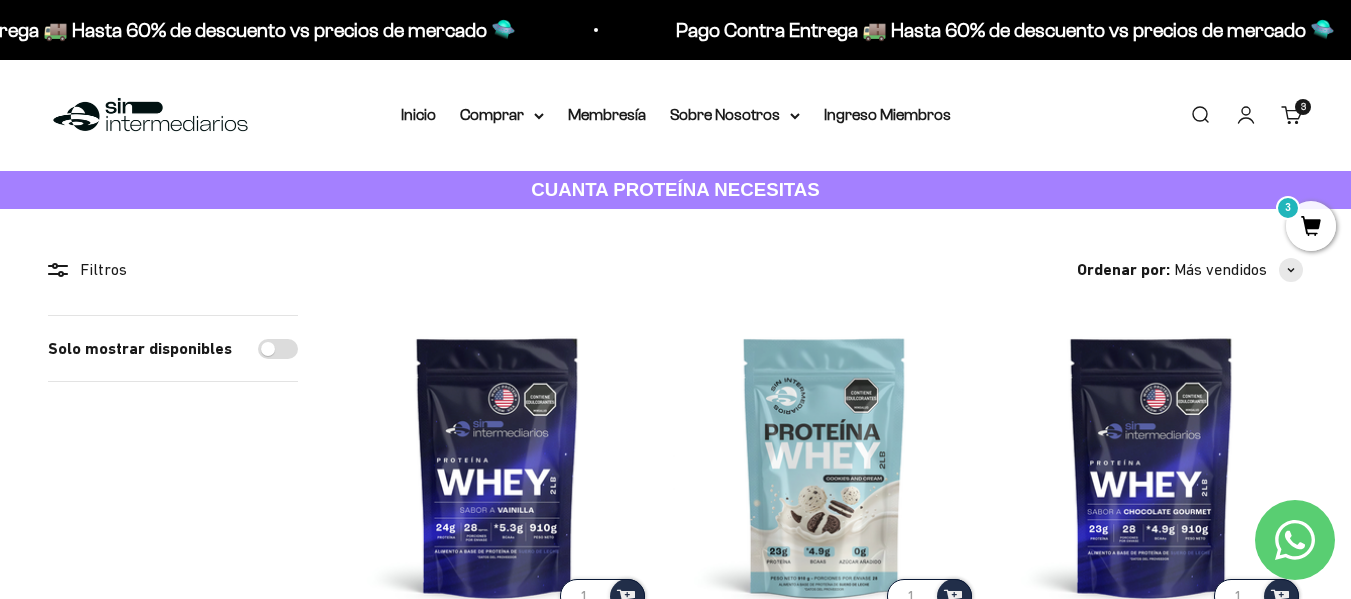 click on "3" at bounding box center (1311, 226) 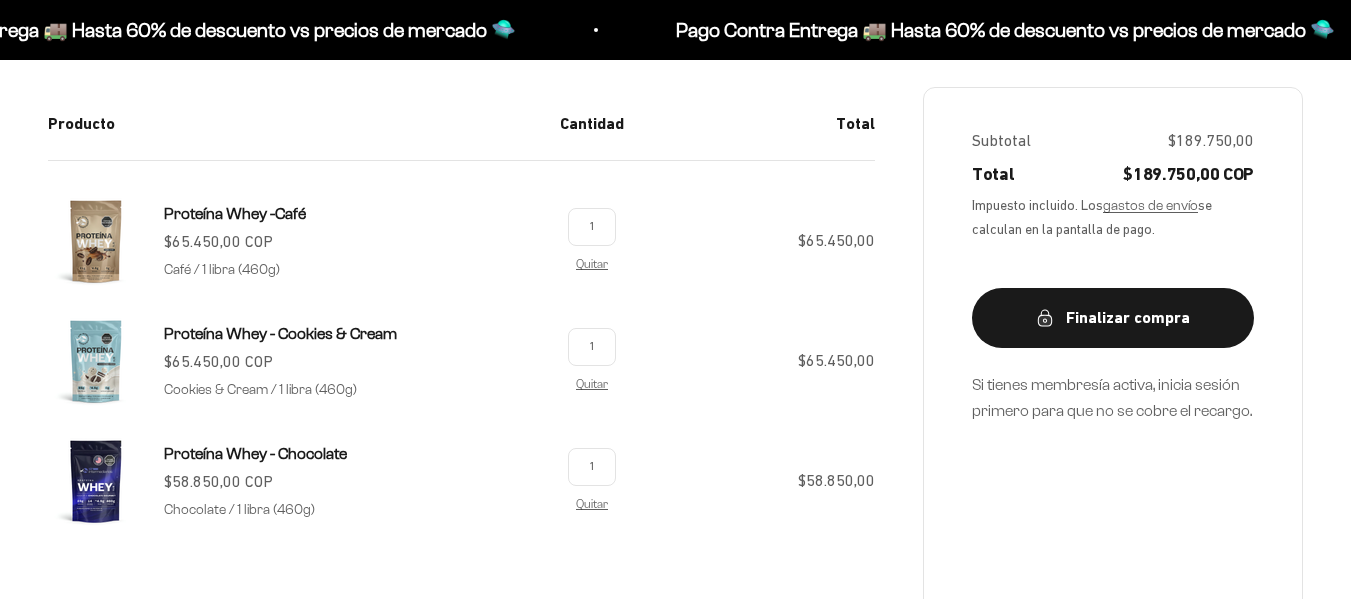 scroll, scrollTop: 400, scrollLeft: 0, axis: vertical 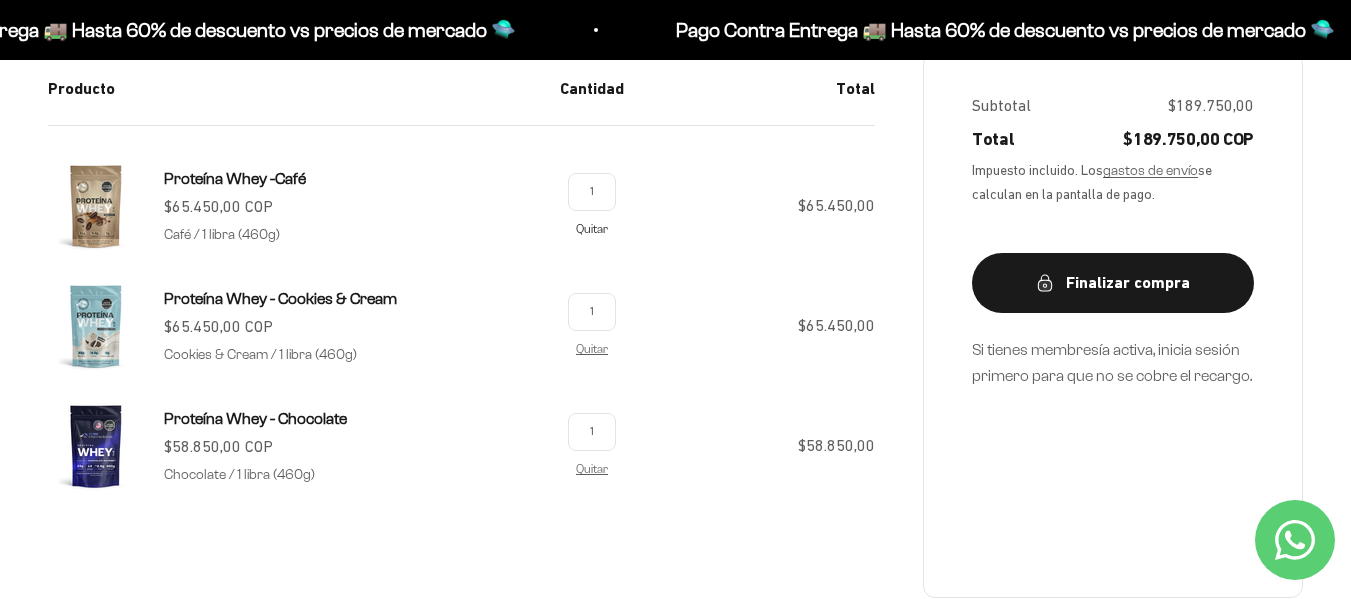click on "Quitar" at bounding box center [592, 228] 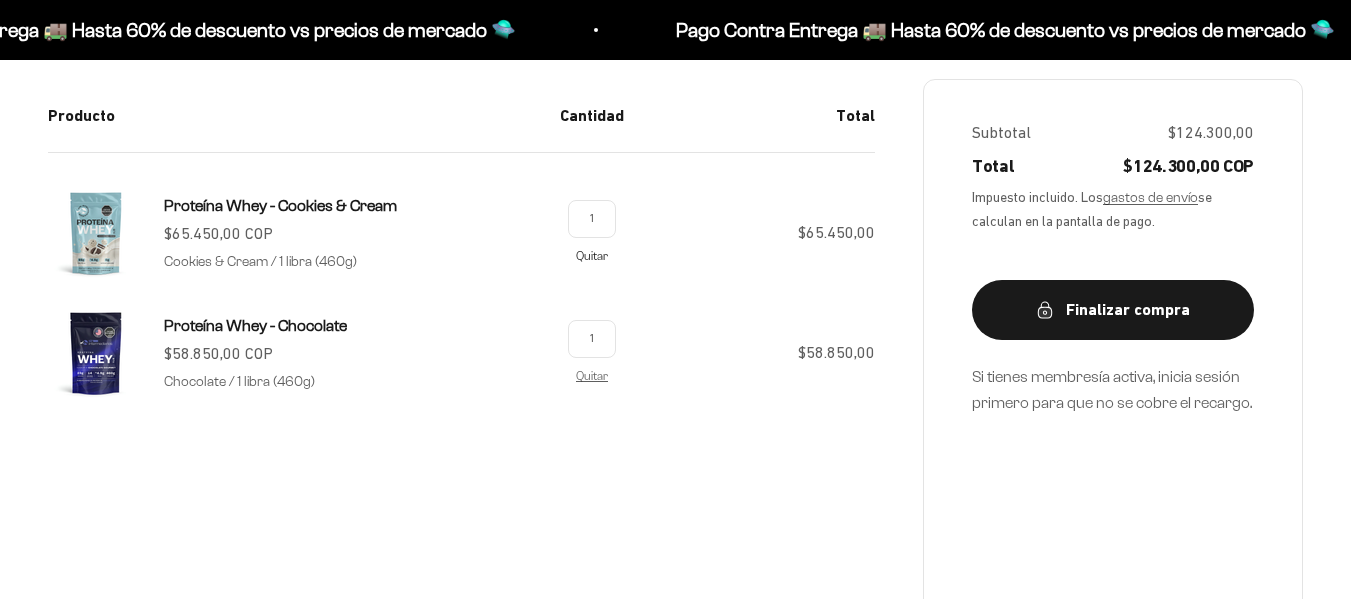 click on "Quitar" at bounding box center (592, 255) 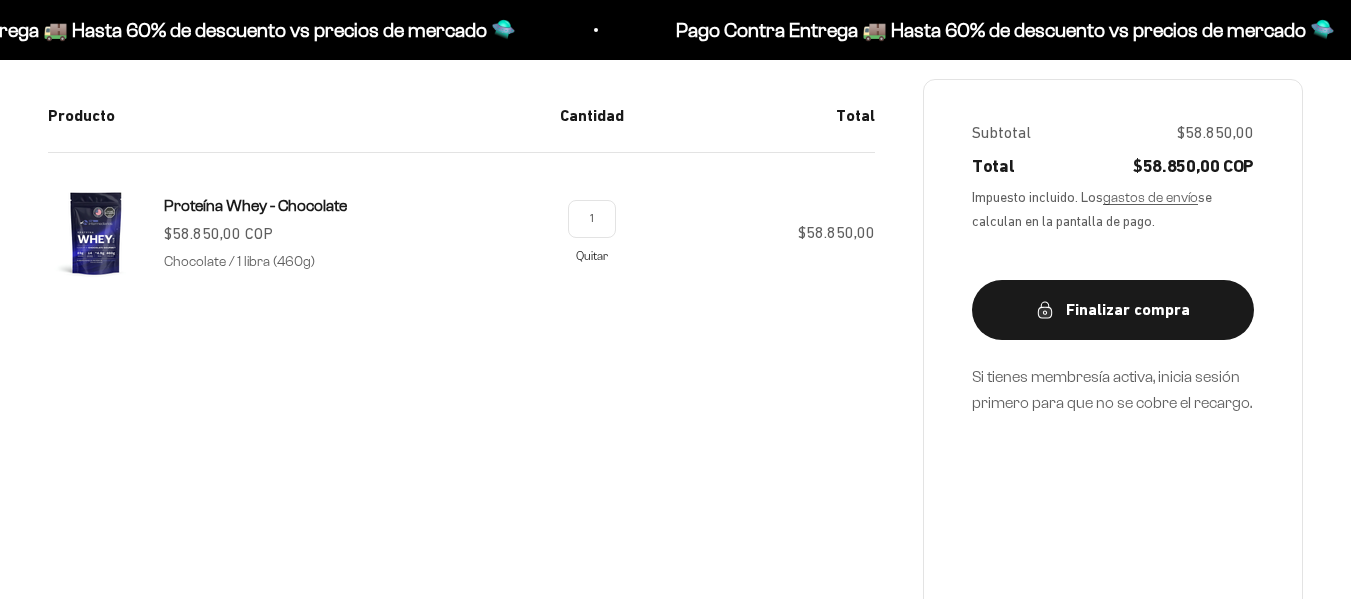 click on "Quitar" at bounding box center [592, 255] 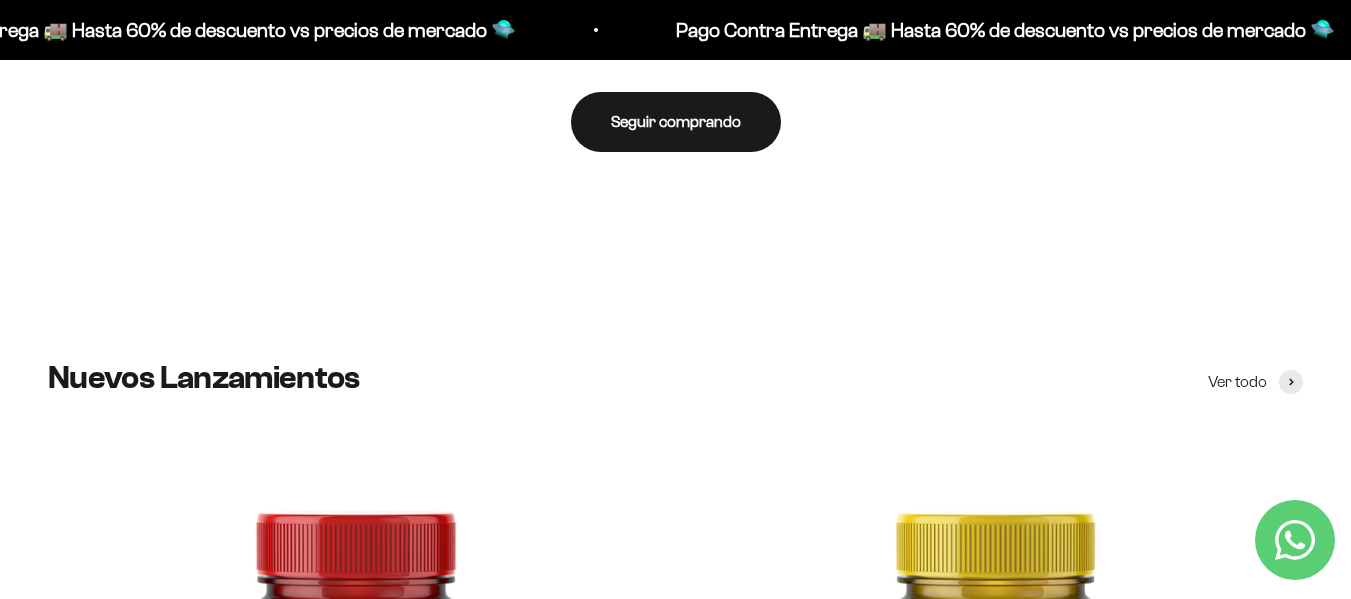scroll, scrollTop: 0, scrollLeft: 0, axis: both 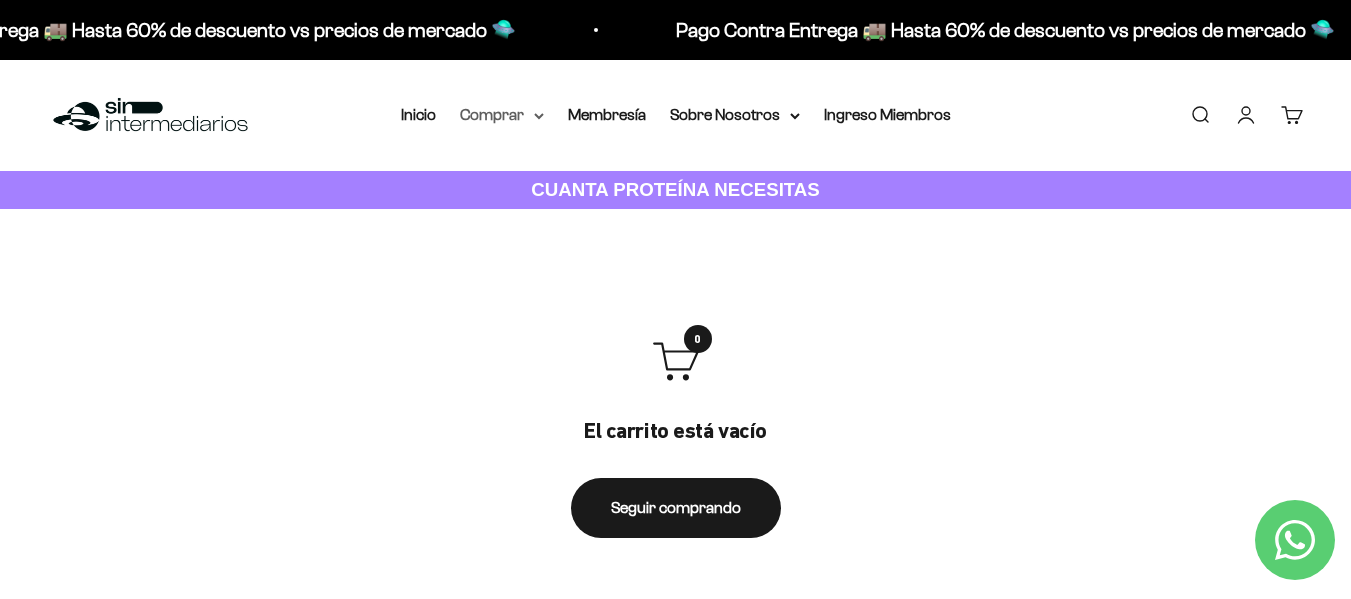 click on "Comprar" at bounding box center (502, 115) 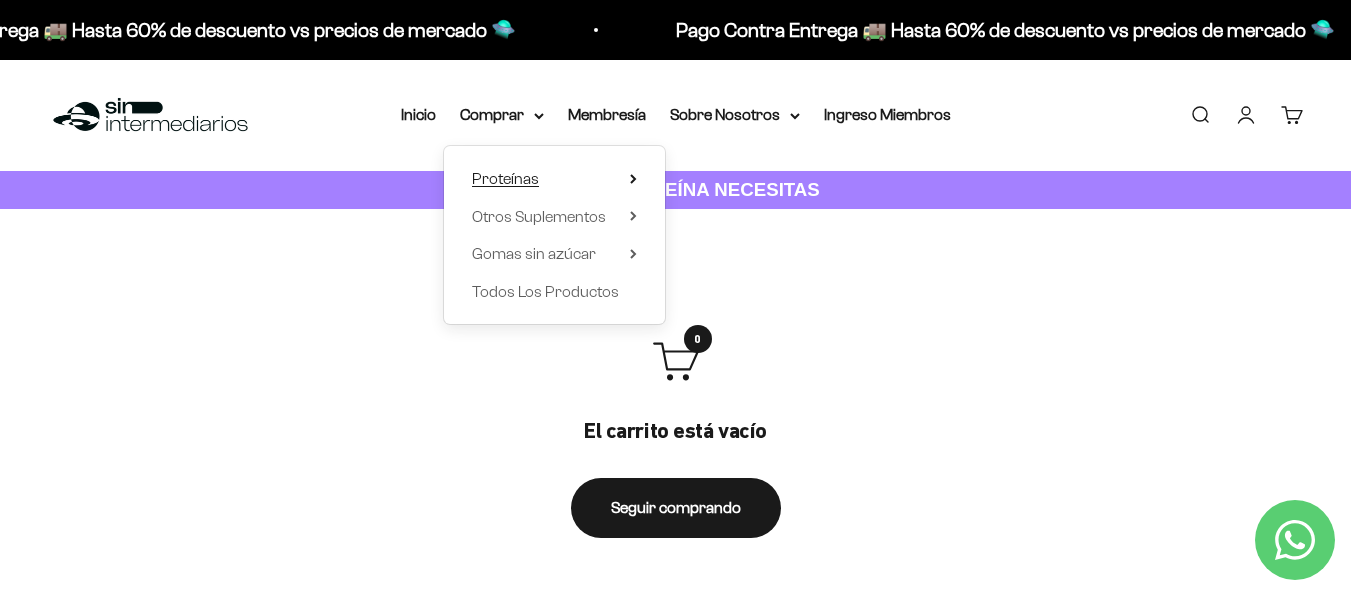 click on "Proteínas" at bounding box center [505, 179] 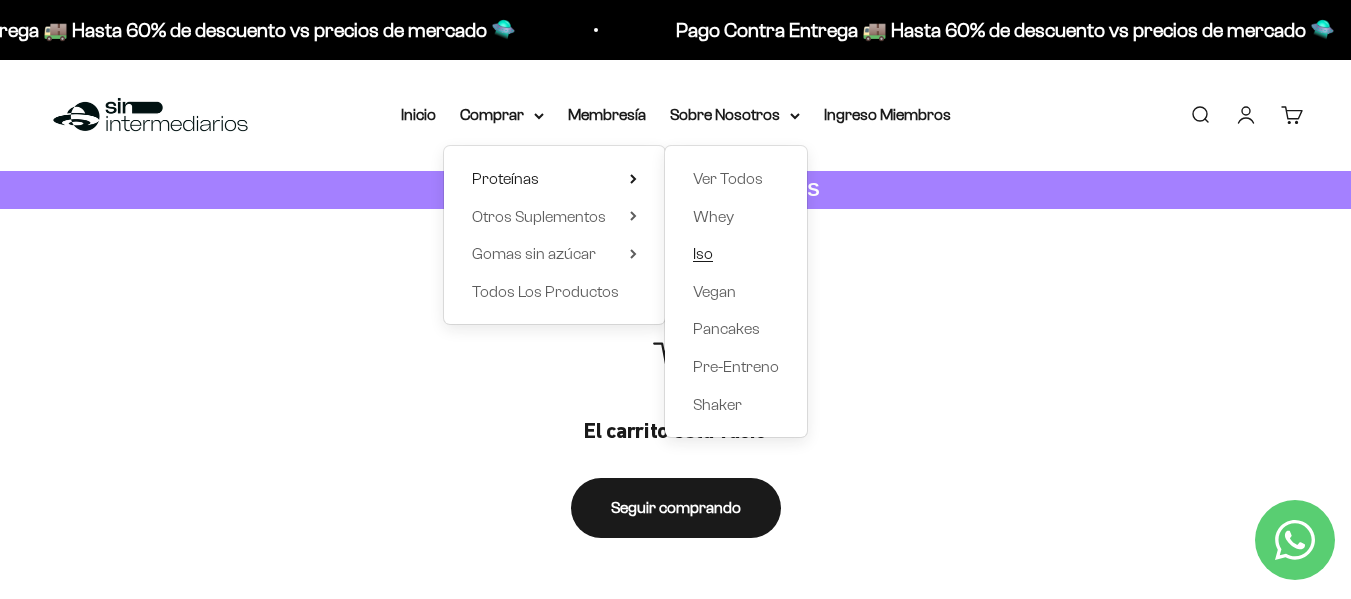 click on "Iso" at bounding box center (703, 253) 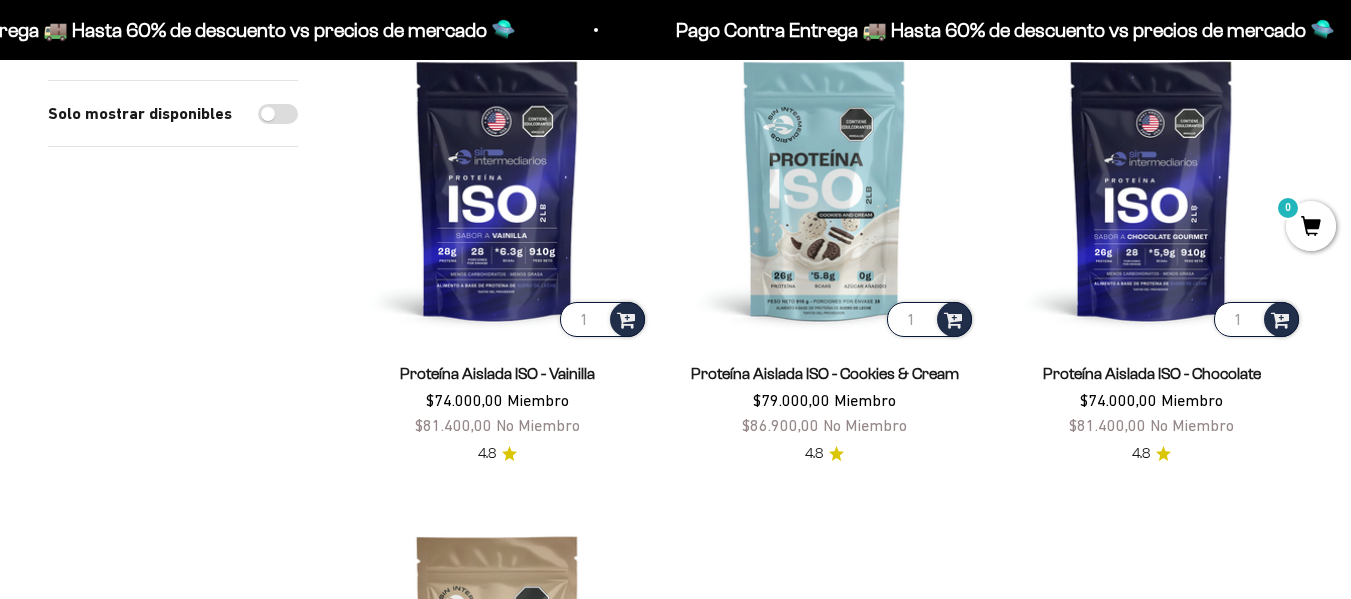 scroll, scrollTop: 300, scrollLeft: 0, axis: vertical 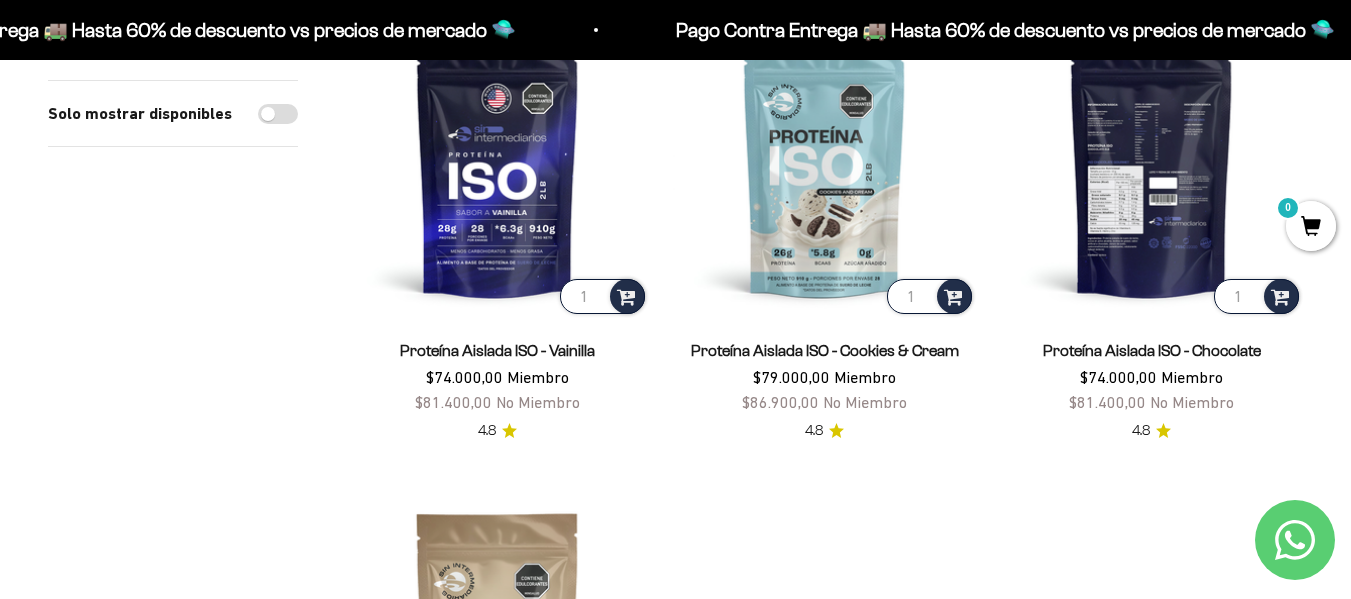 click at bounding box center (1151, 166) 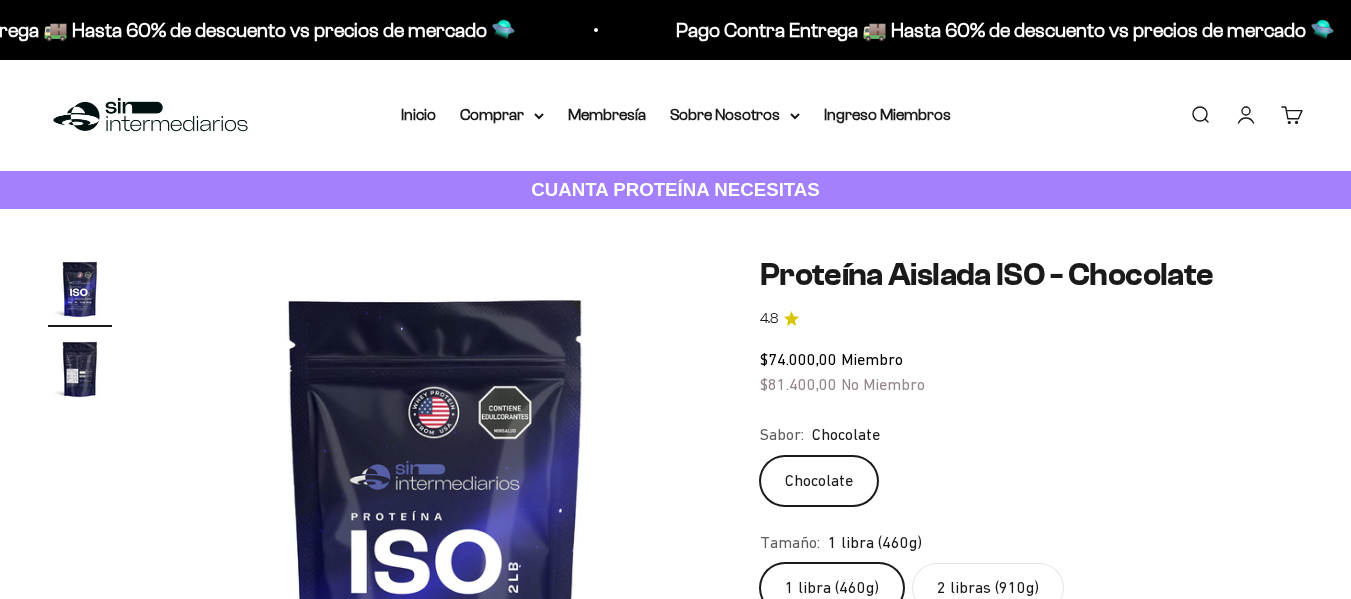 scroll, scrollTop: 0, scrollLeft: 0, axis: both 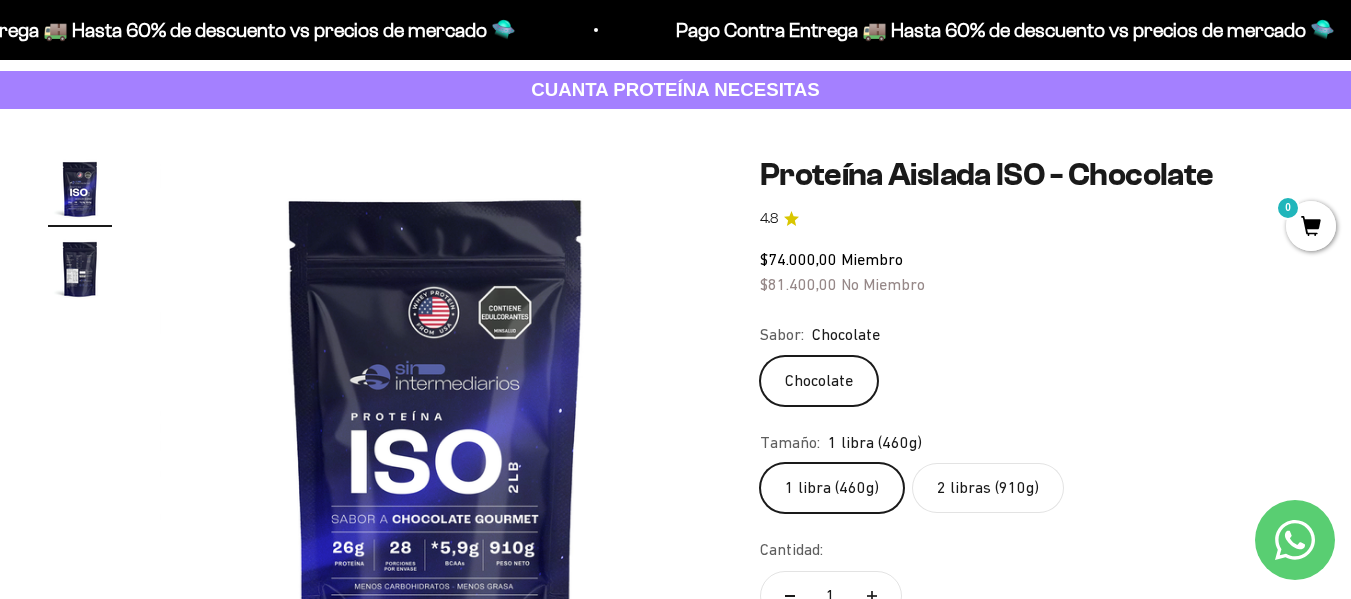 click on "2 libras (910g)" 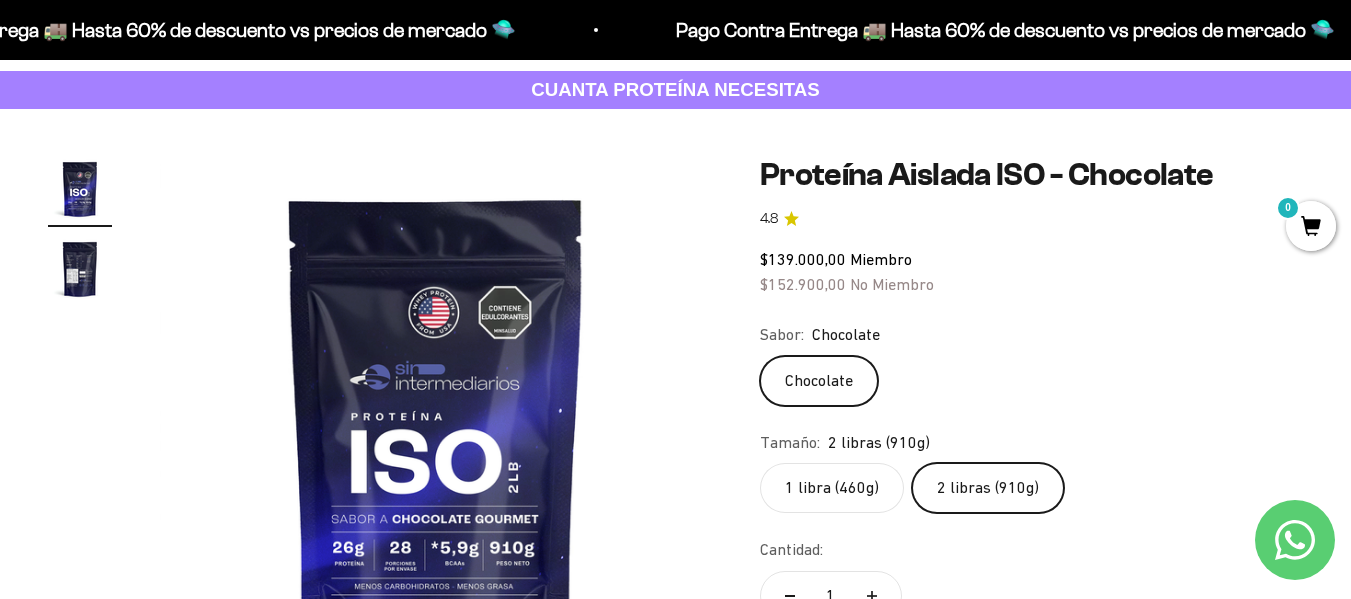 scroll, scrollTop: 300, scrollLeft: 0, axis: vertical 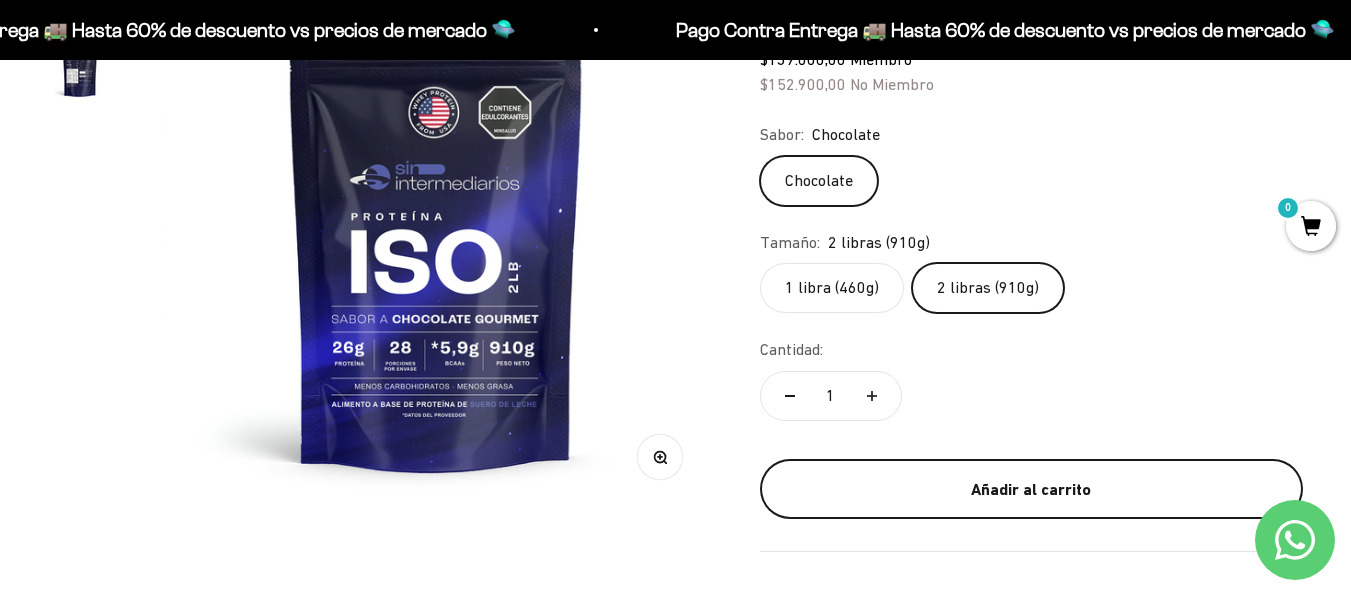 click on "Añadir al carrito" at bounding box center [1031, 490] 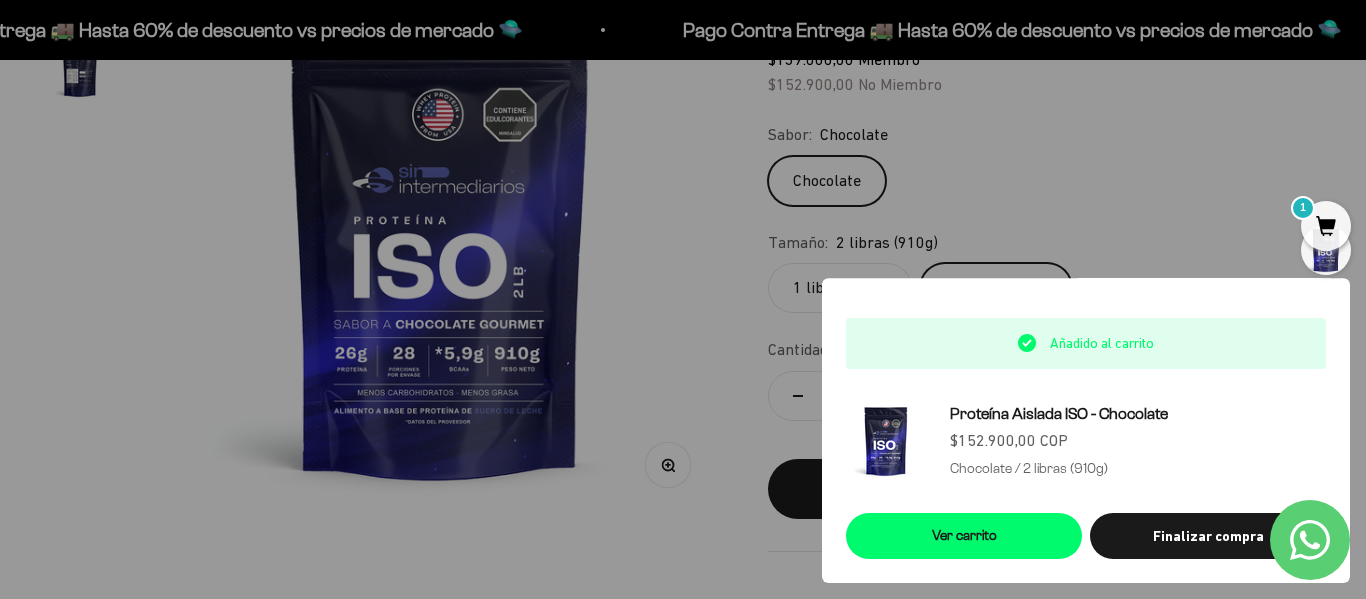 click at bounding box center [683, 299] 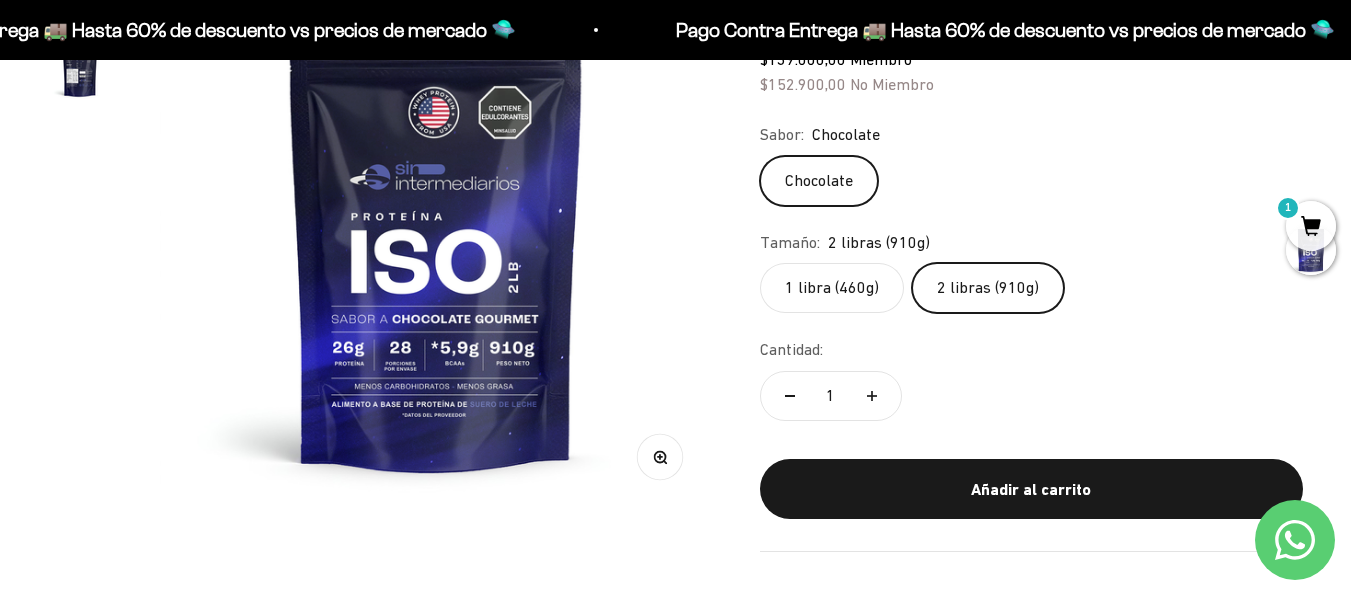 scroll, scrollTop: 0, scrollLeft: 0, axis: both 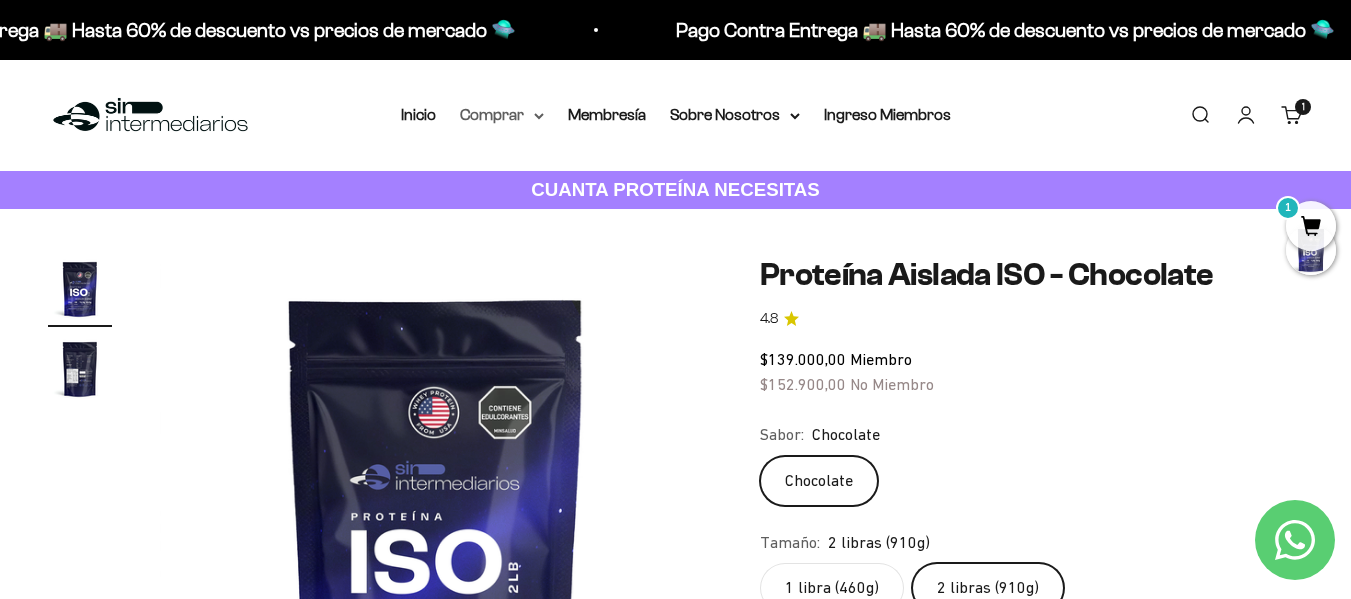click on "Comprar" at bounding box center [502, 115] 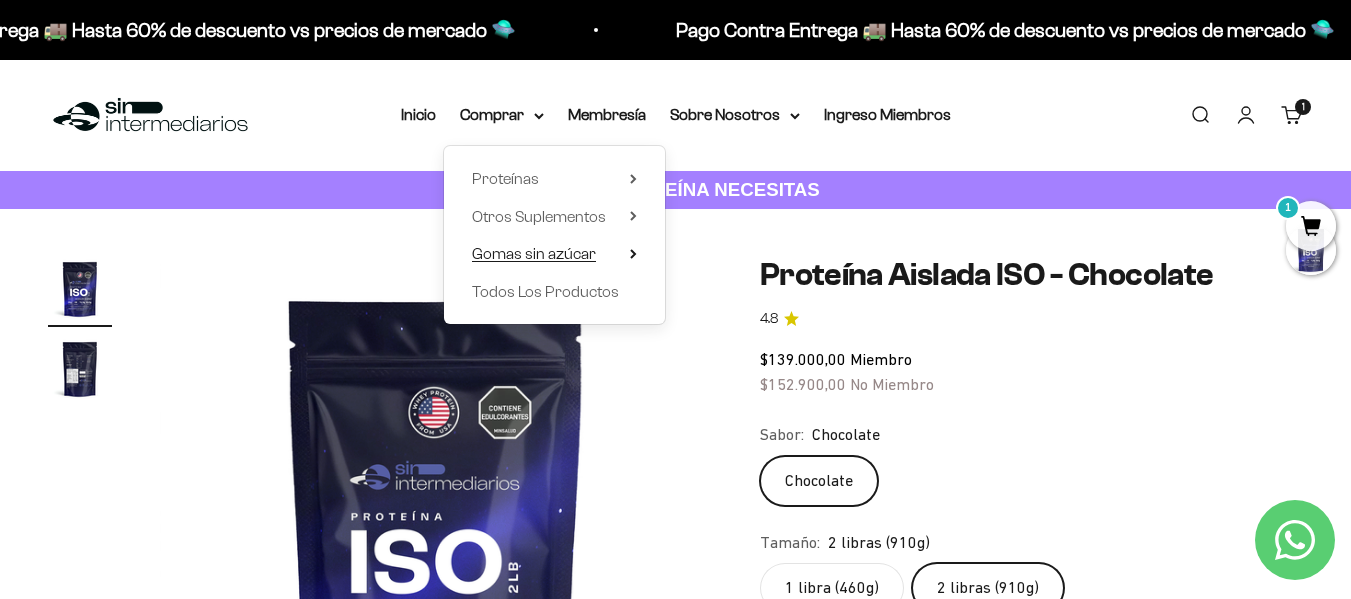 click on "Gomas sin azúcar" at bounding box center (534, 253) 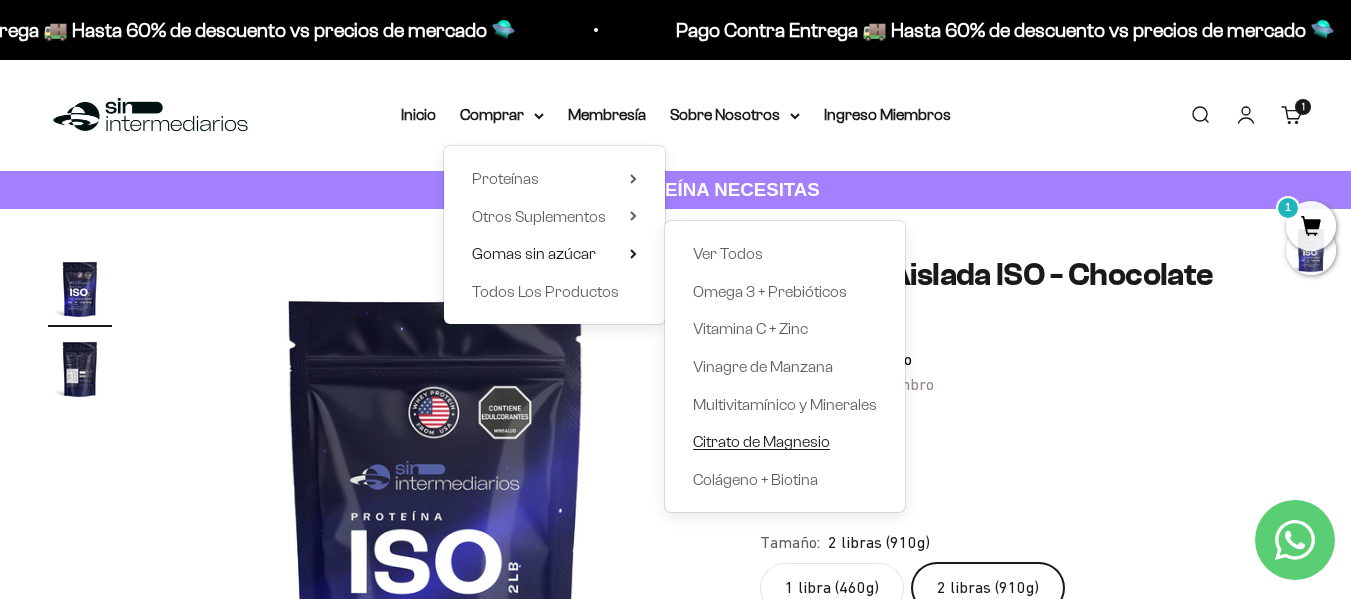 click on "Citrato de Magnesio" at bounding box center [761, 441] 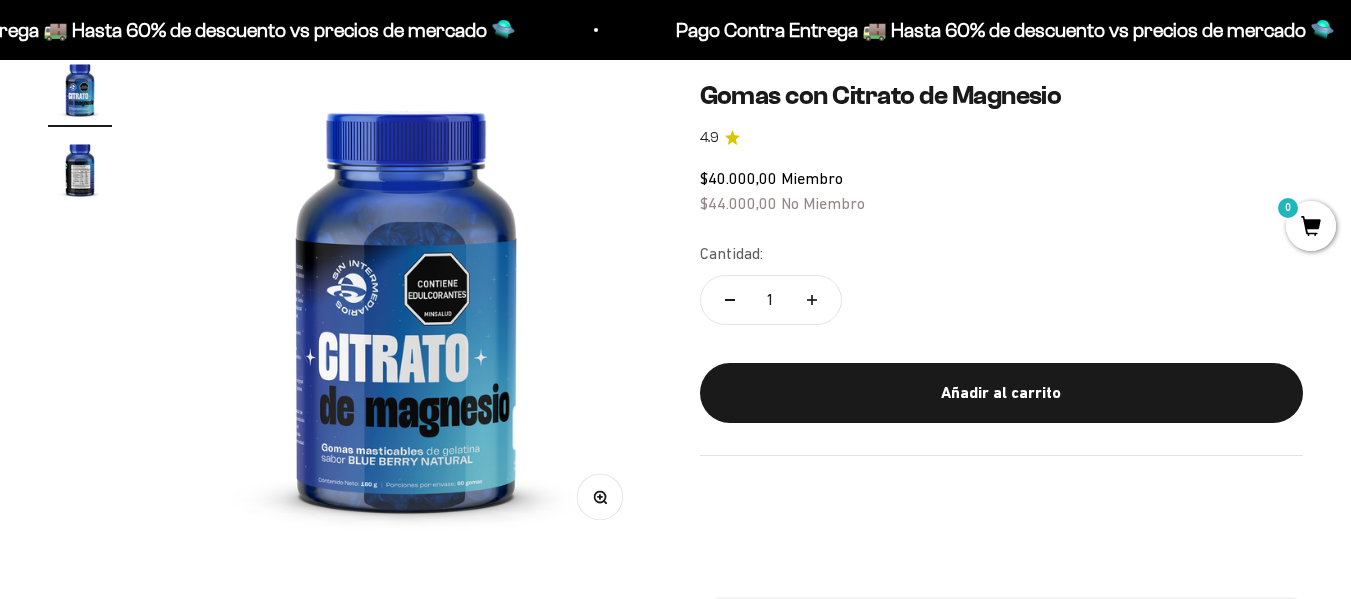 scroll, scrollTop: 200, scrollLeft: 0, axis: vertical 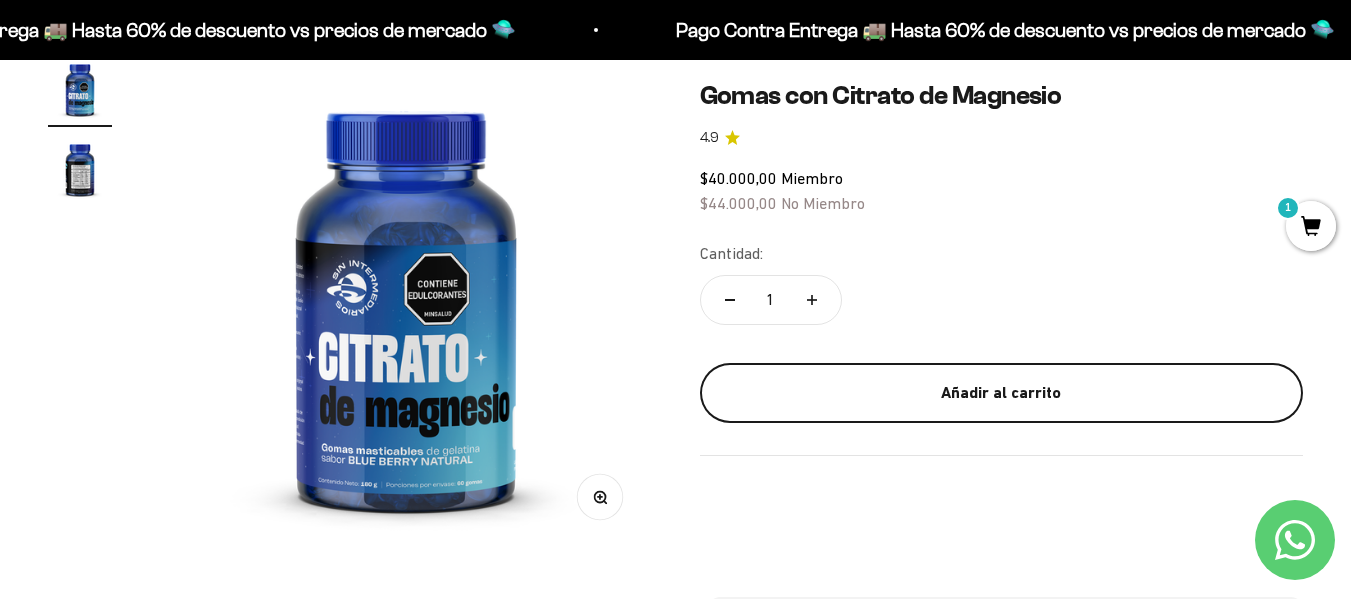 click on "Añadir al carrito" at bounding box center (1002, 393) 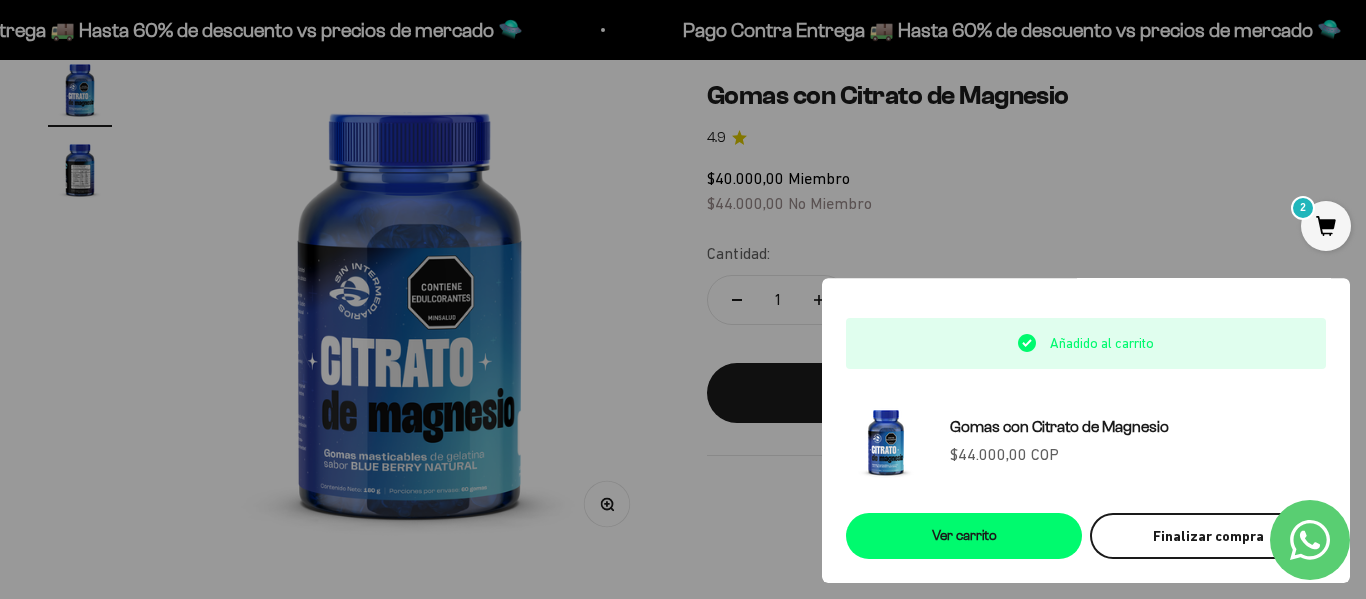 click on "Finalizar compra" at bounding box center (1208, 536) 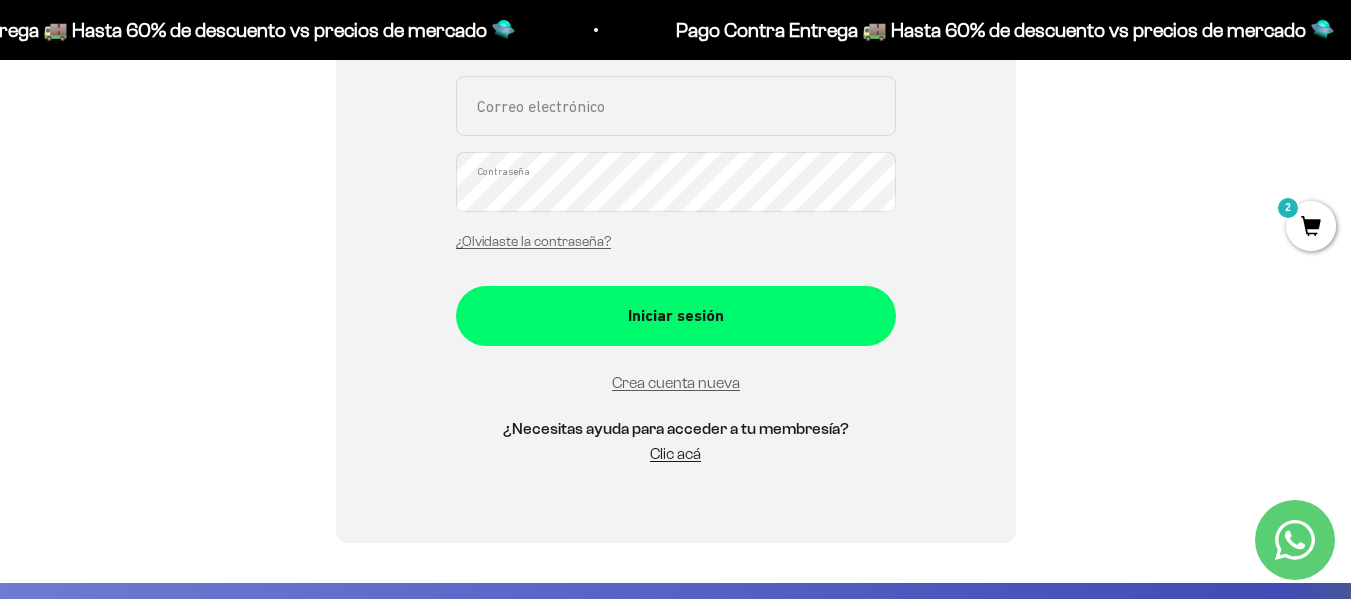 scroll, scrollTop: 500, scrollLeft: 0, axis: vertical 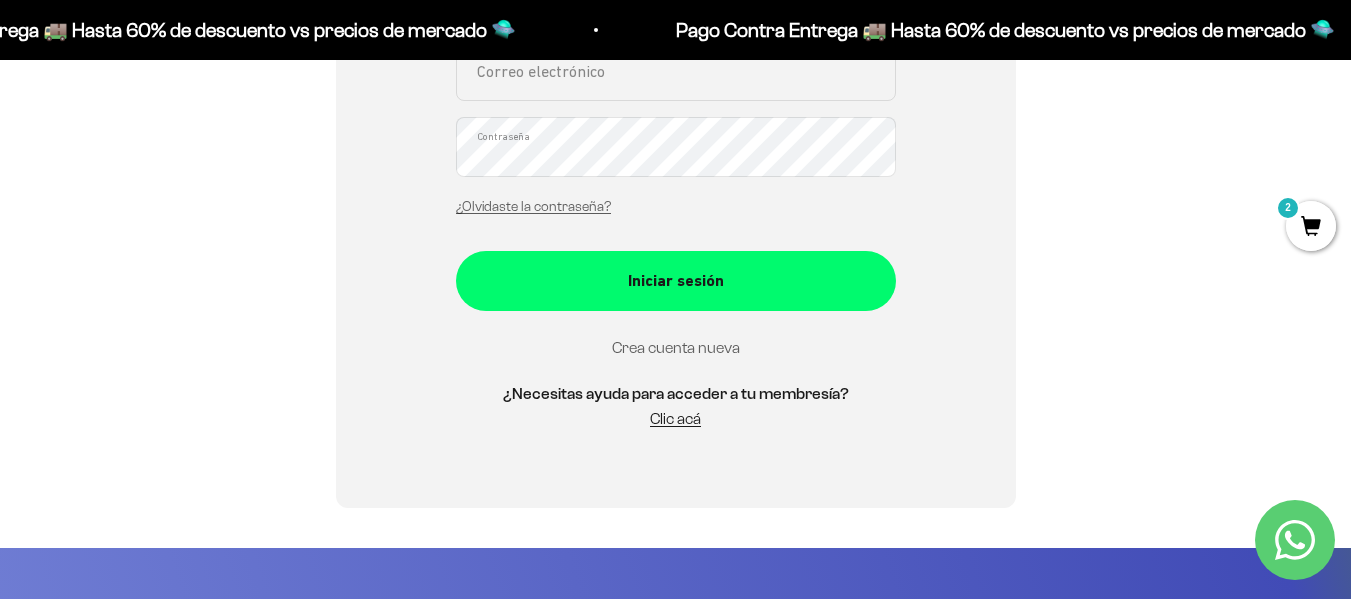 click on "Crea cuenta nueva" at bounding box center (676, 347) 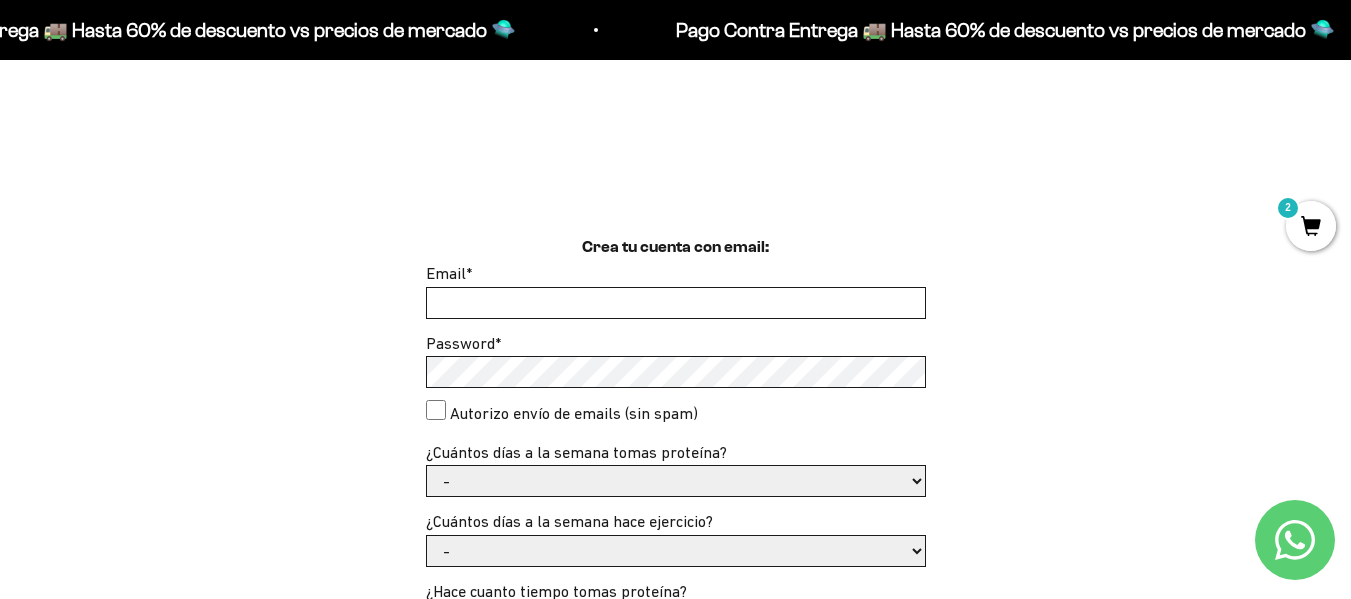 scroll, scrollTop: 400, scrollLeft: 0, axis: vertical 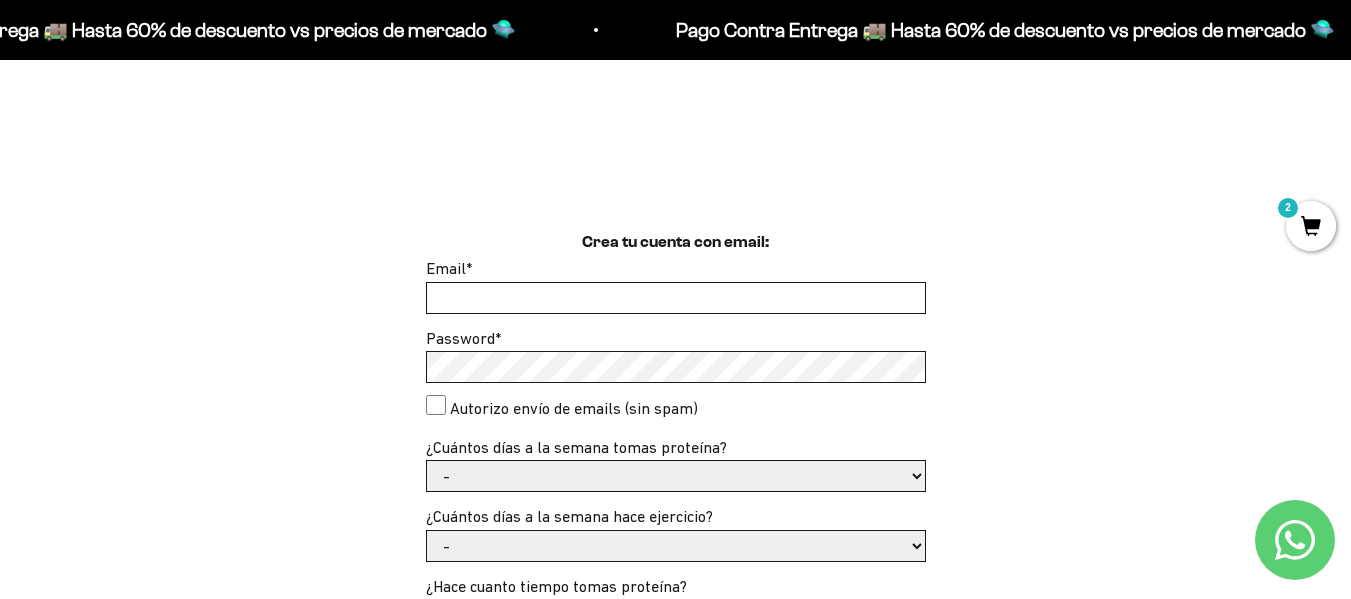 click on "Email
*" at bounding box center [676, 298] 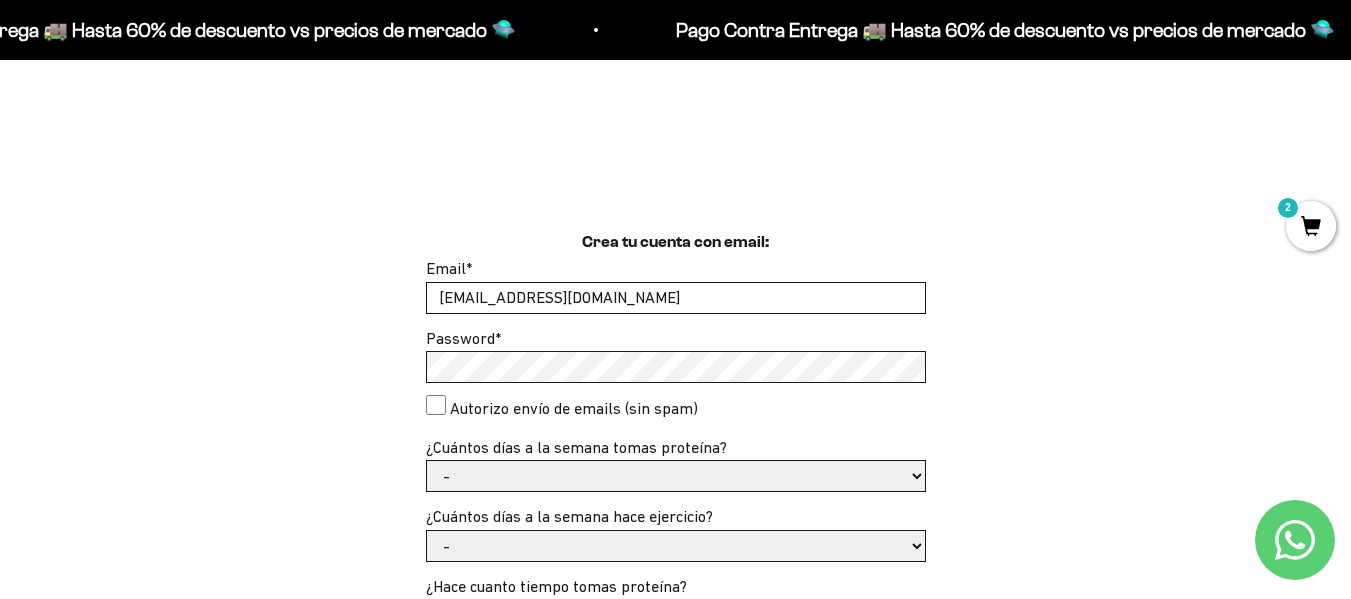 type on "[EMAIL_ADDRESS][DOMAIN_NAME]" 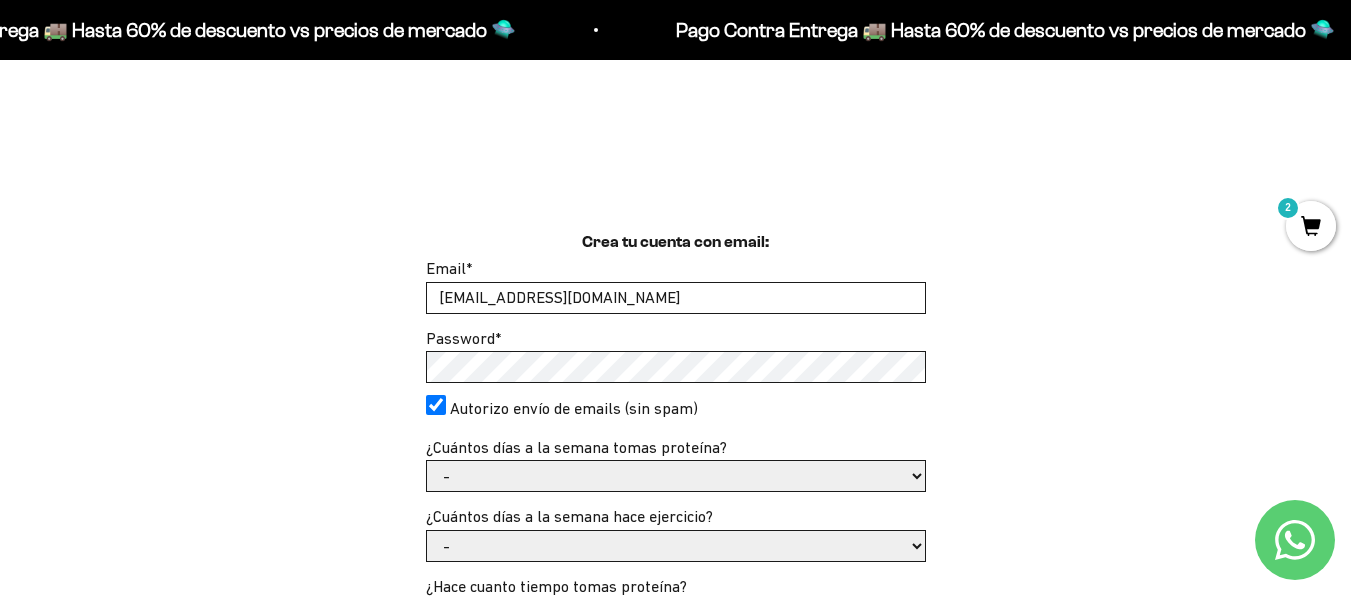 click on "-
1 o 2
3 a 5
6 o 7" at bounding box center (676, 476) 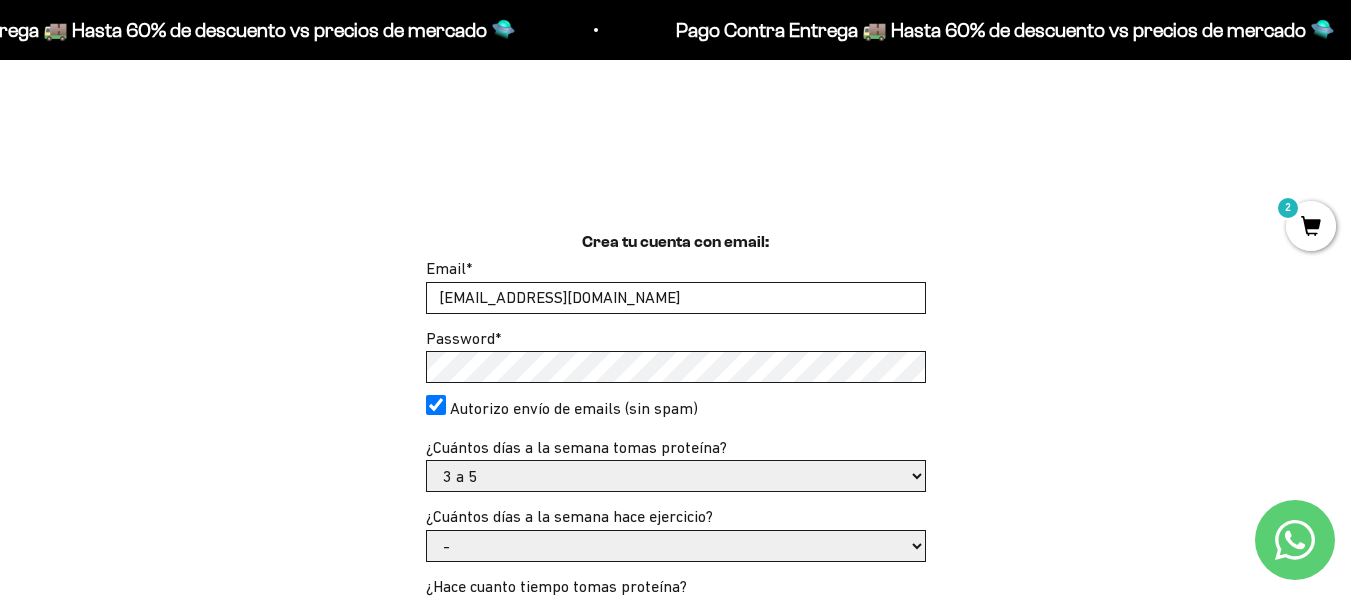 click on "-
1 o 2
3 a 5
6 o 7" at bounding box center [676, 476] 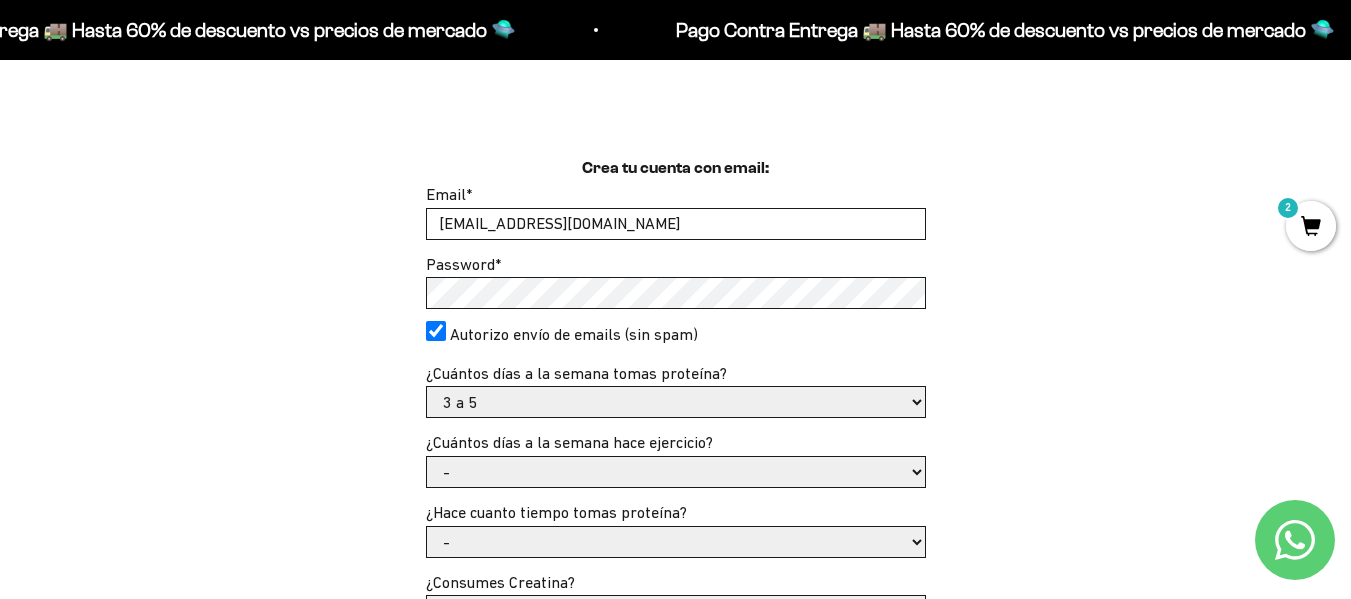 scroll, scrollTop: 600, scrollLeft: 0, axis: vertical 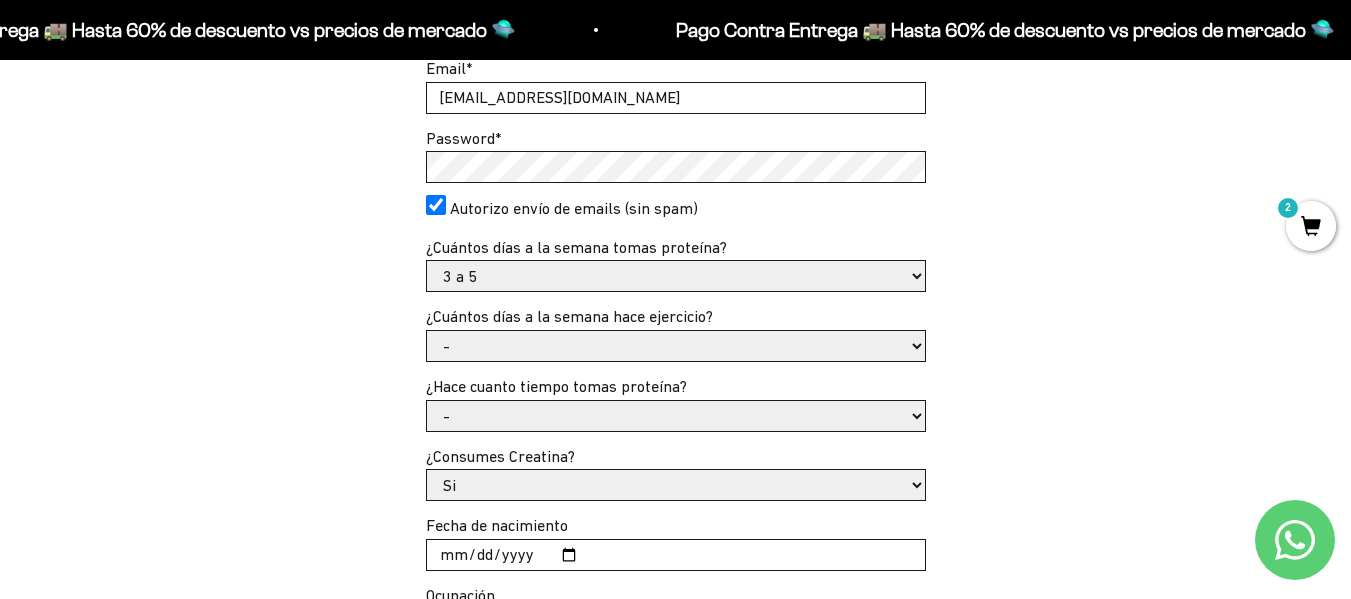 click on "-
No hago
1 a 2 días
3 a 5 días
6 o 7 días" at bounding box center [676, 346] 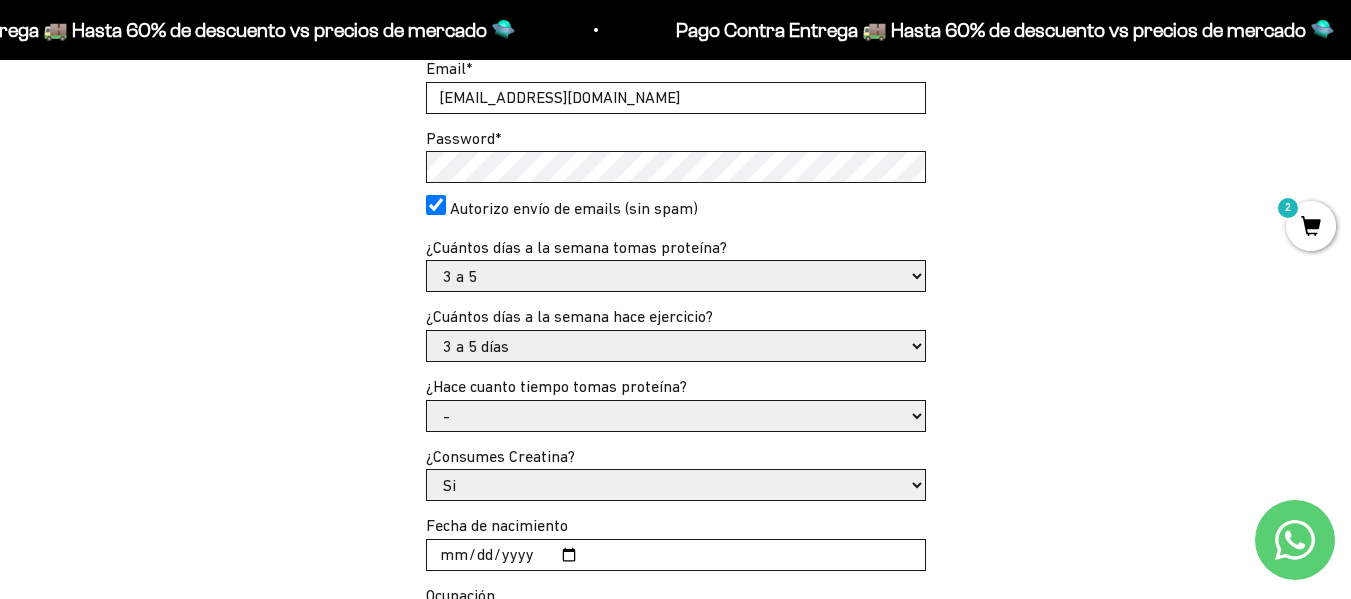 click on "-
No hago
1 a 2 días
3 a 5 días
6 o 7 días" at bounding box center (676, 346) 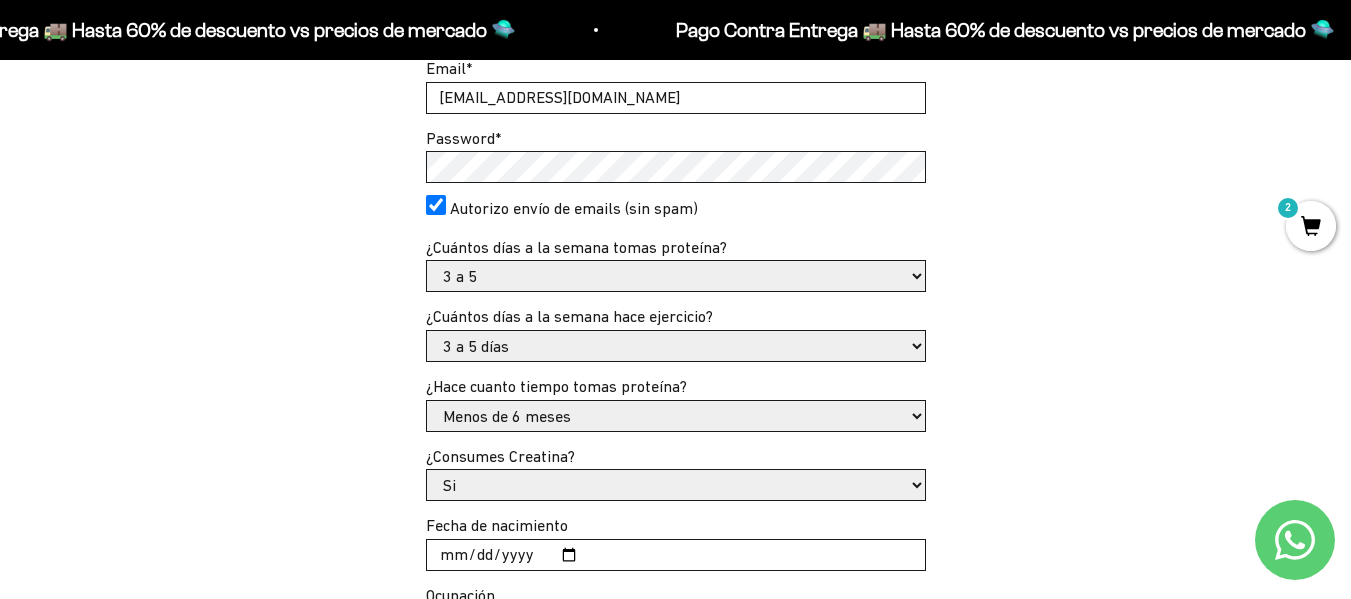 click on "-
Apenas estoy empezando
Menos de 6 meses
Hace más de 6 meses
Hace más de un año" at bounding box center (676, 416) 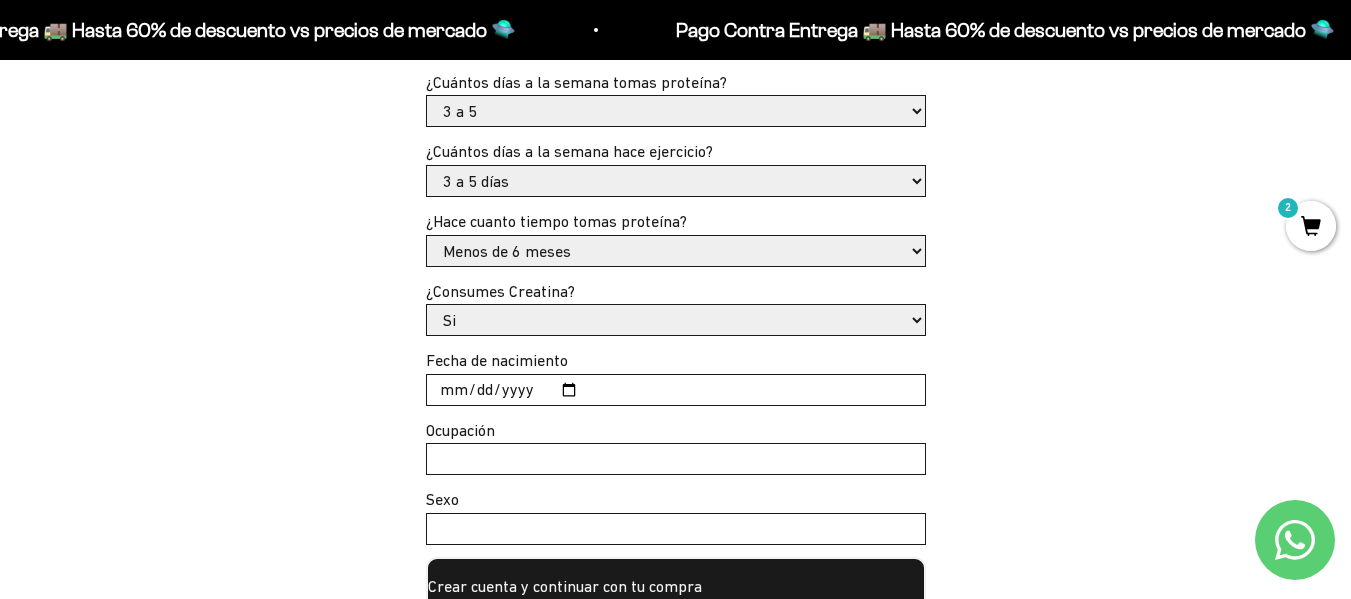 scroll, scrollTop: 800, scrollLeft: 0, axis: vertical 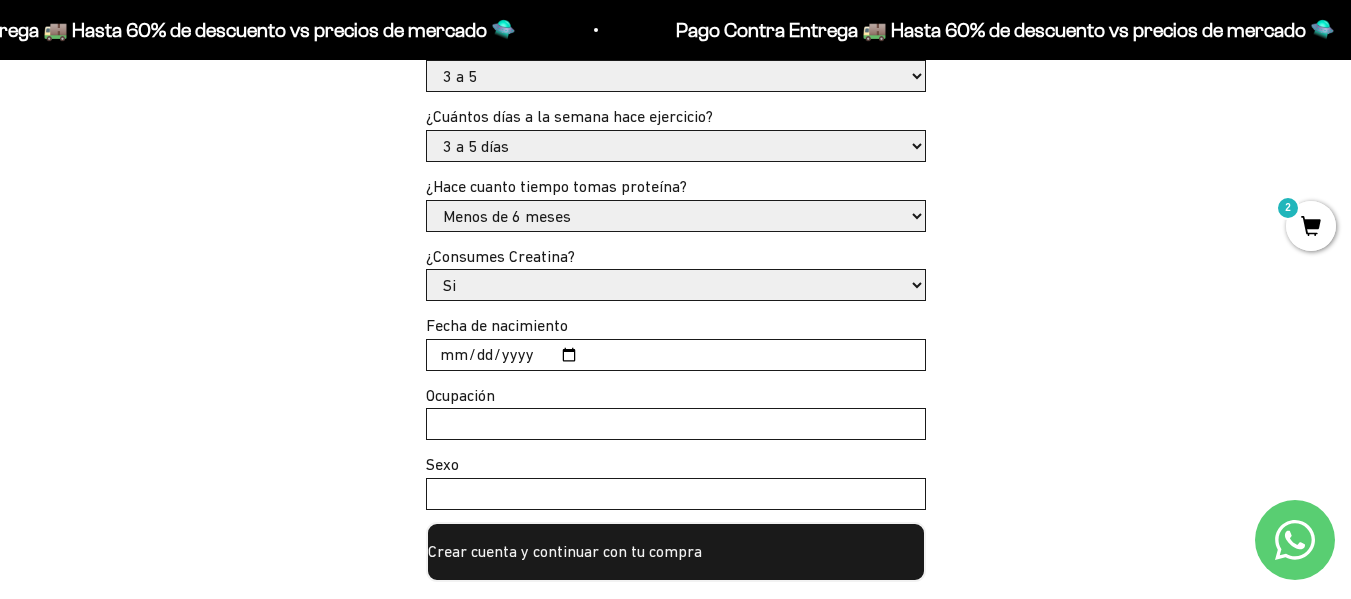 click on "Fecha de nacimiento" at bounding box center [676, 355] 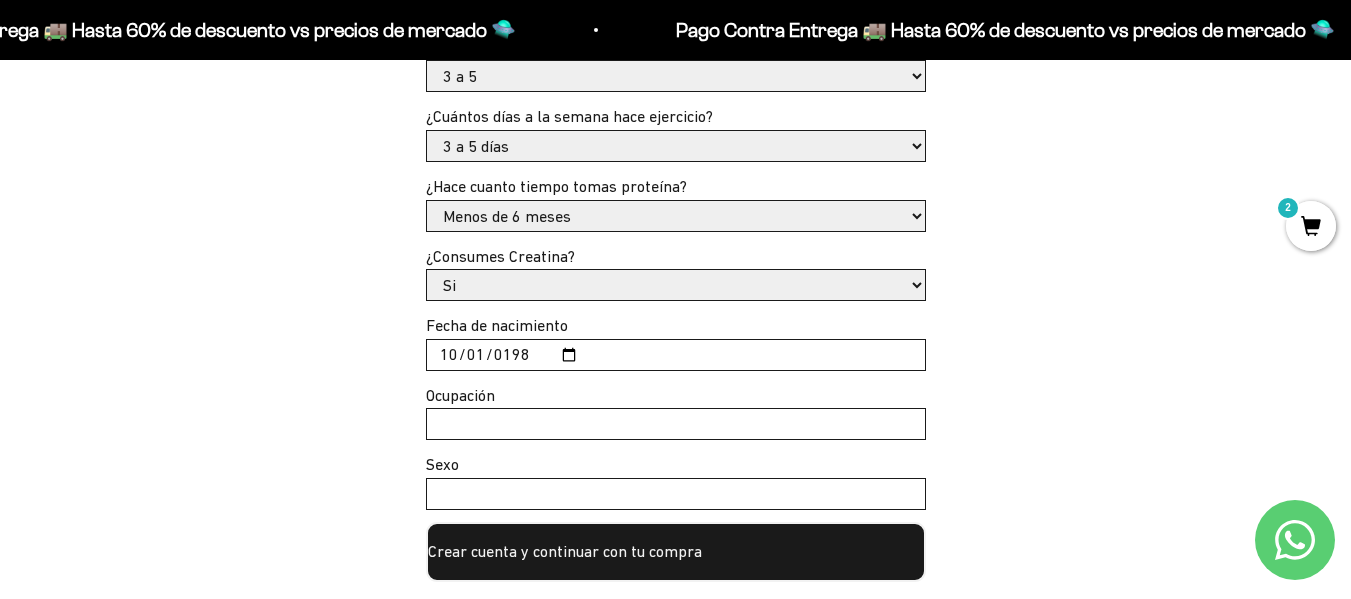 type on "[DATE]" 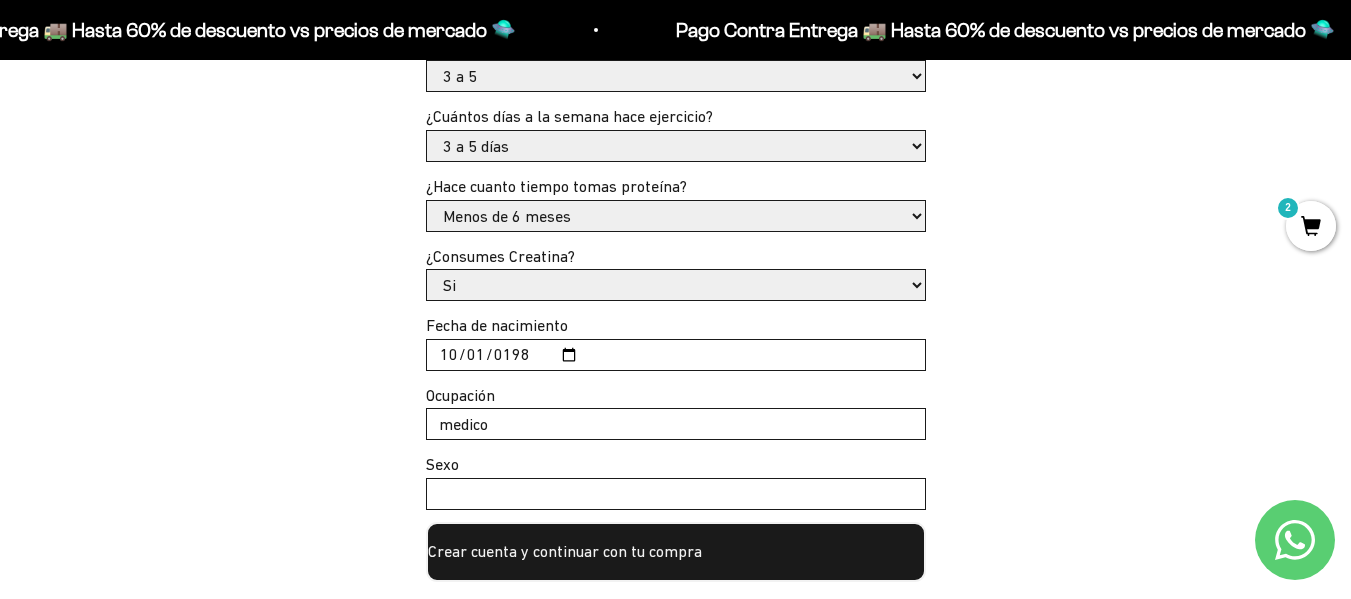 type on "medico" 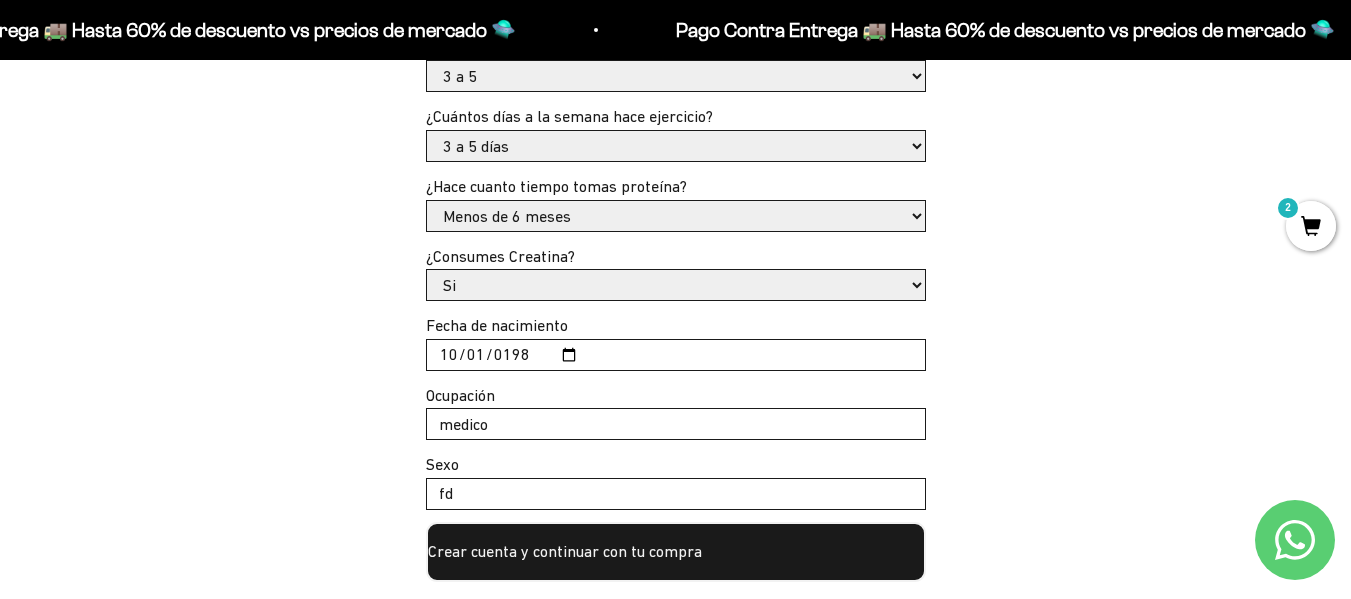 click on "fd" at bounding box center (676, 494) 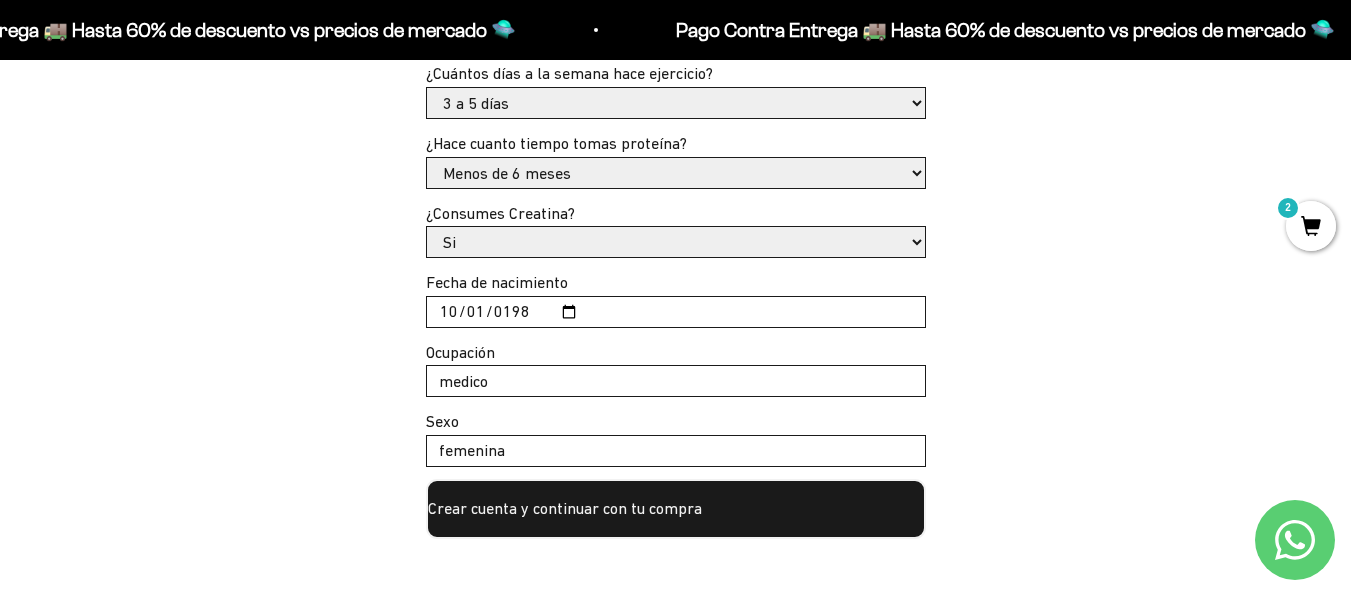 scroll, scrollTop: 900, scrollLeft: 0, axis: vertical 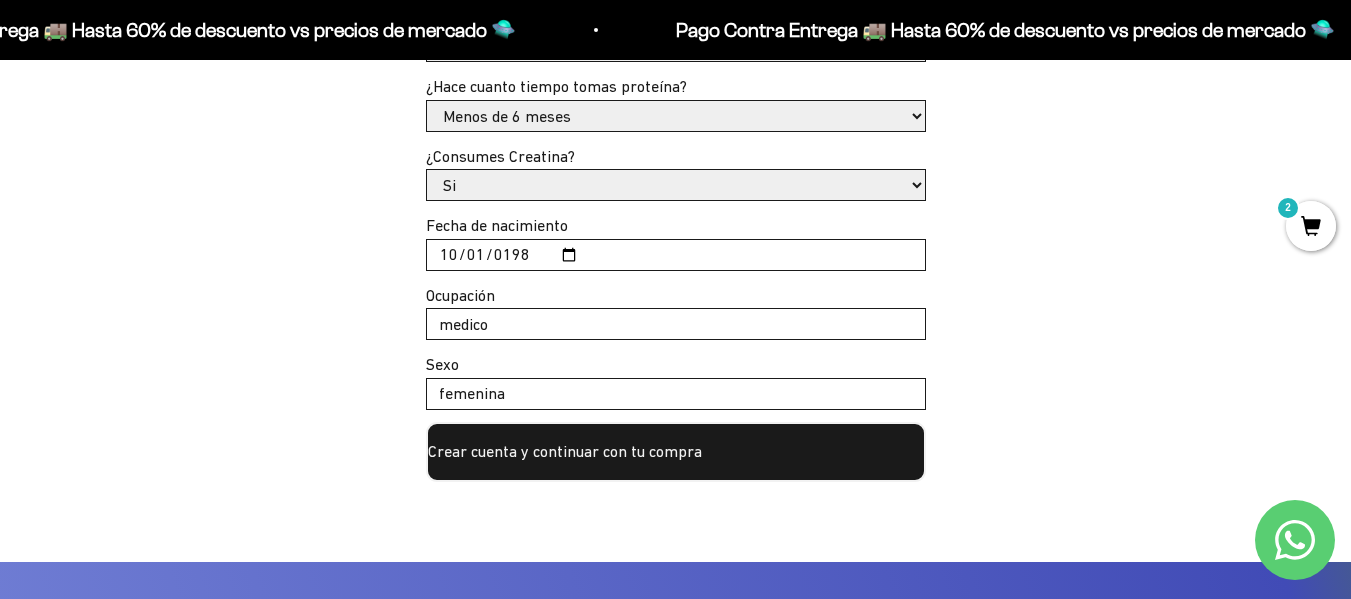 type on "femenina" 